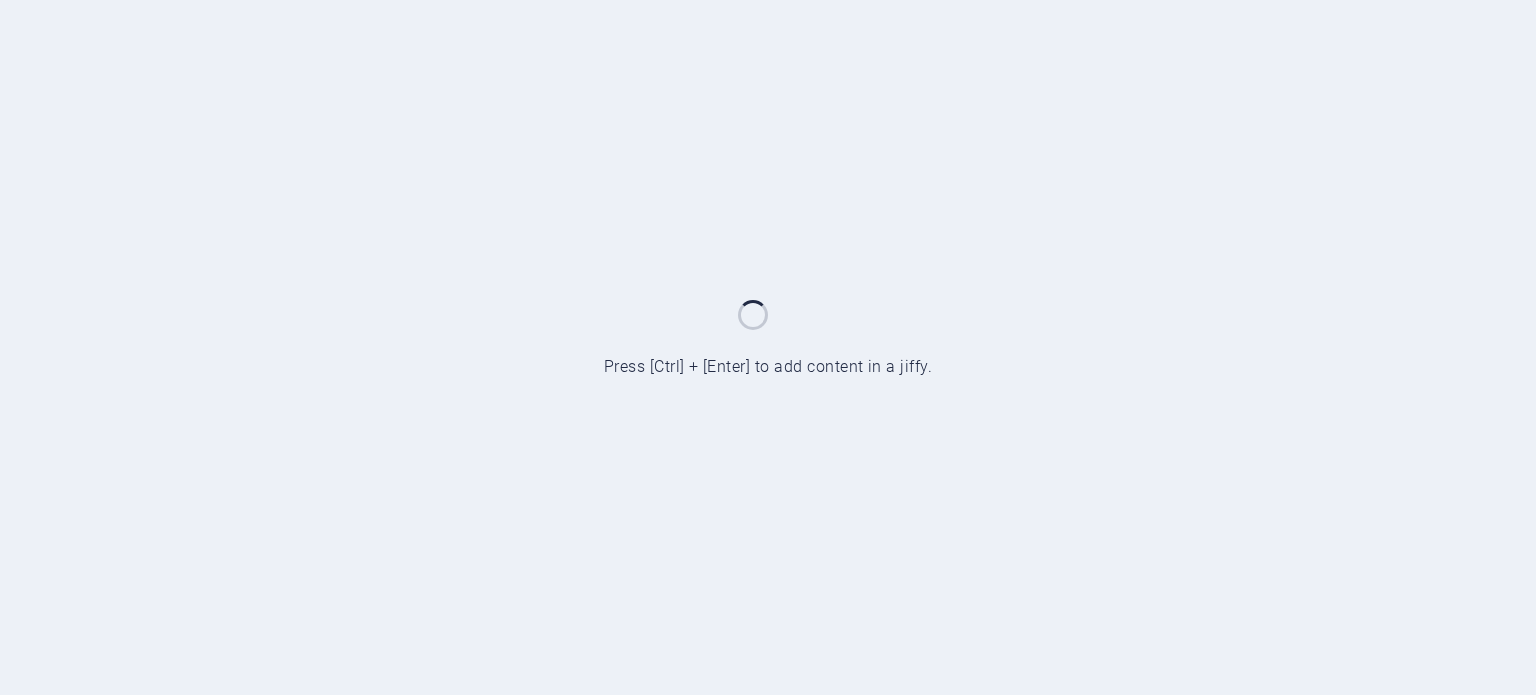 scroll, scrollTop: 0, scrollLeft: 0, axis: both 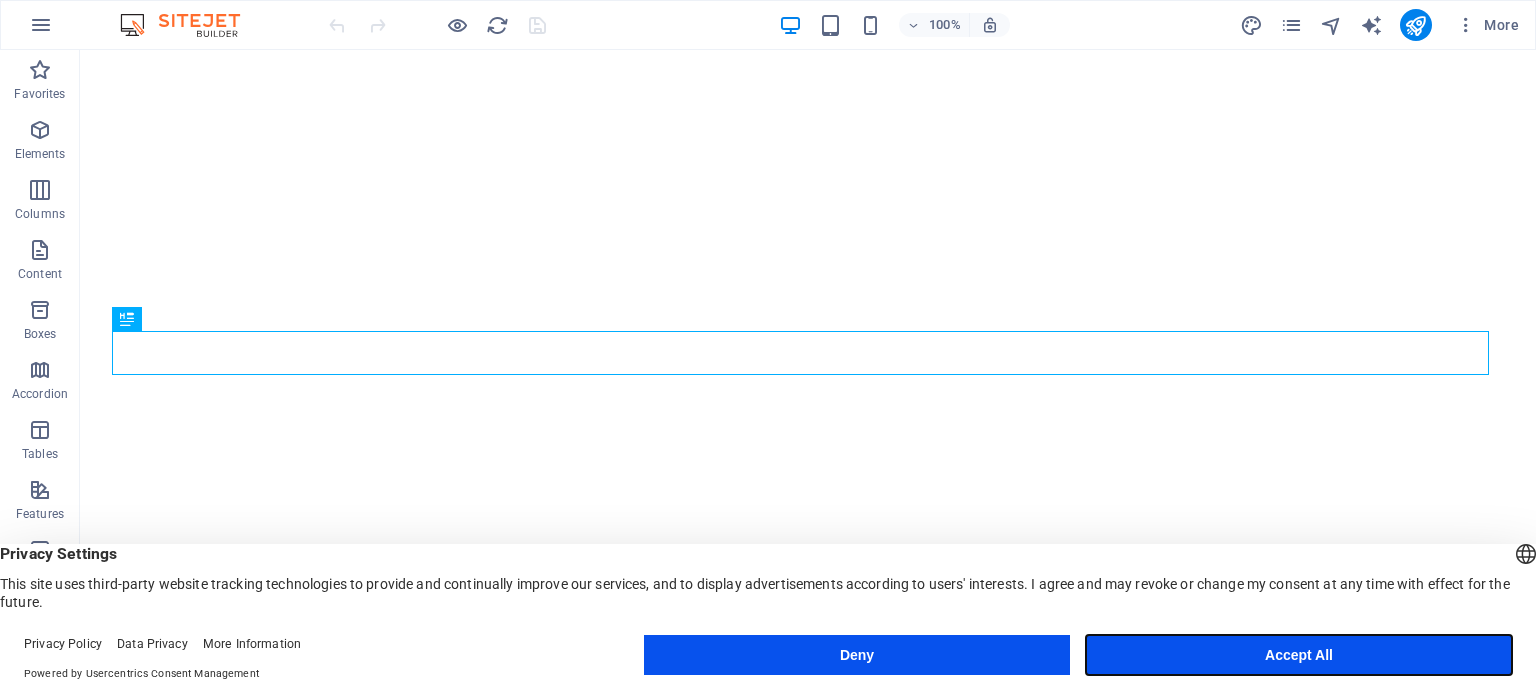 click on "Accept All" at bounding box center [1299, 655] 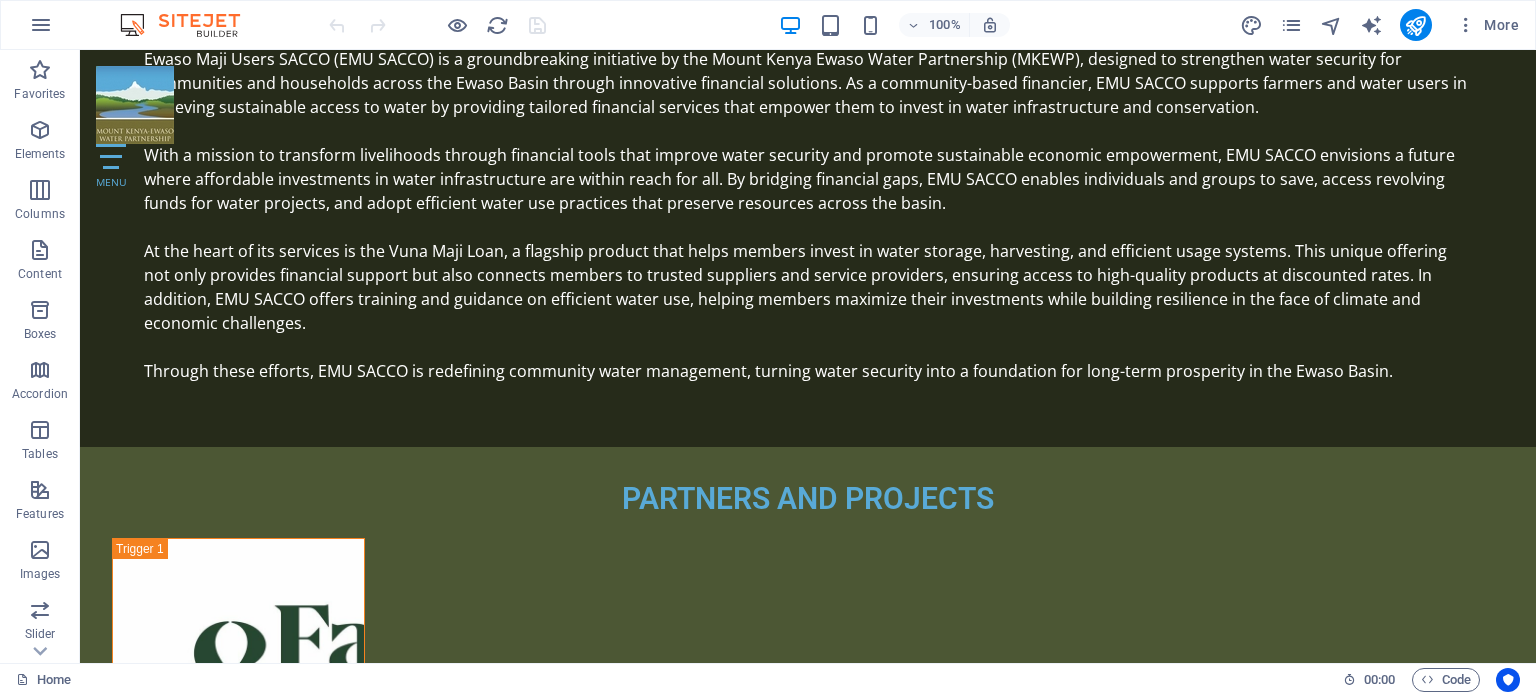scroll, scrollTop: 5324, scrollLeft: 0, axis: vertical 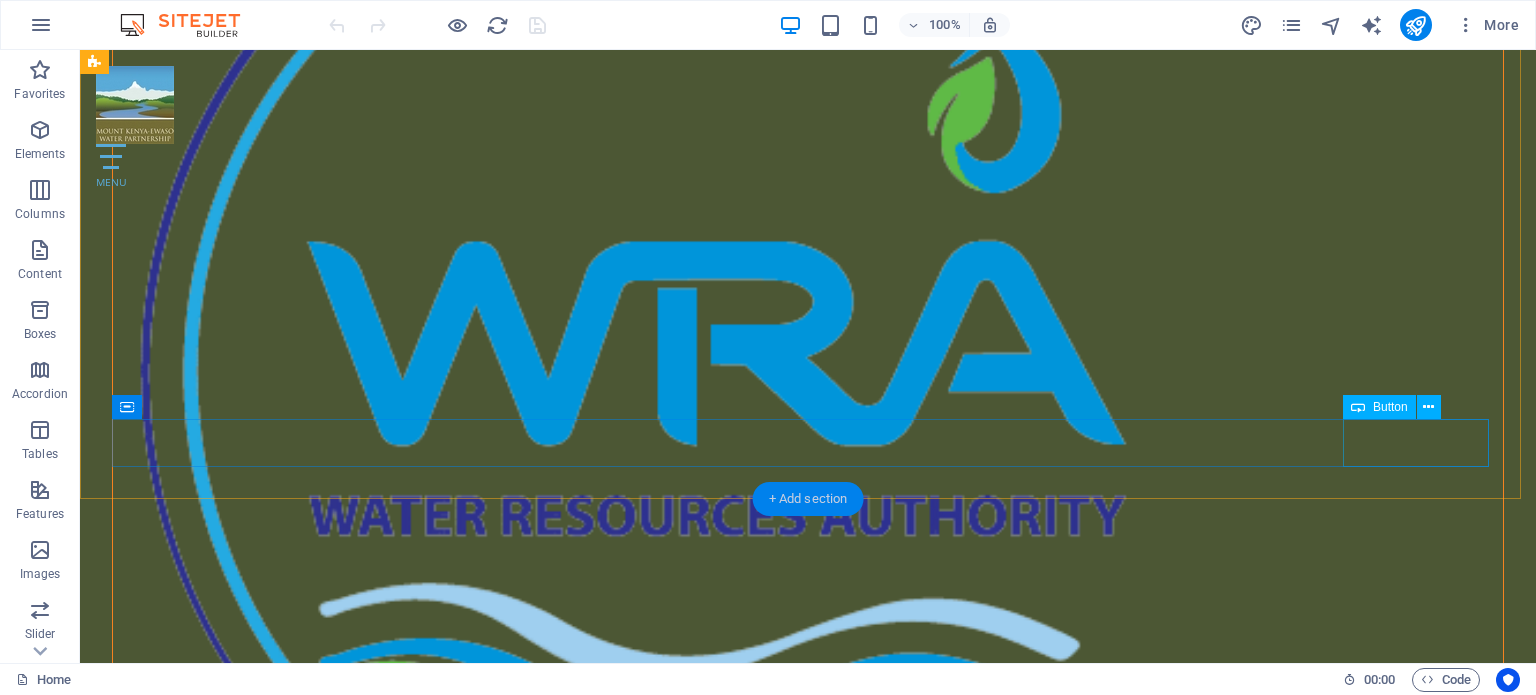 click on "+ Add section" at bounding box center [808, 499] 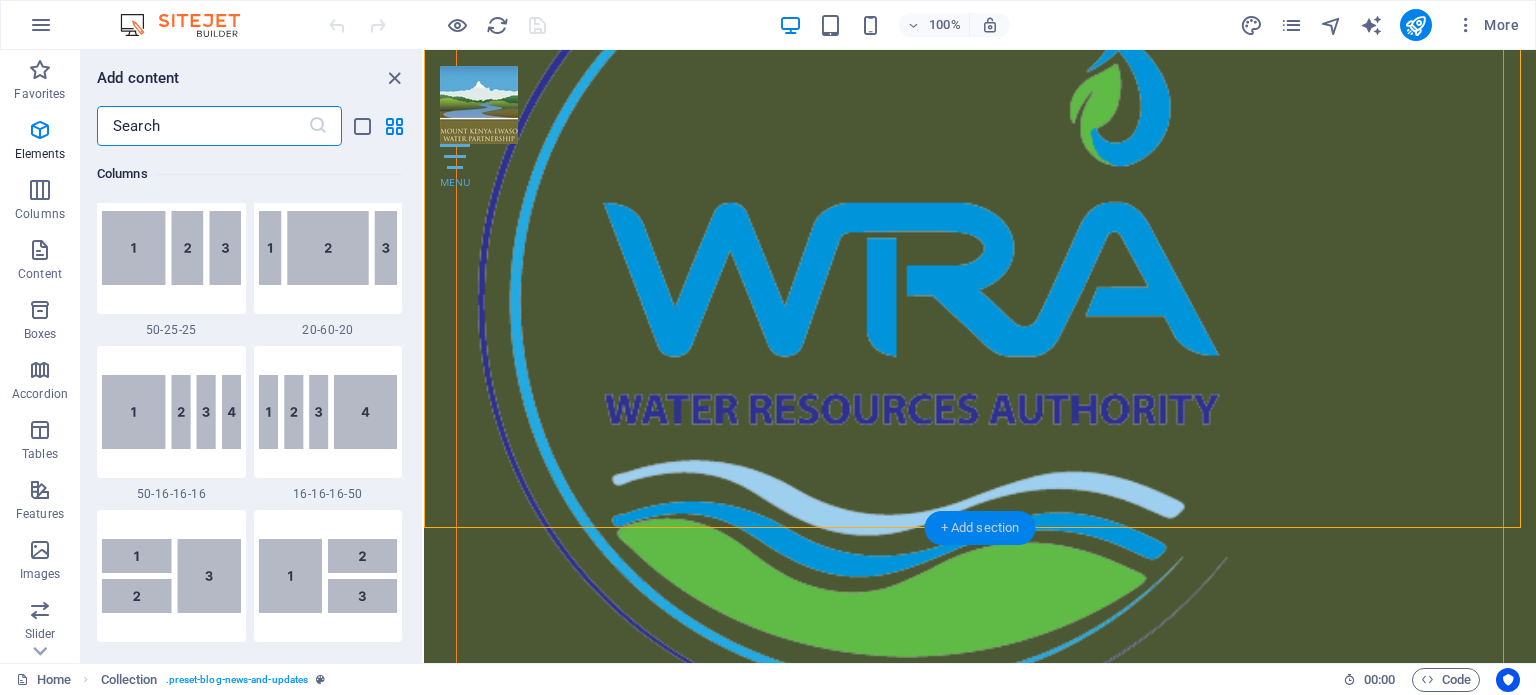 scroll, scrollTop: 3499, scrollLeft: 0, axis: vertical 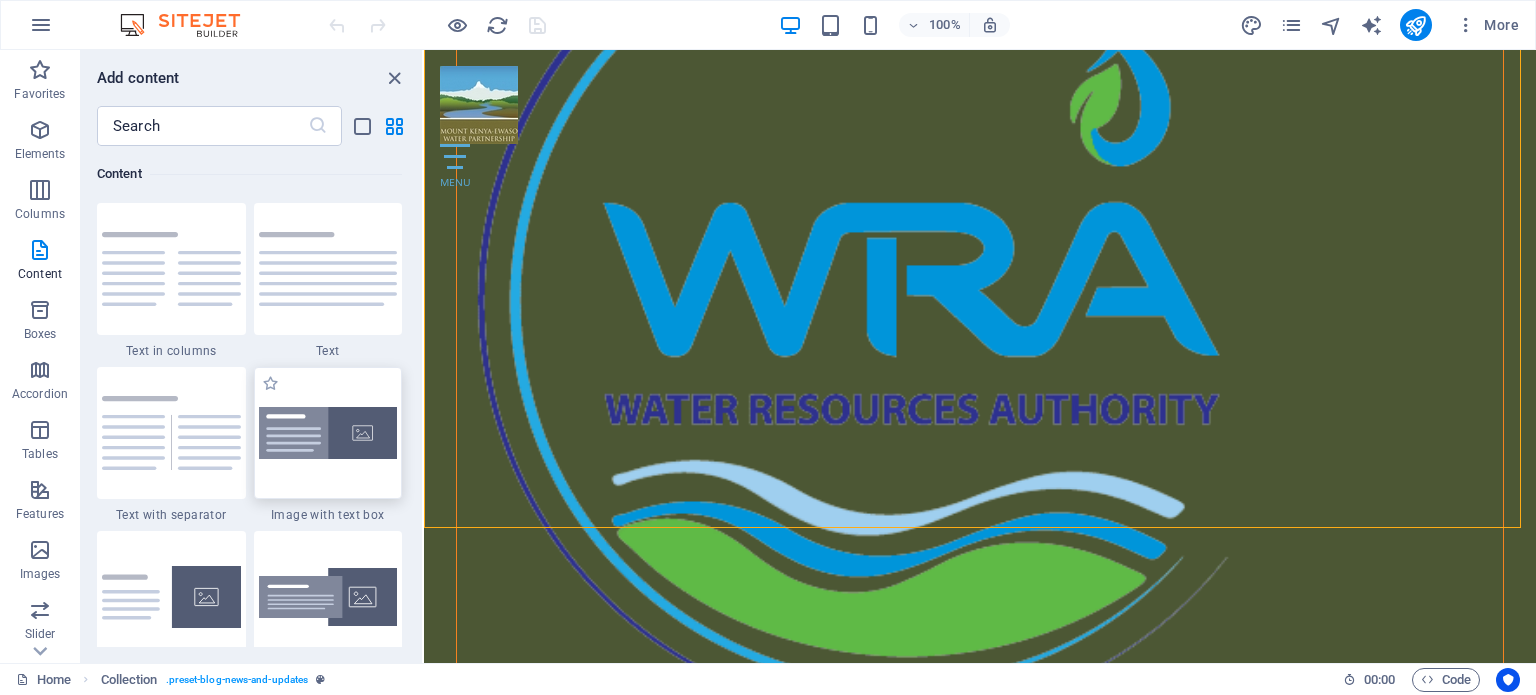 click at bounding box center (328, 433) 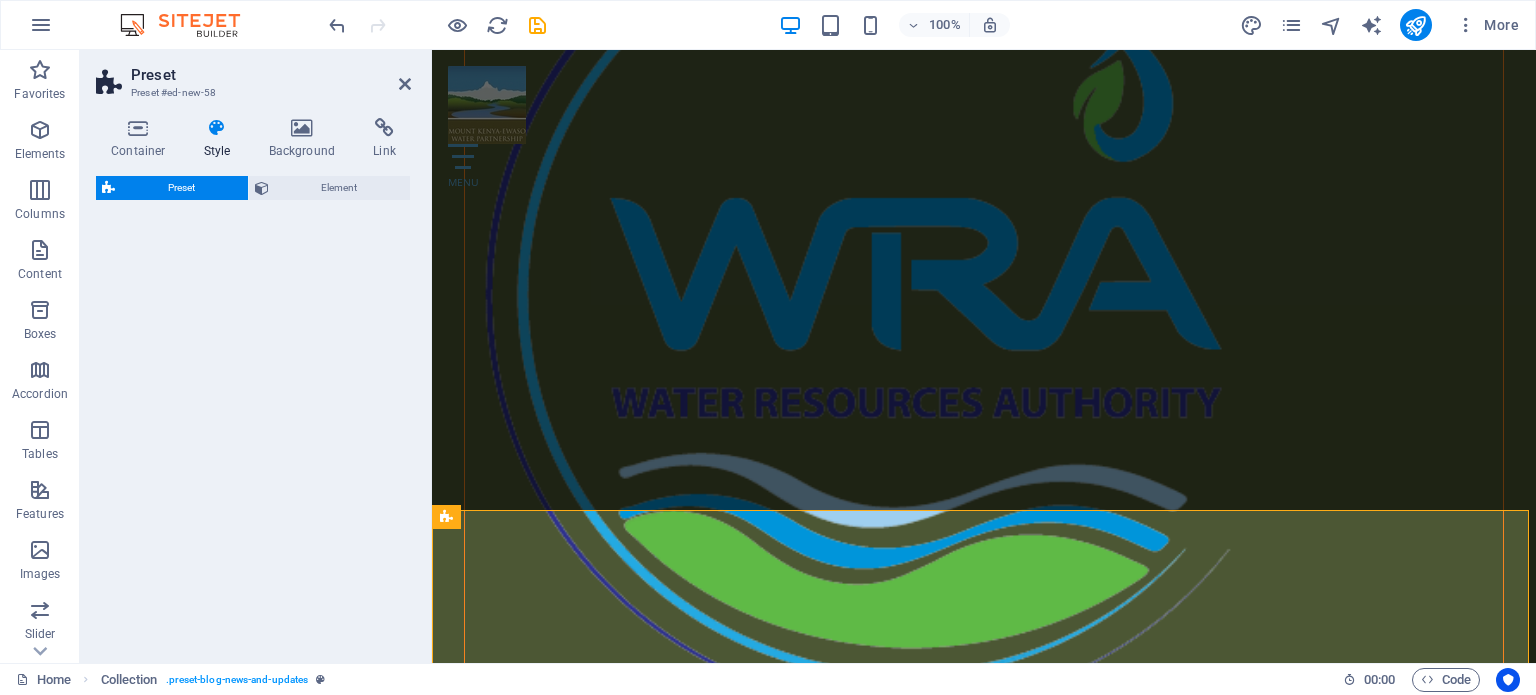 select on "rem" 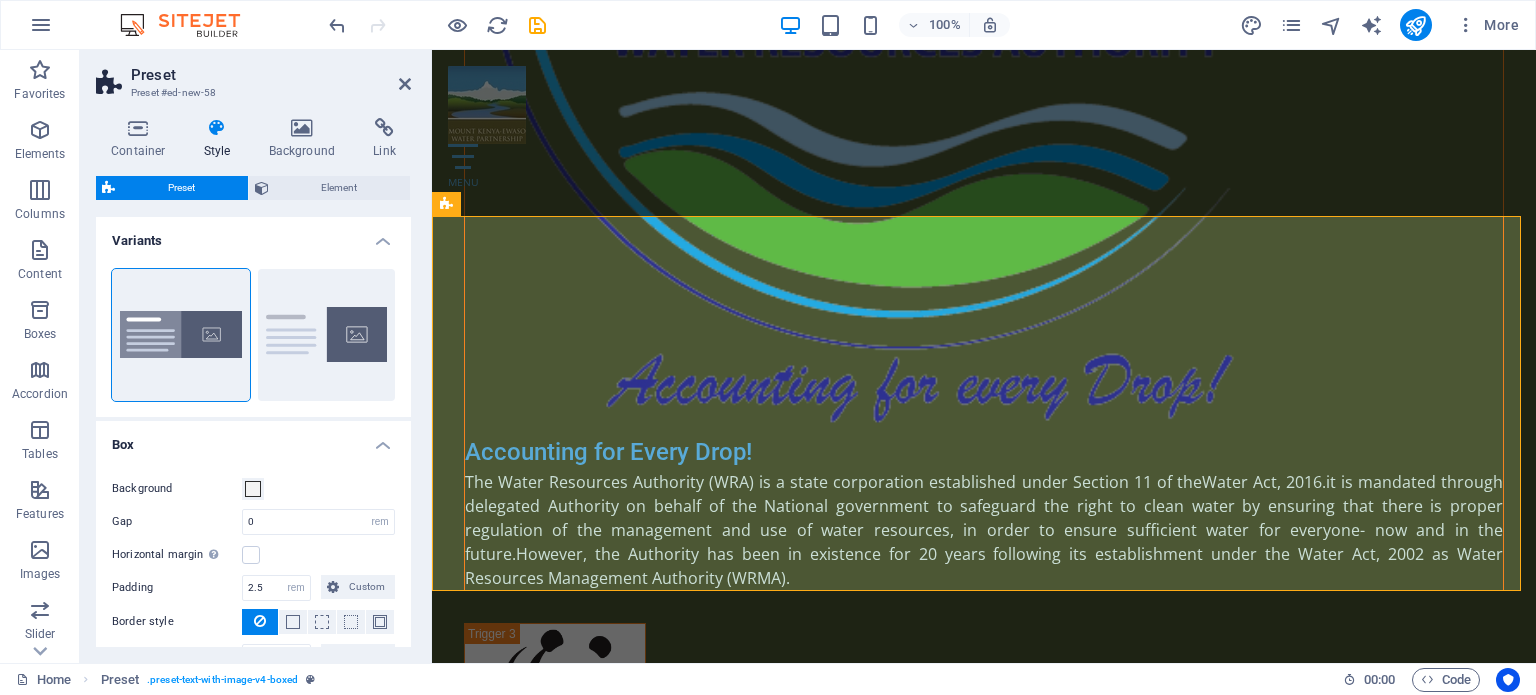 scroll, scrollTop: 8283, scrollLeft: 0, axis: vertical 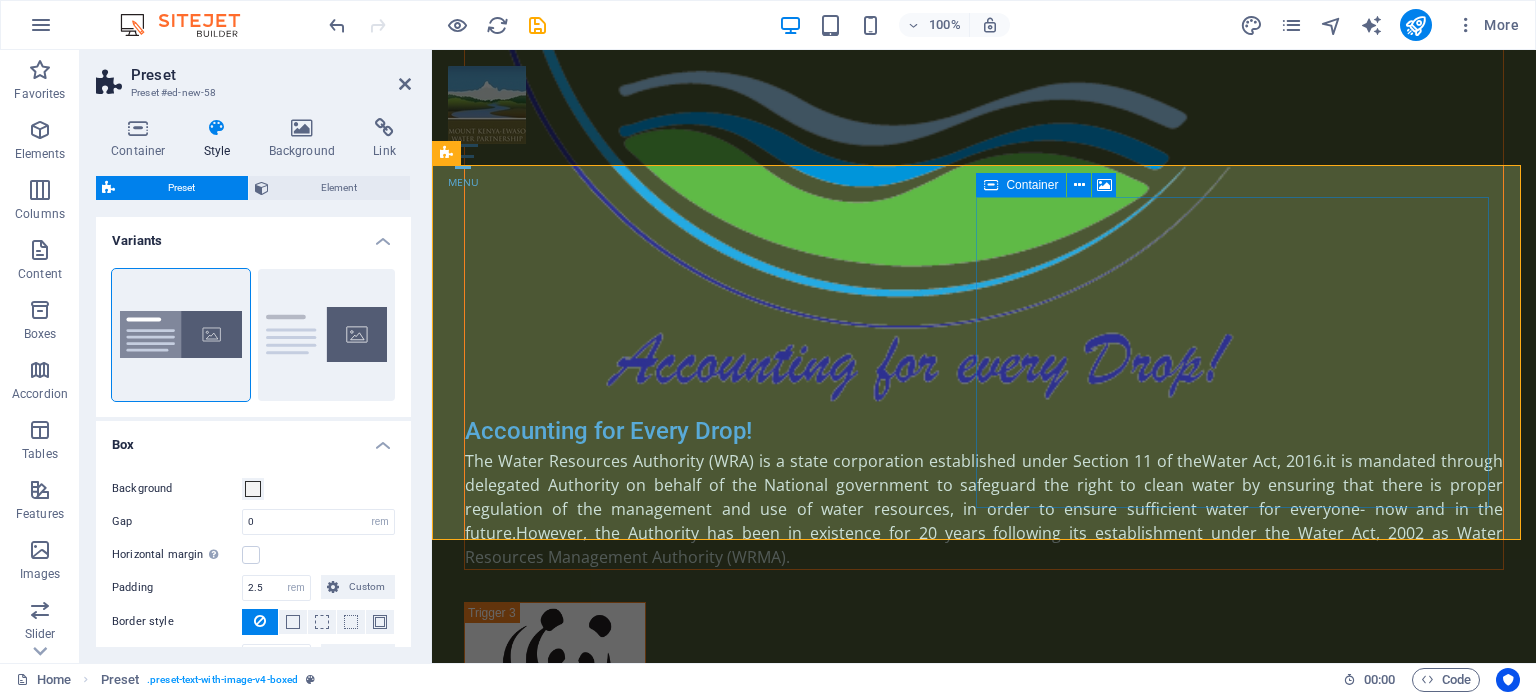 click on "Paste clipboard" at bounding box center [1038, 6261] 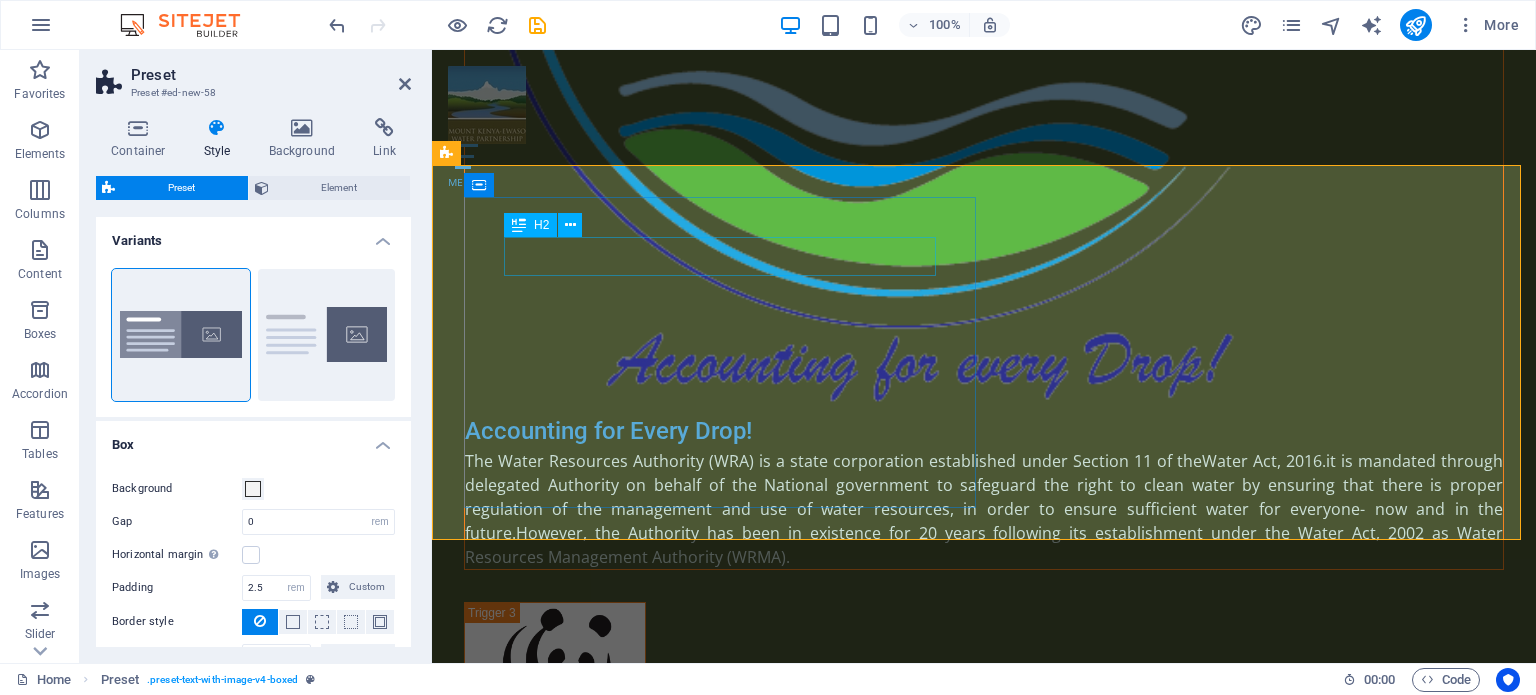 click on "New headline" at bounding box center [984, 5693] 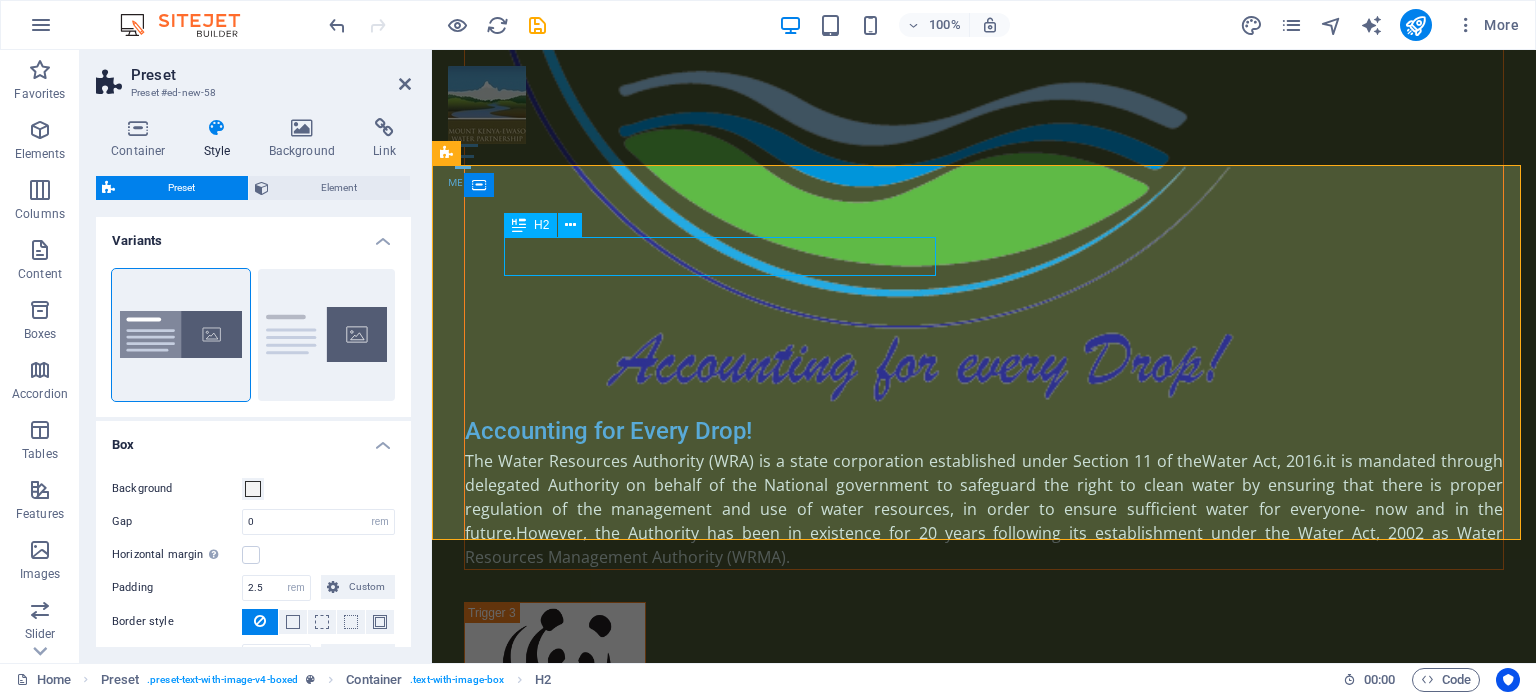 click on "New headline" at bounding box center [984, 5693] 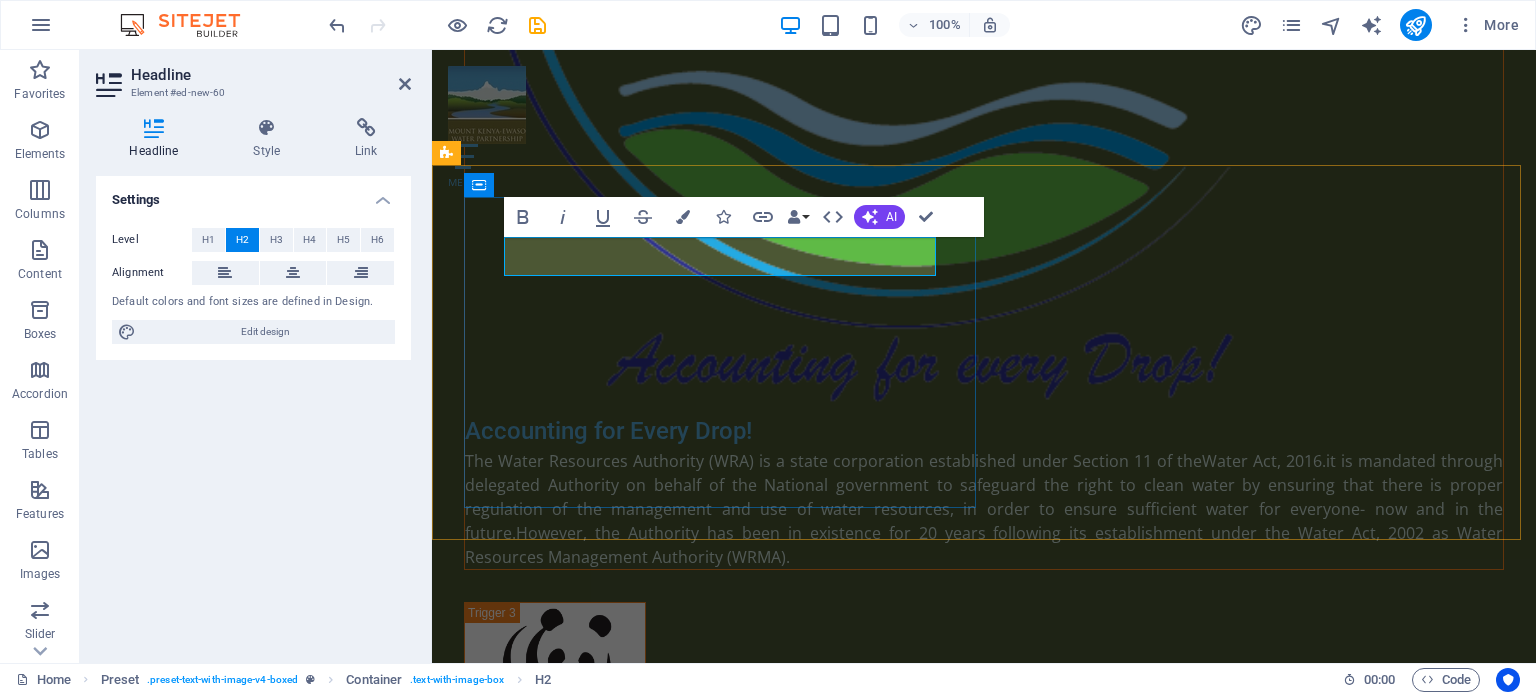 type 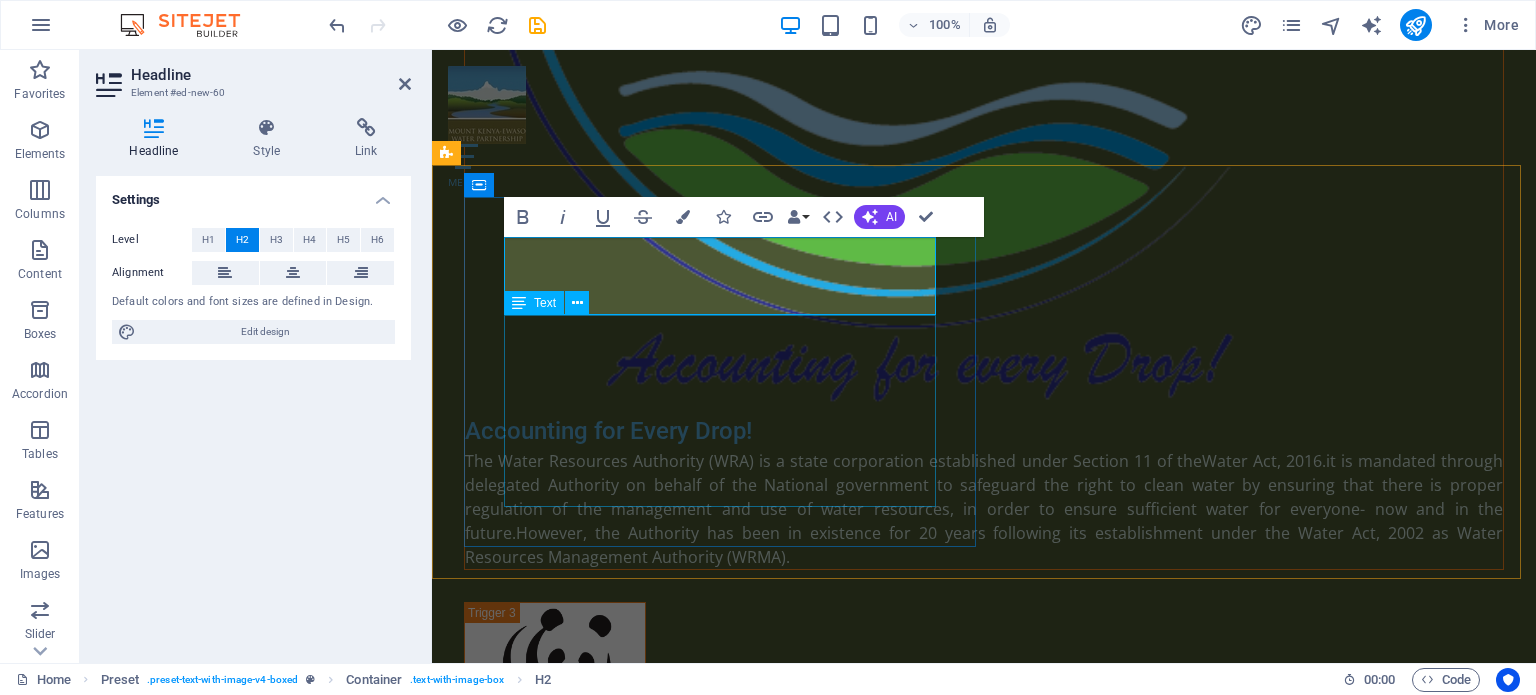 click on "Lorem ipsum dolor sit amet, consectetuer adipiscing elit. Aenean commodo ligula eget dolor. Lorem ipsum dolor sit amet, consectetuer adipiscing elit leget dolor. Lorem ipsum dolor sit amet, consectetuer adipiscing elit. Aenean commodo ligula eget dolor. Lorem ipsum dolor sit amet, consectetuer adipiscing elit dolor consectetuer adipiscing elit leget dolor. Lorem elit saget ipsum dolor sit amet, consectetuer." at bounding box center [984, 5761] 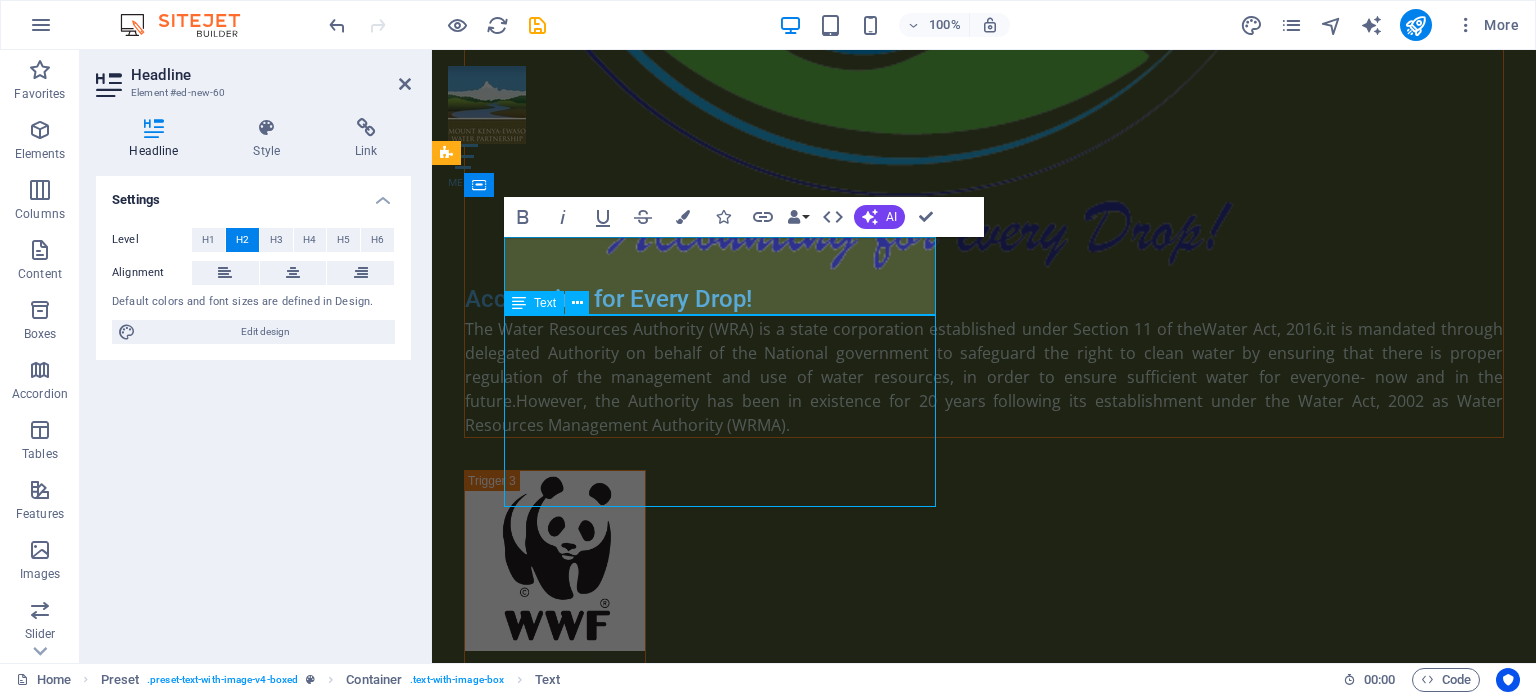scroll, scrollTop: 7631, scrollLeft: 0, axis: vertical 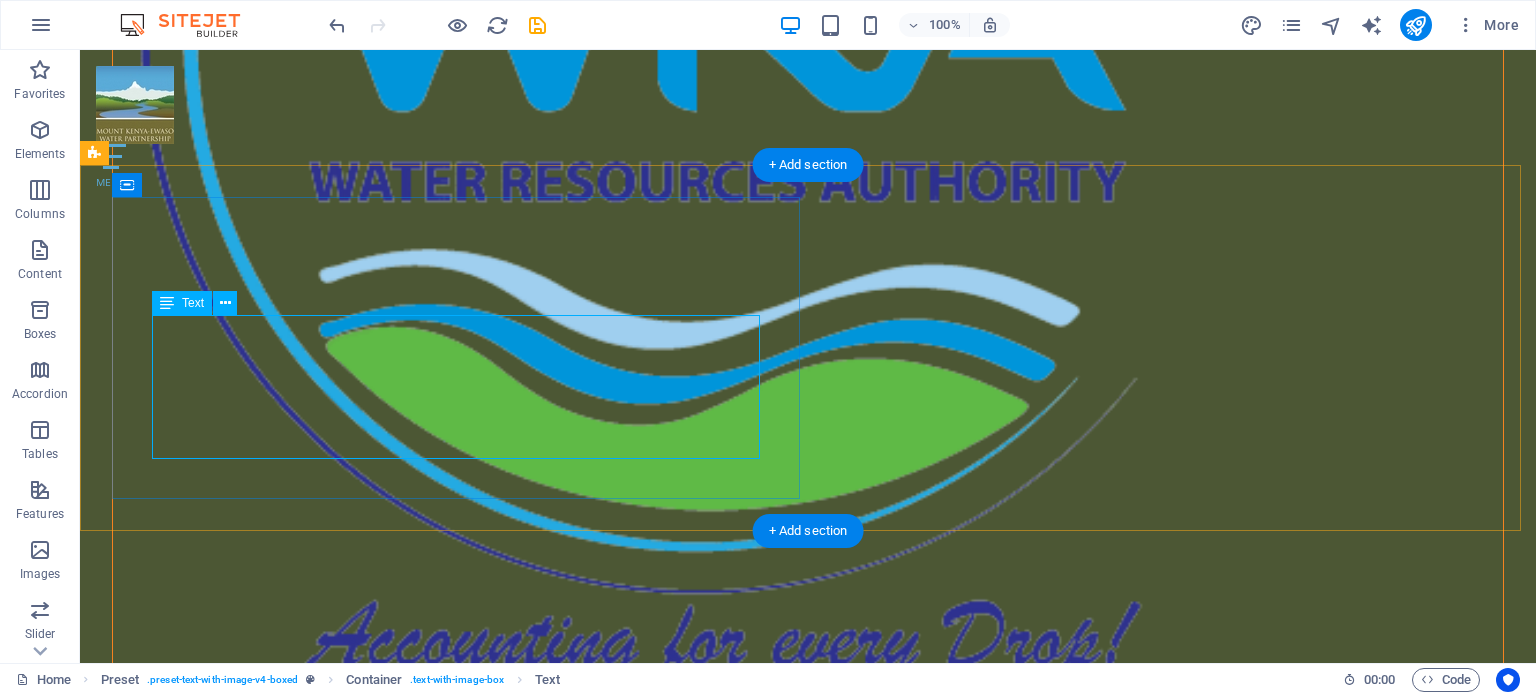 click on "Lorem ipsum dolor sit amet, consectetuer adipiscing elit. Aenean commodo ligula eget dolor. Lorem ipsum dolor sit amet, consectetuer adipiscing elit leget dolor. Lorem ipsum dolor sit amet, consectetuer adipiscing elit. Aenean commodo ligula eget dolor. Lorem ipsum dolor sit amet, consectetuer adipiscing elit dolor consectetuer adipiscing elit leget dolor. Lorem elit saget ipsum dolor sit amet, consectetuer." at bounding box center [808, 6531] 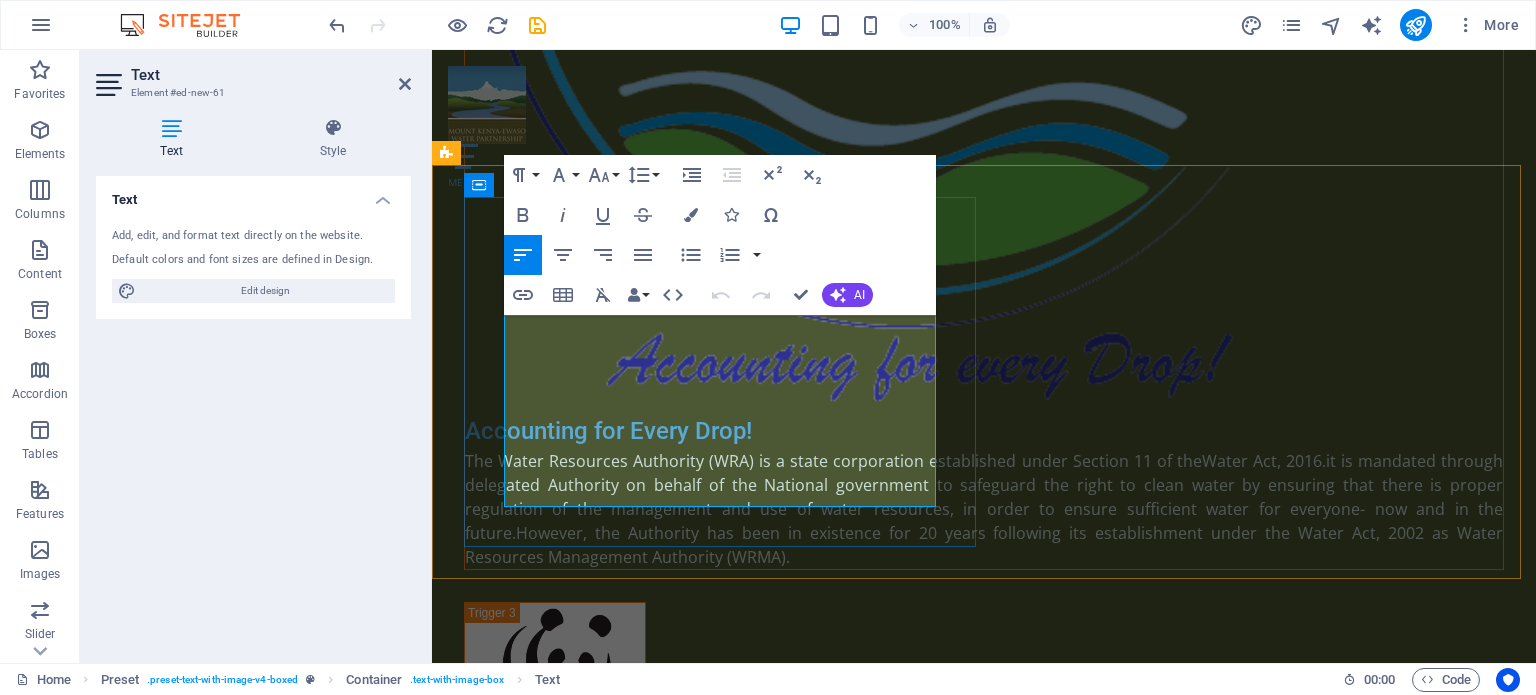 click on "Lorem ipsum dolor sit amet, consectetuer adipiscing elit. Aenean commodo ligula eget dolor. Lorem ipsum dolor sit amet, consectetuer adipiscing elit leget dolor. Lorem ipsum dolor sit amet, consectetuer adipiscing elit. Aenean commodo ligula eget dolor. Lorem ipsum dolor sit amet, consectetuer adipiscing elit dolor consectetuer adipiscing elit leget dolor. Lorem elit saget ipsum dolor sit amet, consectetuer." at bounding box center (984, 5761) 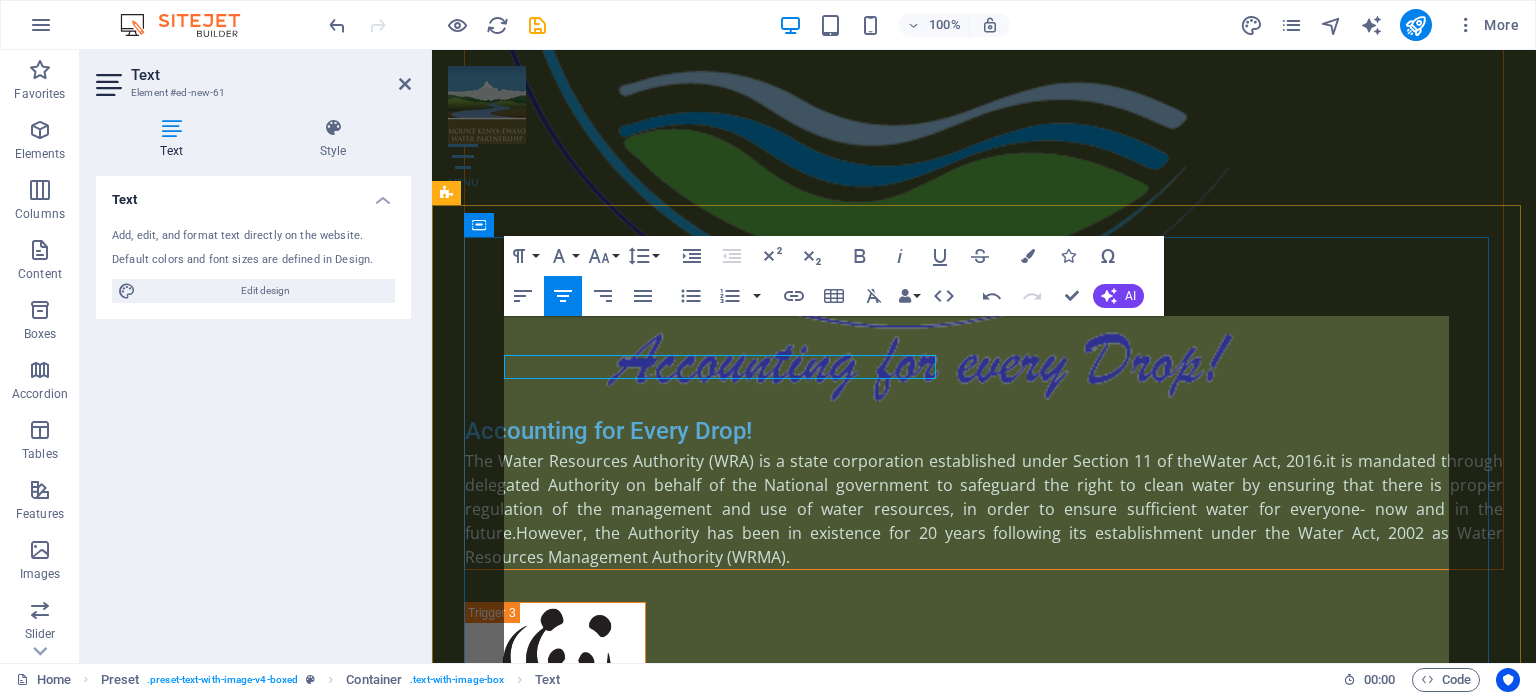 scroll, scrollTop: 8244, scrollLeft: 0, axis: vertical 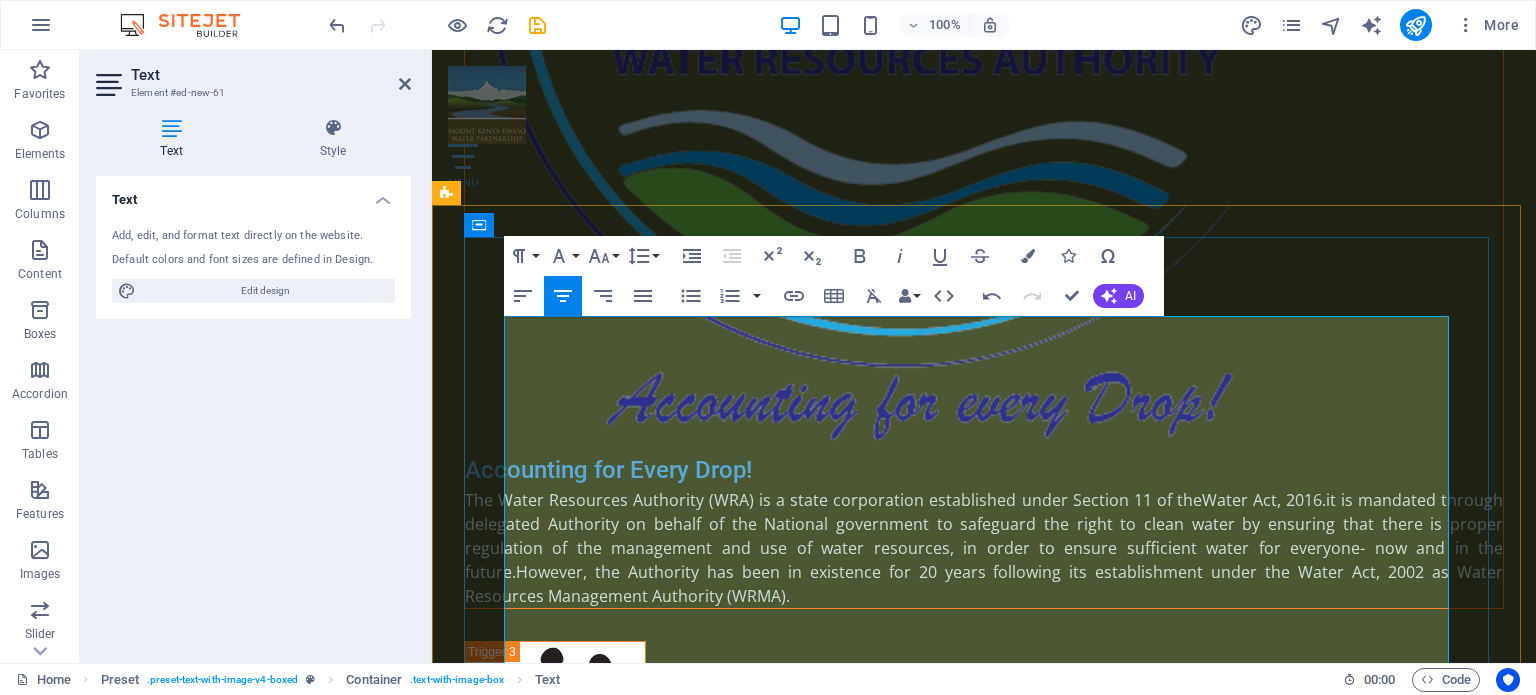 click on "Shifting from Climate Opulence to Climate Resilience" at bounding box center [984, 5764] 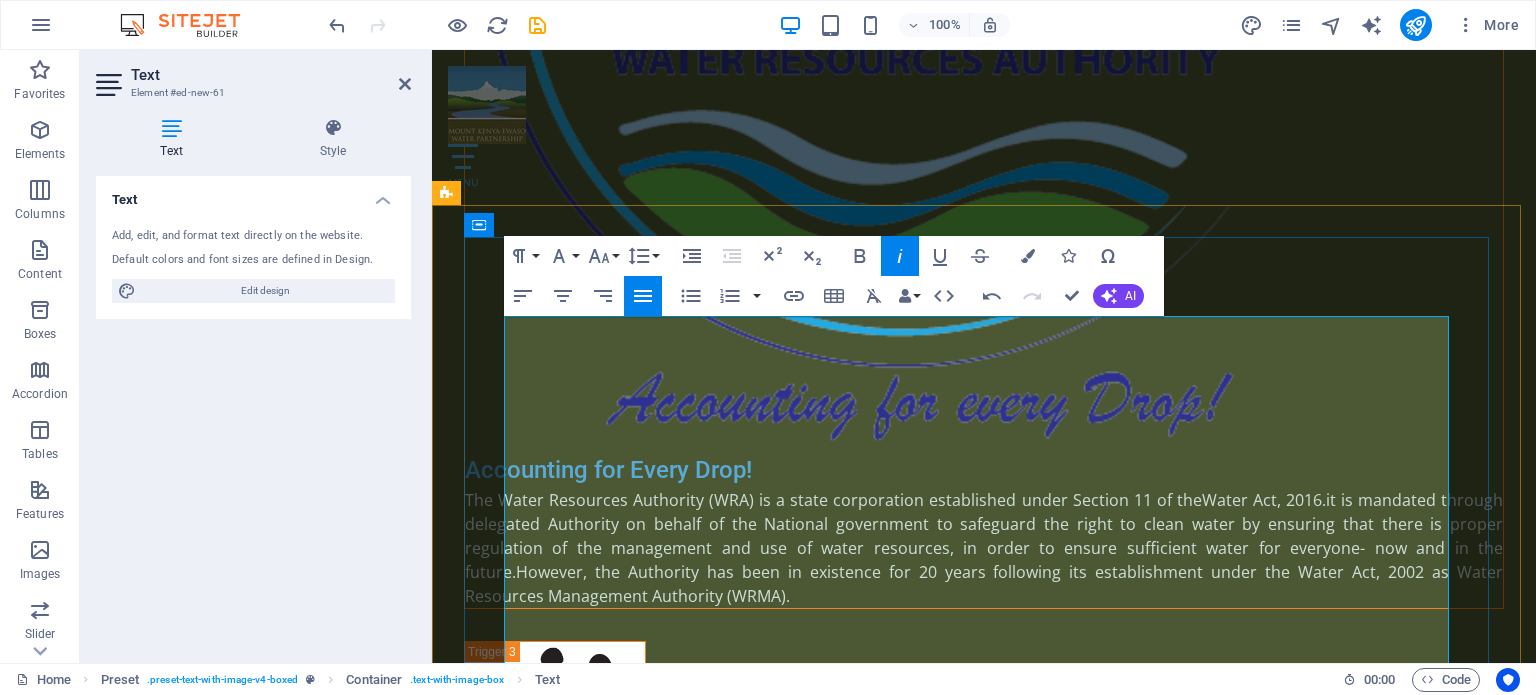 click at bounding box center (984, 5834) 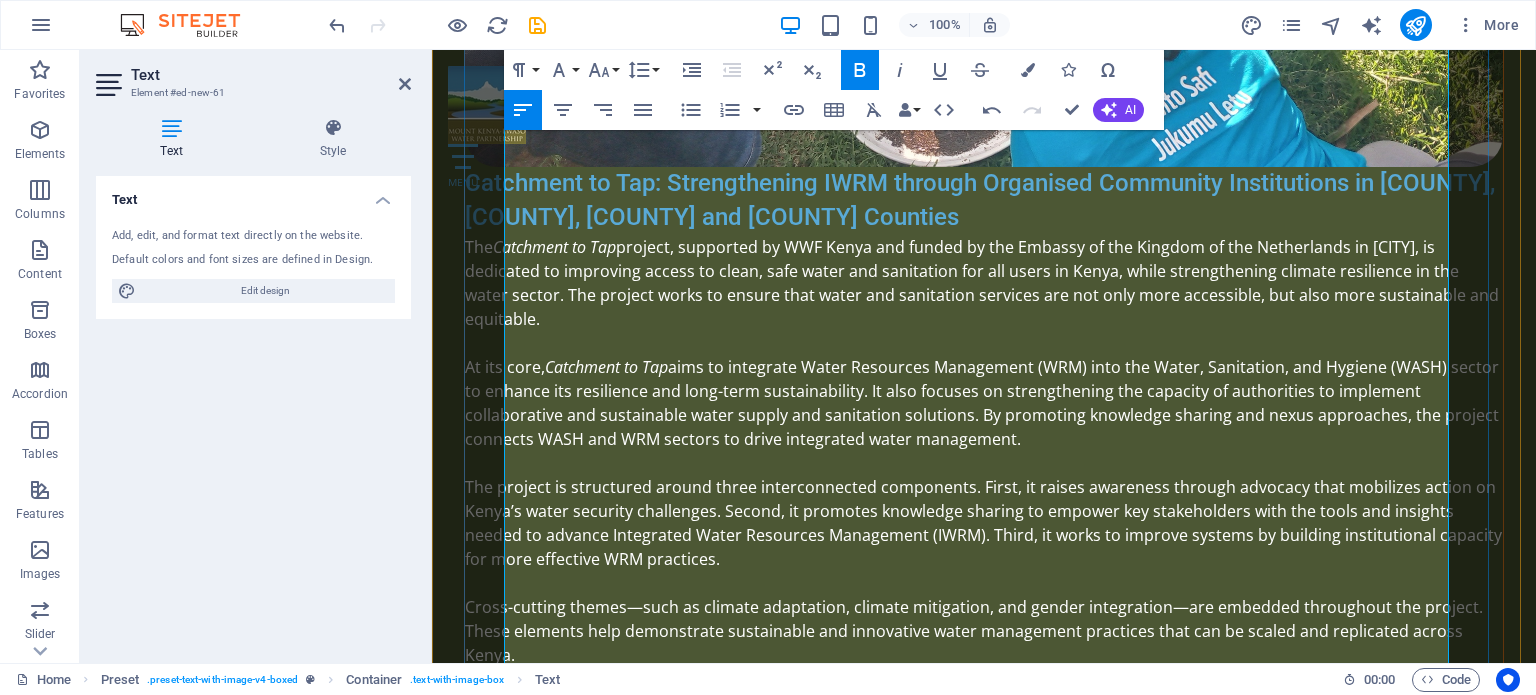 scroll, scrollTop: 9424, scrollLeft: 0, axis: vertical 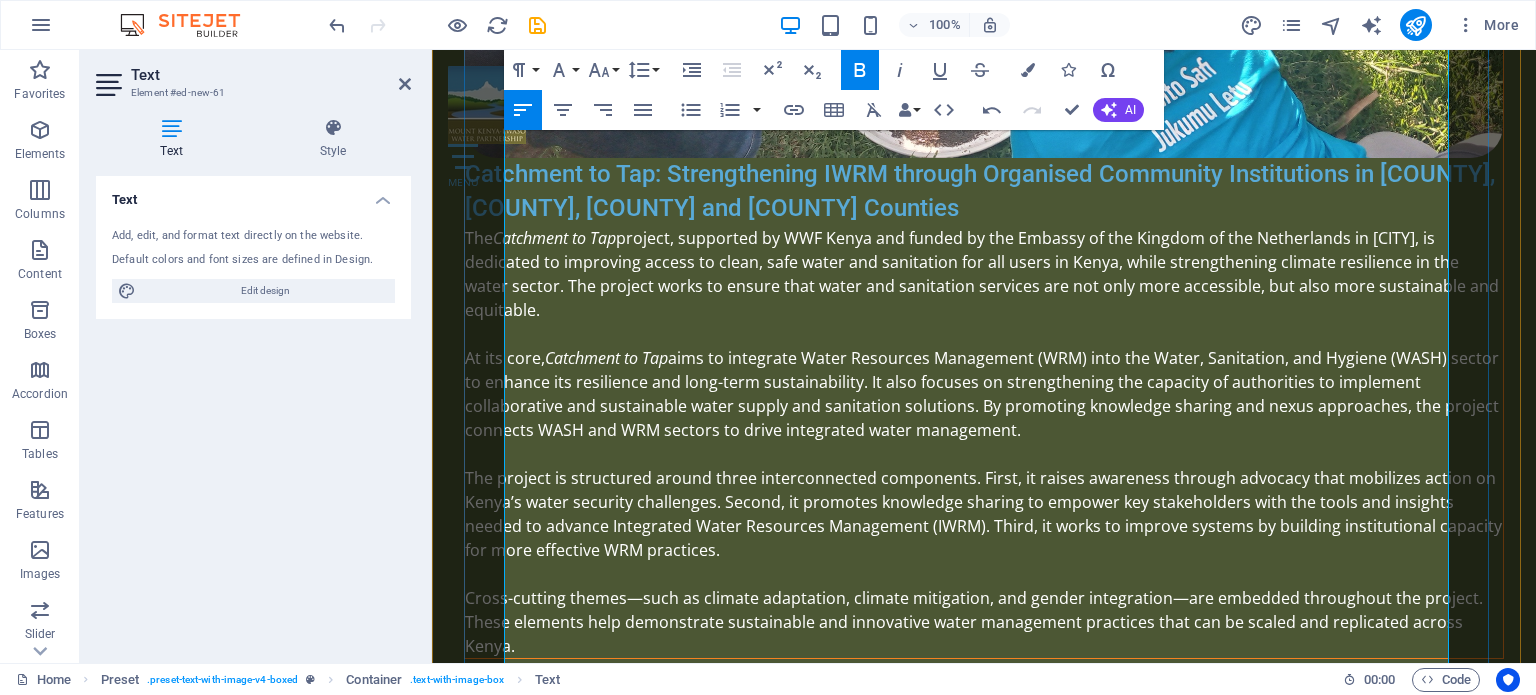 click on "In 2023, [NAME] became a member of the Ewaso Maji Users Sacco (EMUSACCO), where he participated in a financial literacy program on borrowing and loan repayment, facilitated by MKEWP during the first year of the Darwin Extra Initiative Project. Equipped with this new knowledge, he successfully secured a loan from EMUSACCO to purchase a dam liner. With technical support from an MKEWP water technician, the liner was installed, while [NAME] had carried out the dam excavation work himself in preparation for the installation." at bounding box center (984, 5719) 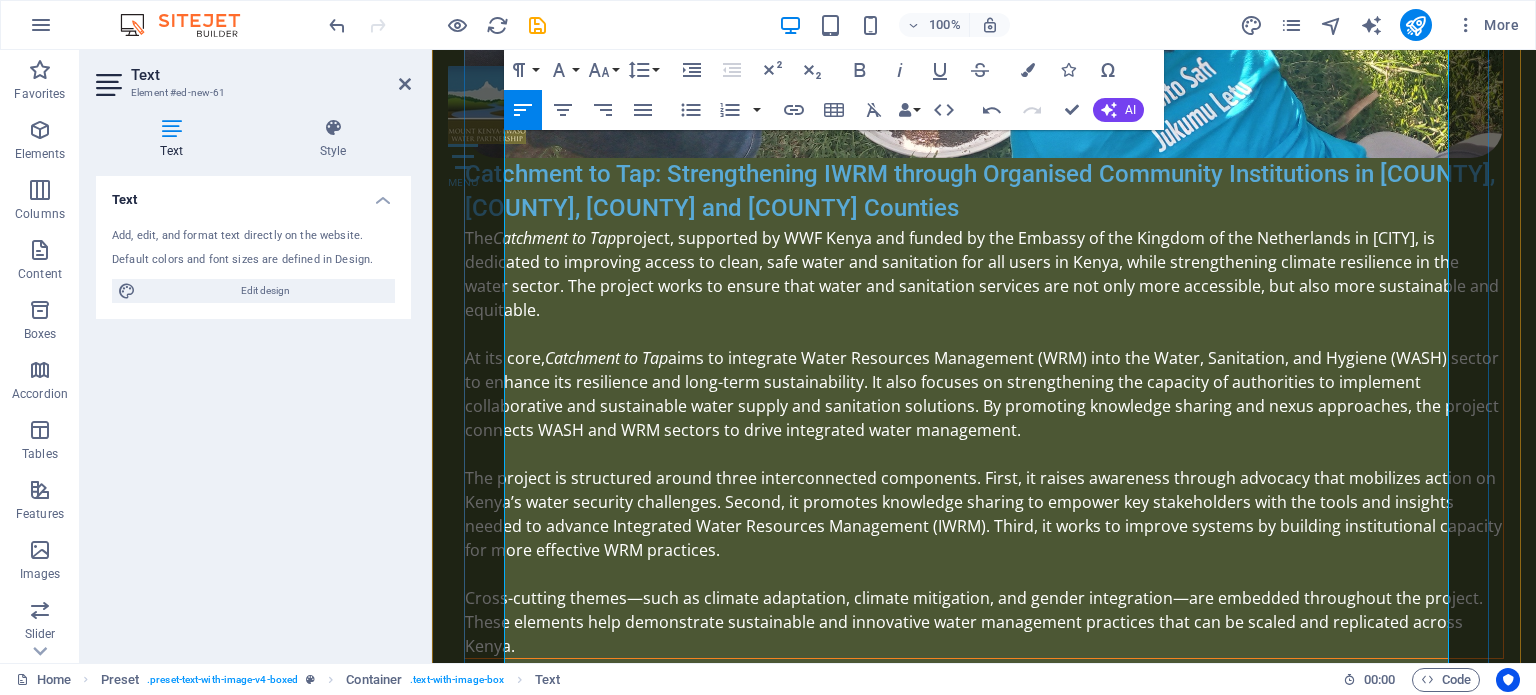 click on "In 2023, [NAME] became a member of the Ewaso Maji Users Sacco (EMUSACCO), where he participated in a financial literacy program on borrowing and loan repayment, facilitated by MKEWP during the first year of the Darwin Extra Initiative Project. Equipped with this new knowledge, he successfully secured a loan from EMUSACCO to purchase a dam liner. With technical support from an MKEWP water technician, the liner was installed, while [NAME] had carried out the dam excavation work himself in preparation for the installation." at bounding box center (984, 5719) 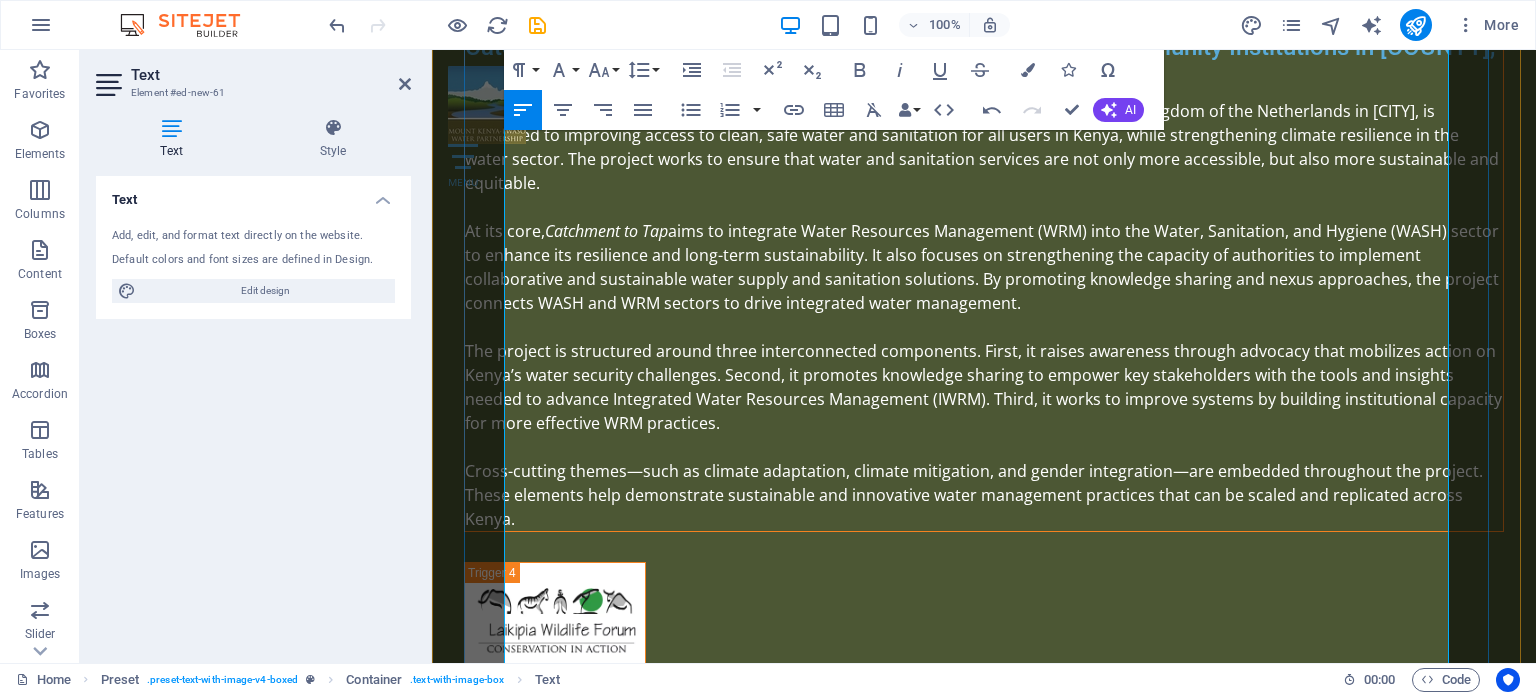 scroll, scrollTop: 9550, scrollLeft: 0, axis: vertical 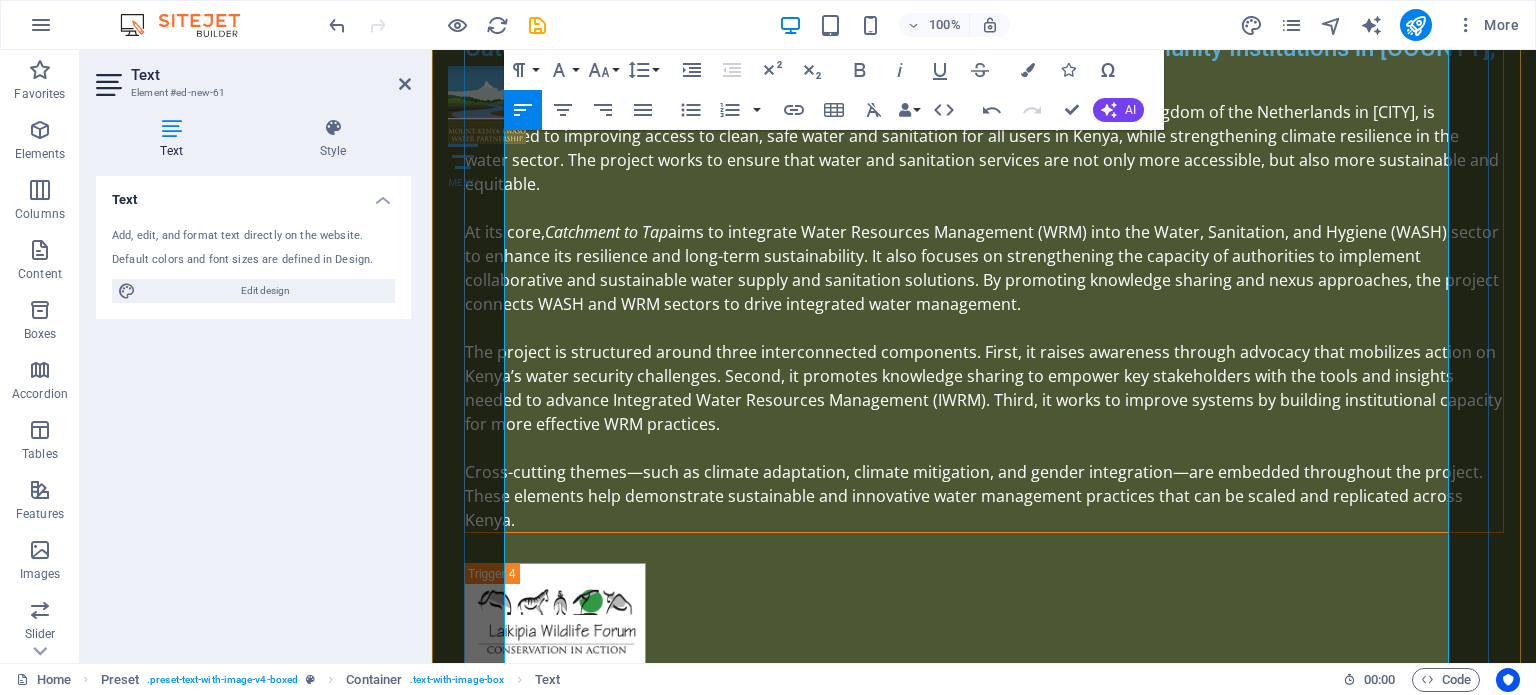 click at bounding box center [1131, 5665] 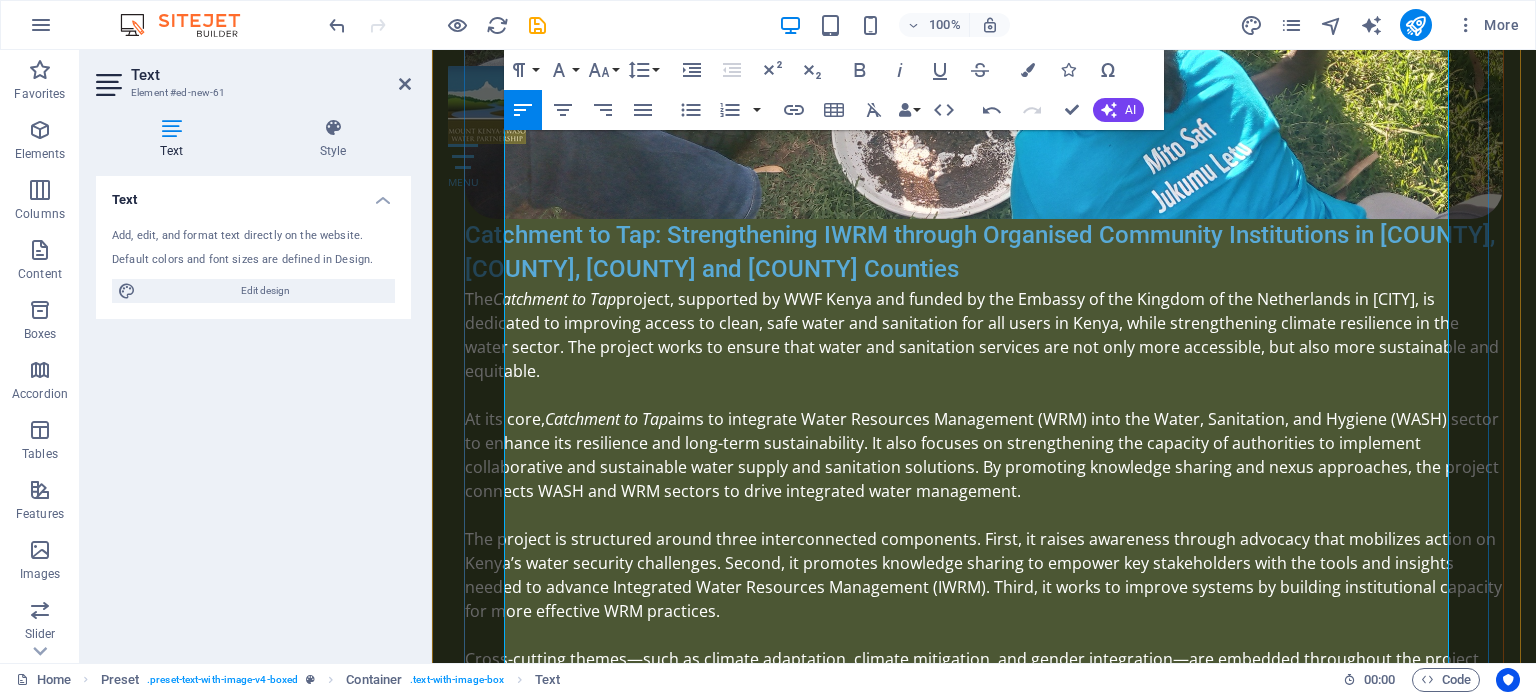 scroll, scrollTop: 9359, scrollLeft: 0, axis: vertical 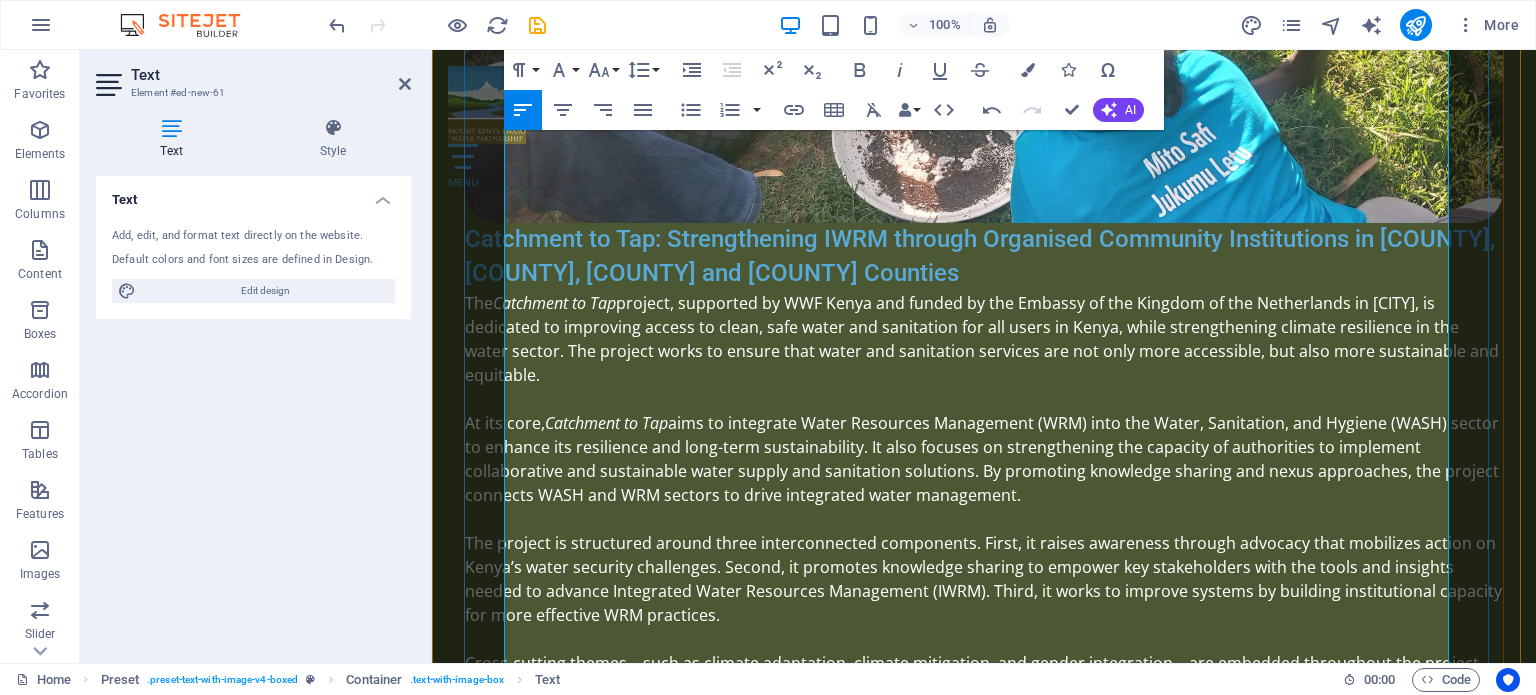 click at bounding box center (1131, 5856) 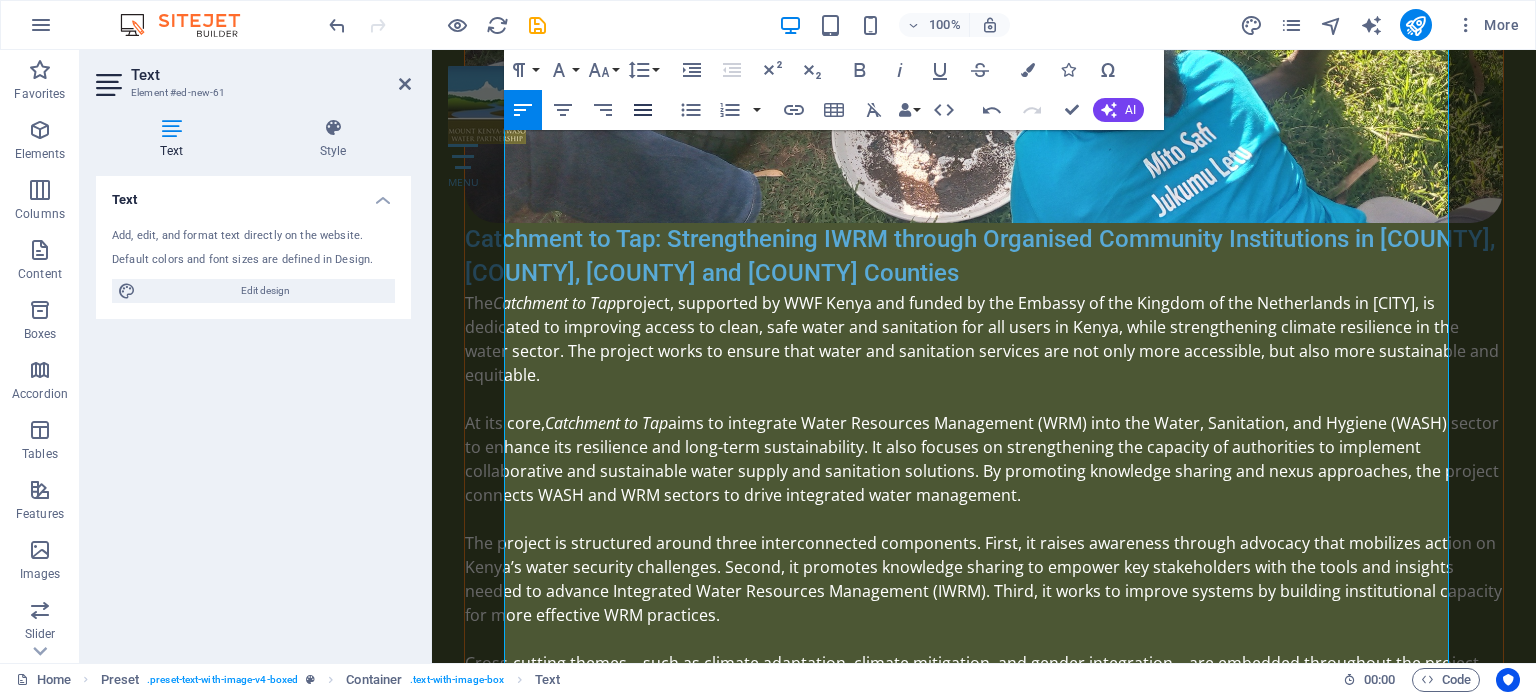 click 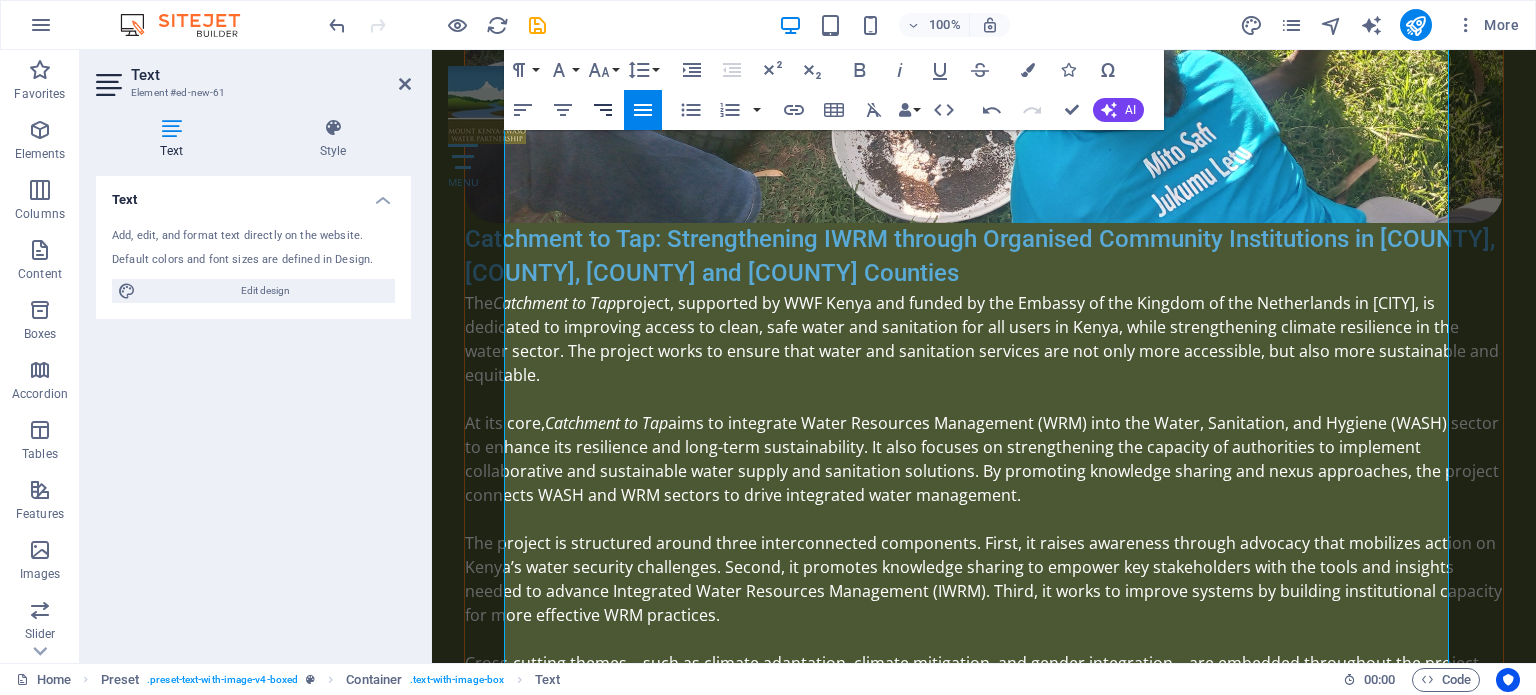 click 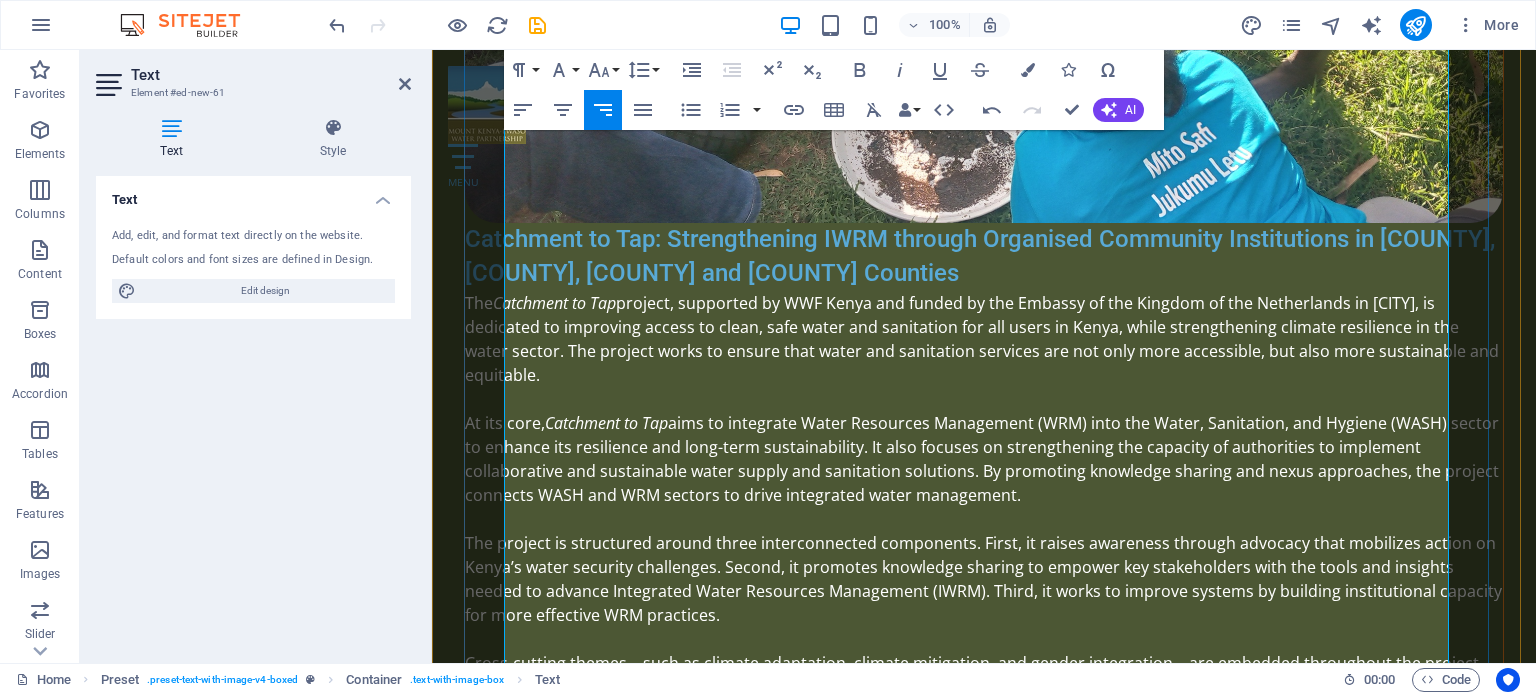 click on "[NAME]’s Water Pan with a capacity of 1.2 million liters." at bounding box center (984, 5983) 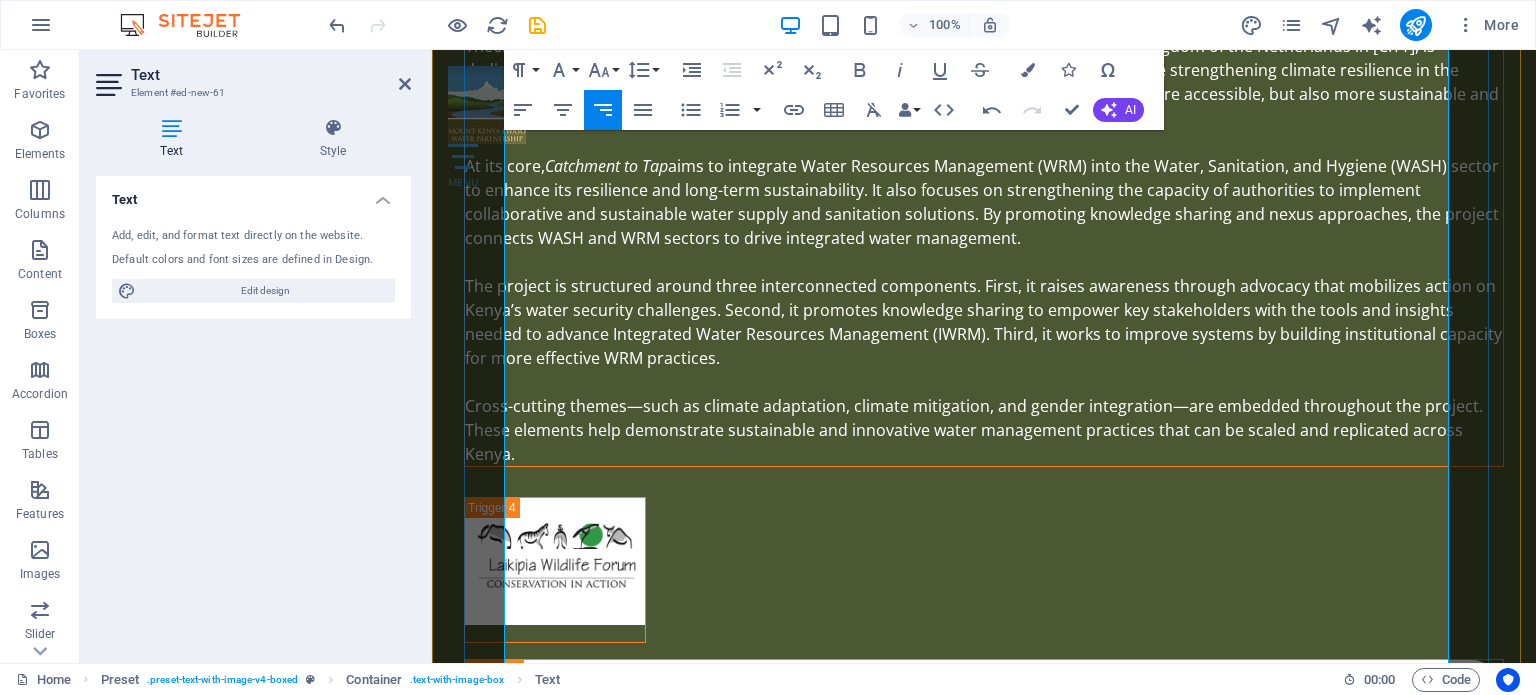 scroll, scrollTop: 9588, scrollLeft: 0, axis: vertical 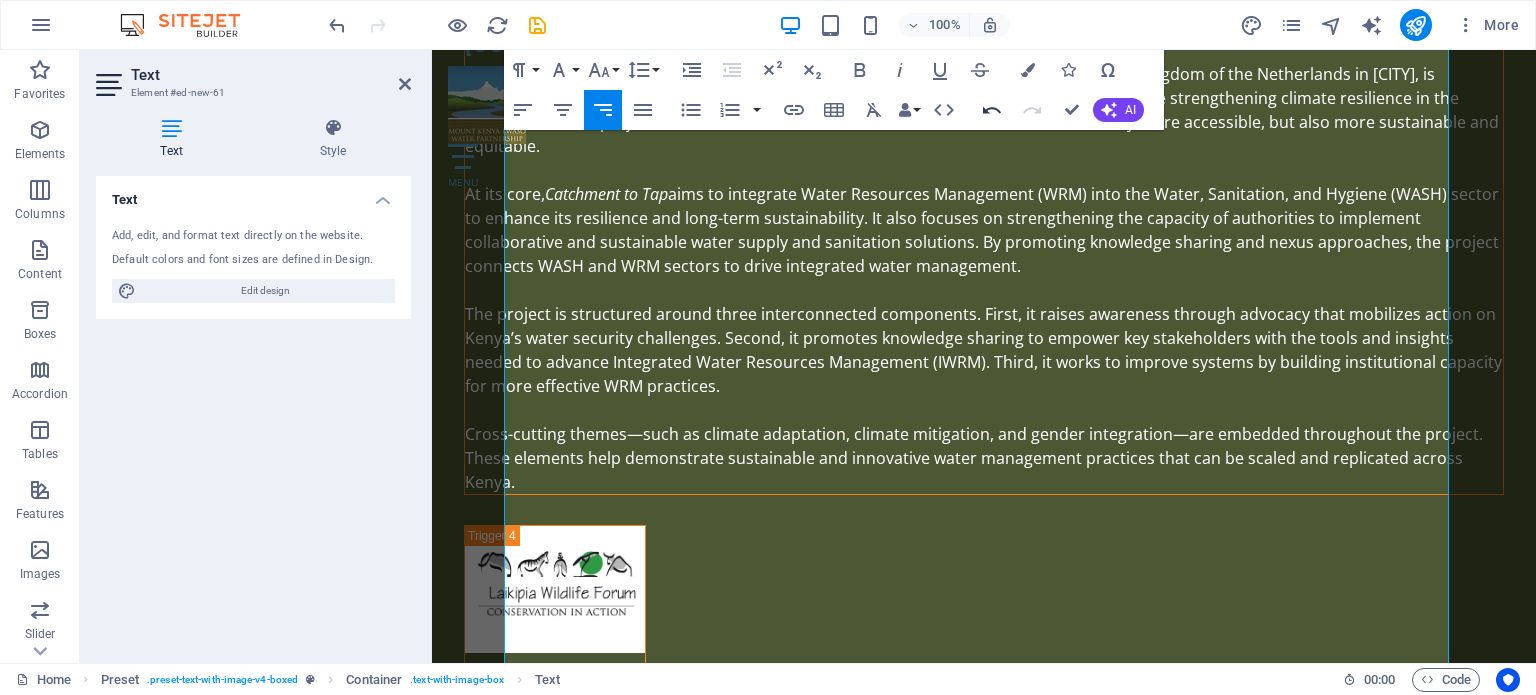 click 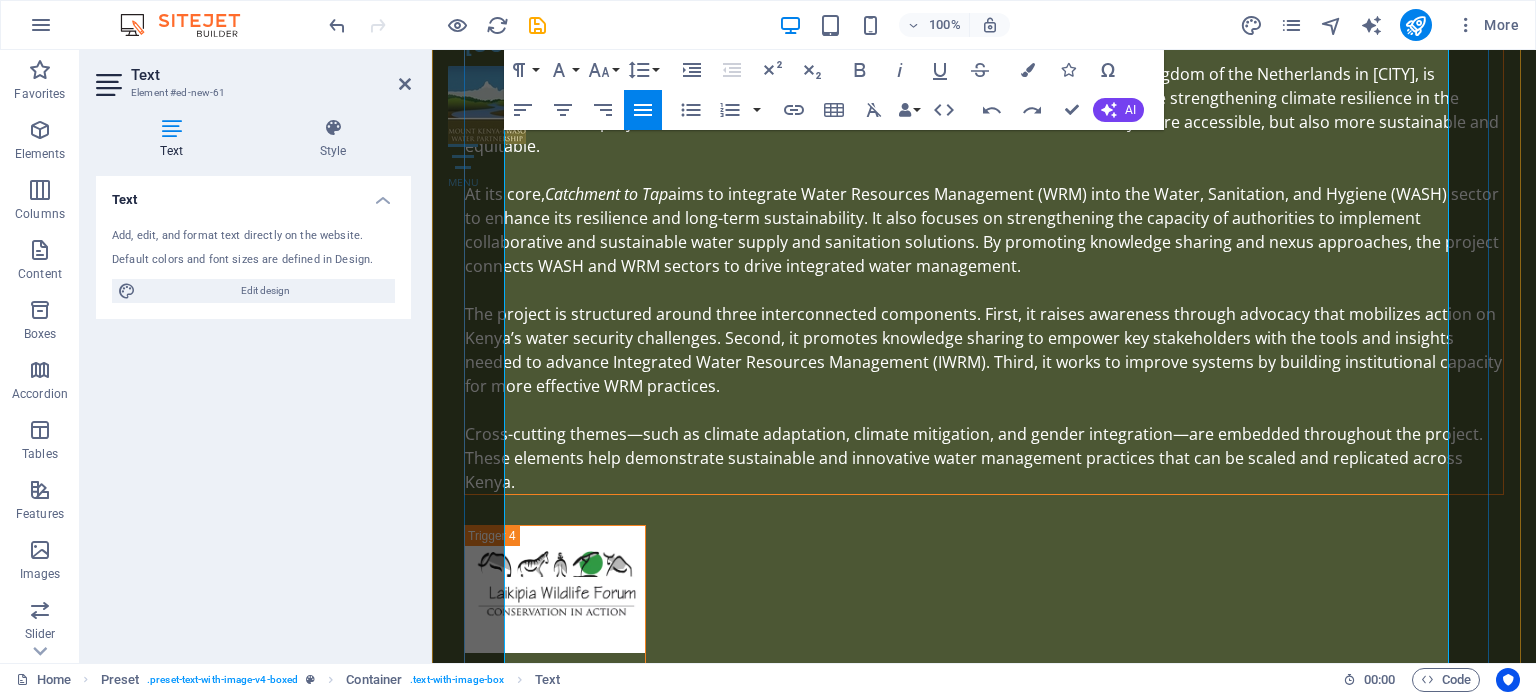 drag, startPoint x: 986, startPoint y: 316, endPoint x: 506, endPoint y: 313, distance: 480.00937 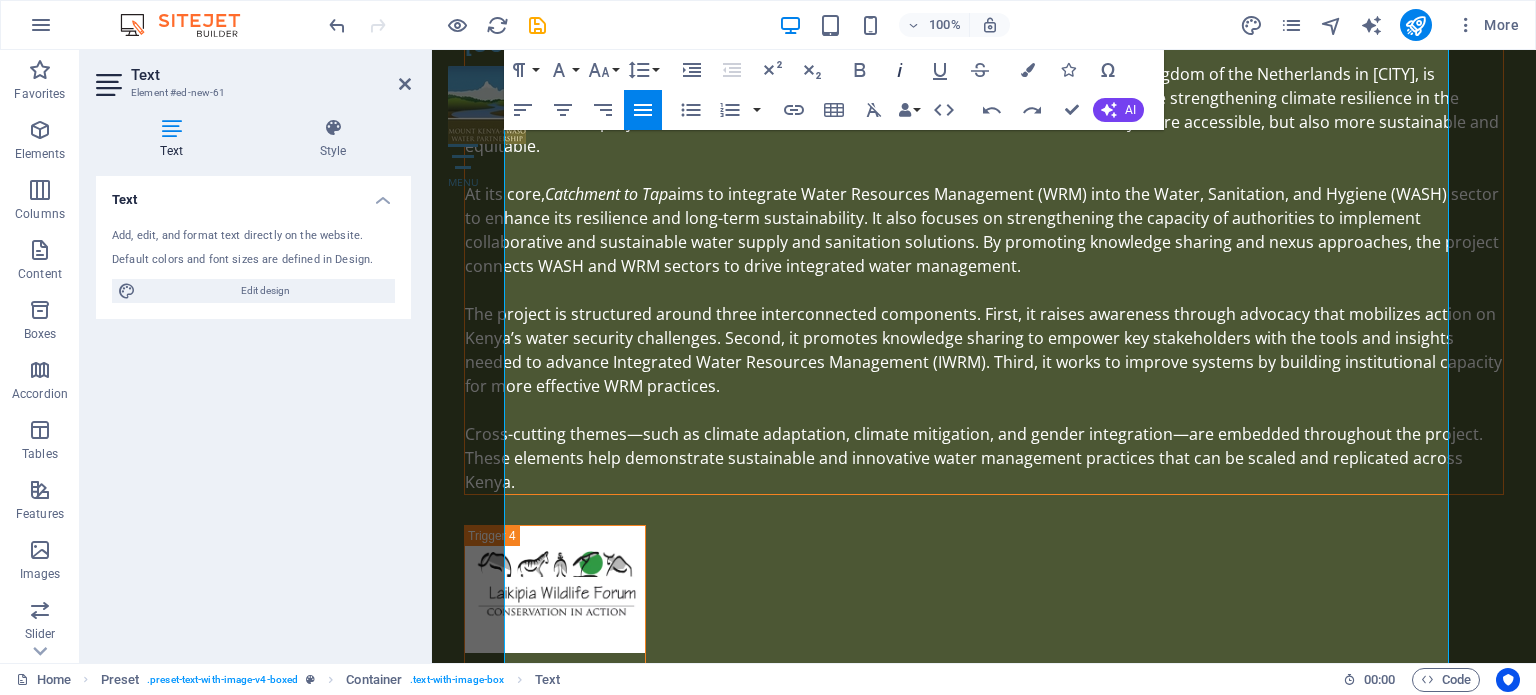 click 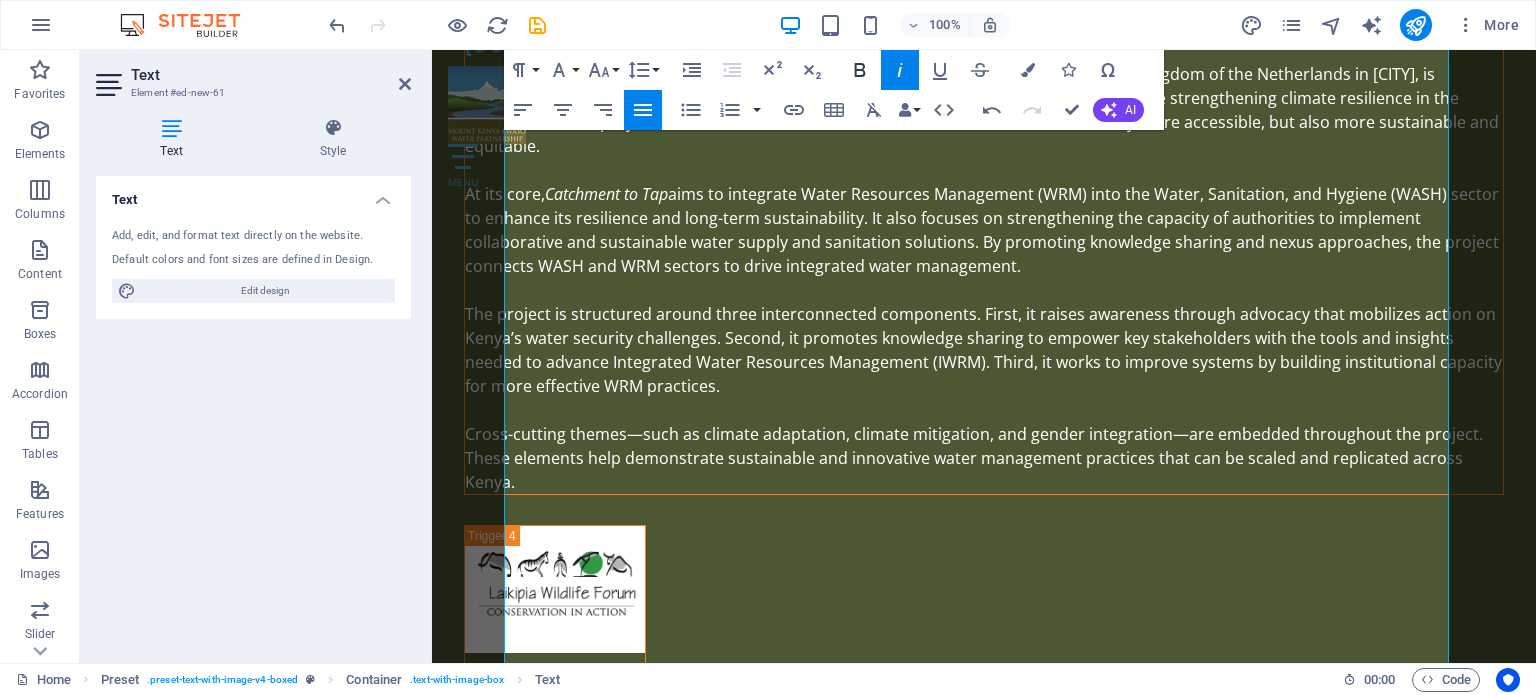 click 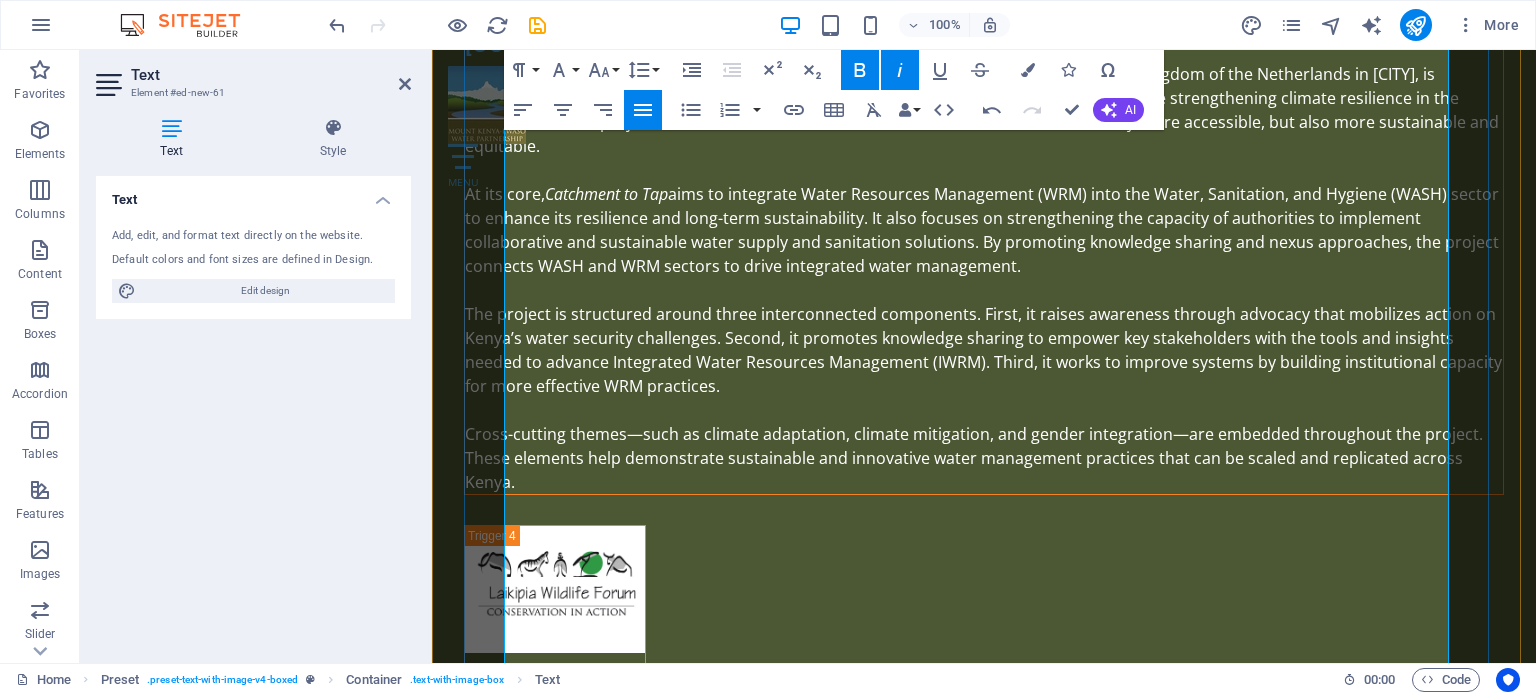 click on "George, who once struggled with severe water shortages during the dry season, is now water secure, thanks to the installation of the dam." at bounding box center (984, 5790) 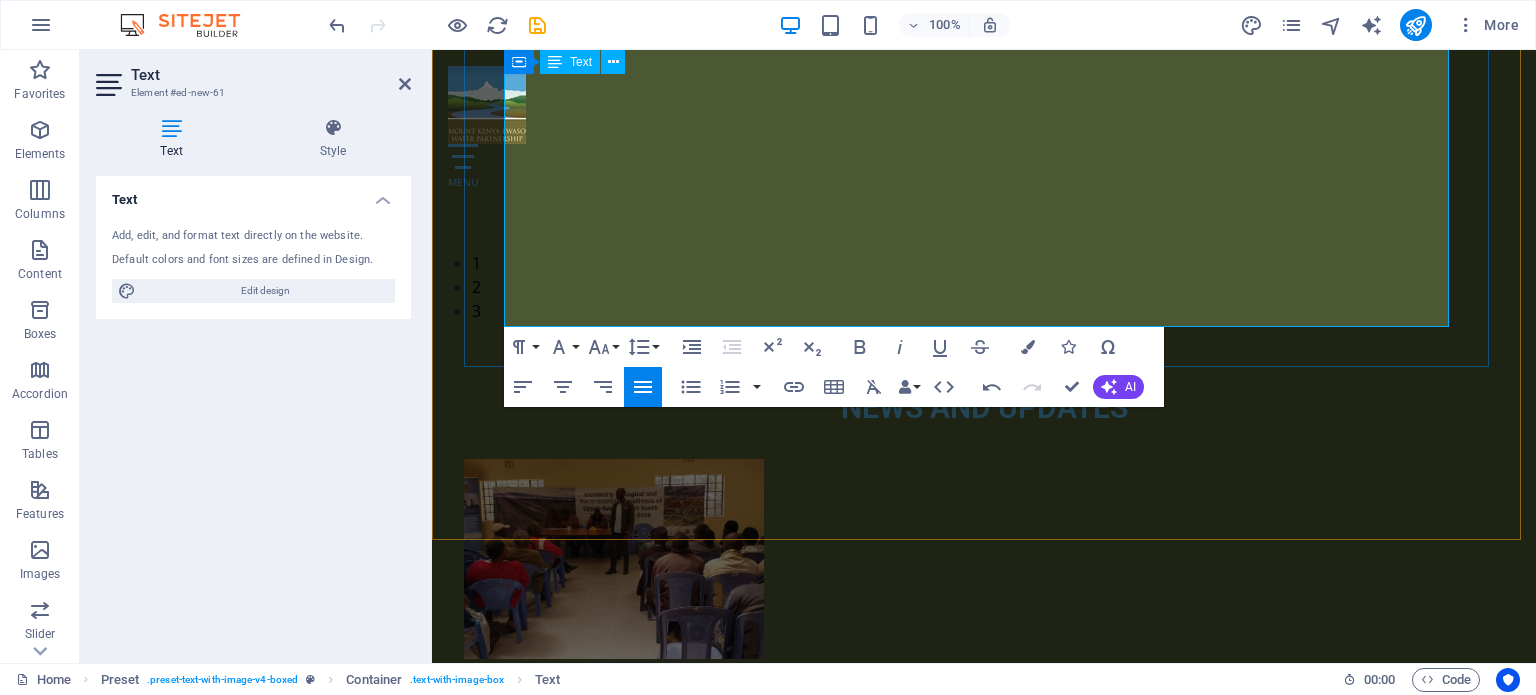 scroll, scrollTop: 12276, scrollLeft: 0, axis: vertical 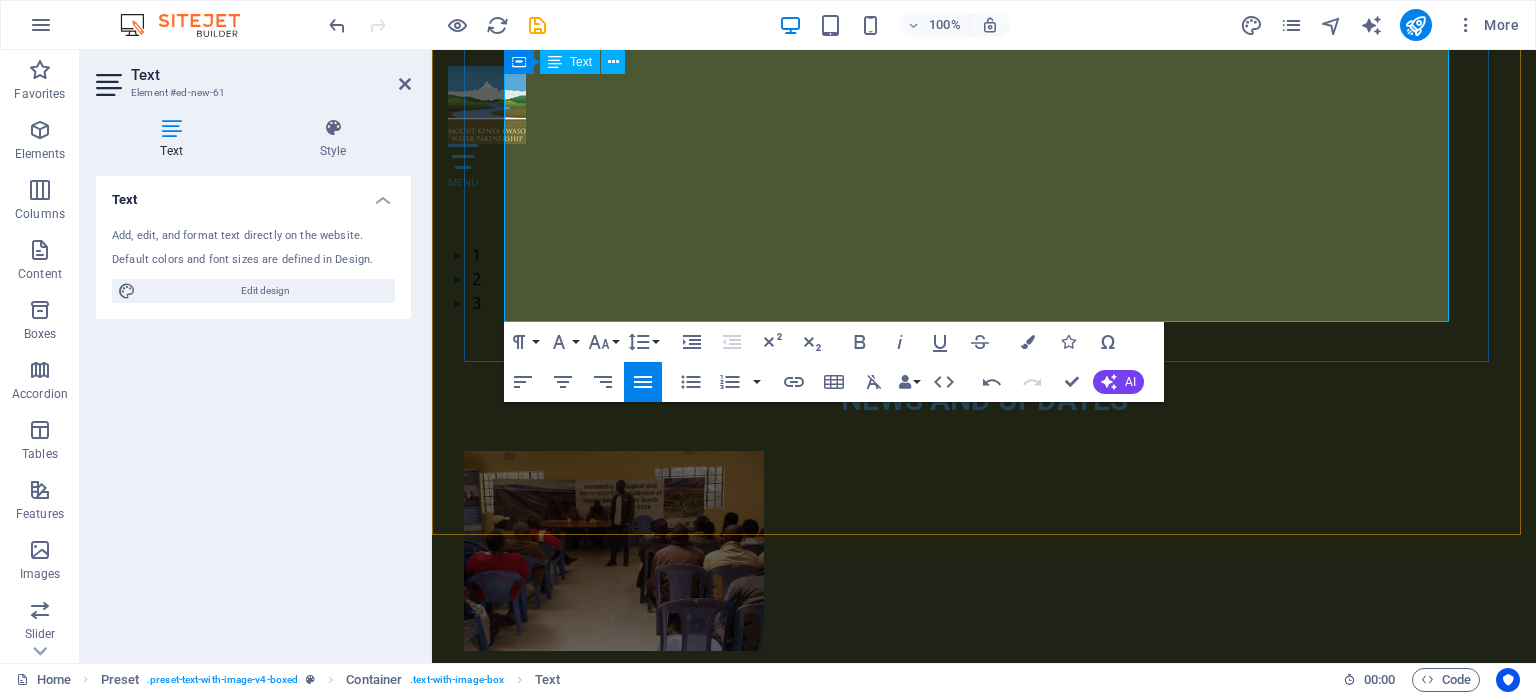 click on "The Upper Ewaso Ngiro North Ecosystem The Ewaso Ng’iro Basin primarily depends on water from Mt. Kenya and the Aberdare Ranges during dry seasons, while in wetter periods, the lowland plains contribute significantly through surface runoff at the onset of rains. The area encompasses a range of soil types: steep slopes are characterized by shallow, underdeveloped soils; plateaus and gently sloping areas feature well-developed soils; and valleys are characterized by poorly drained soils, all of which influence land use and water dynamics. Rapid changes in land use are taking place in this region, driven by deforestation and the expansion of informal settlements due to increasing population pressure. These changes are intensifying water-related challenges. Overgrazing in the dry moorlands leads to soil erosion and decreased water retention, while farming and logging in riparian zones are destroying natural vegetation and reducing carbon storage capacity." at bounding box center (984, 3850) 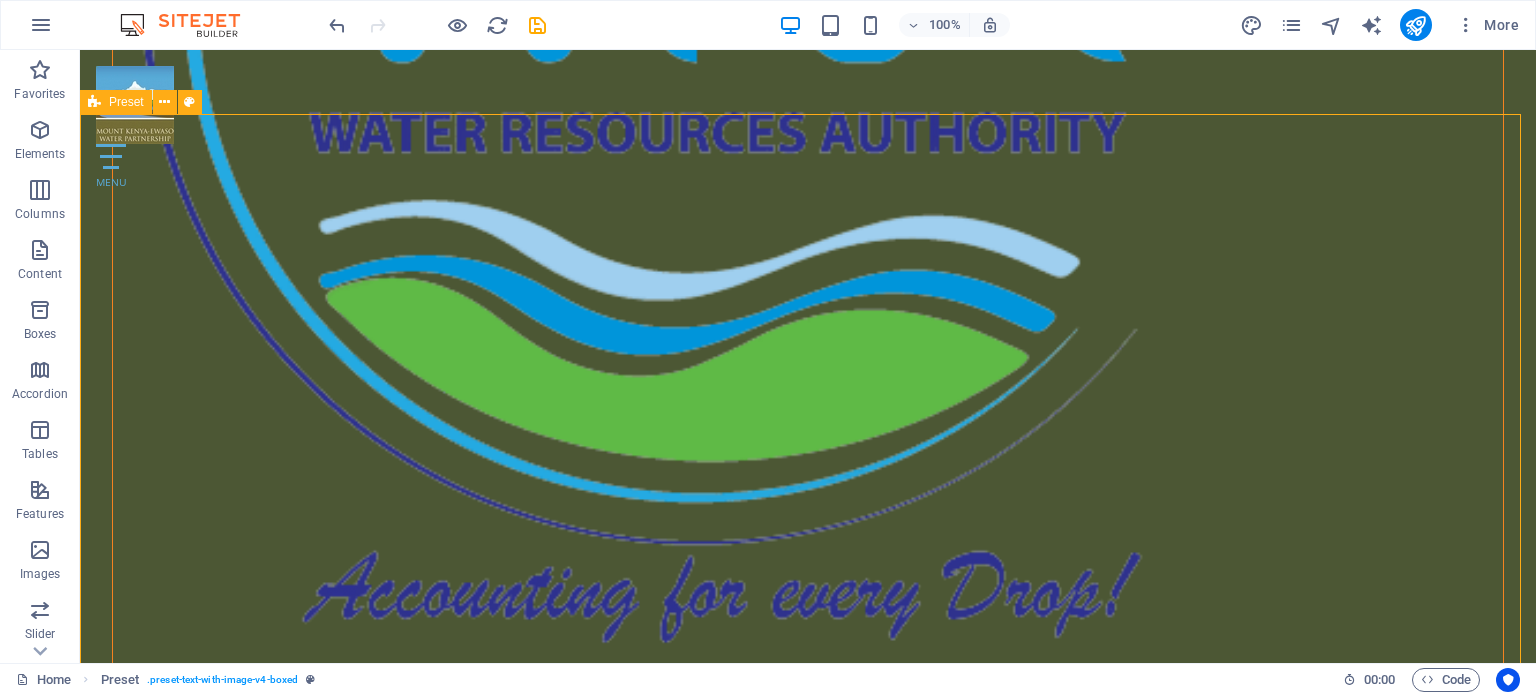 scroll, scrollTop: 7682, scrollLeft: 0, axis: vertical 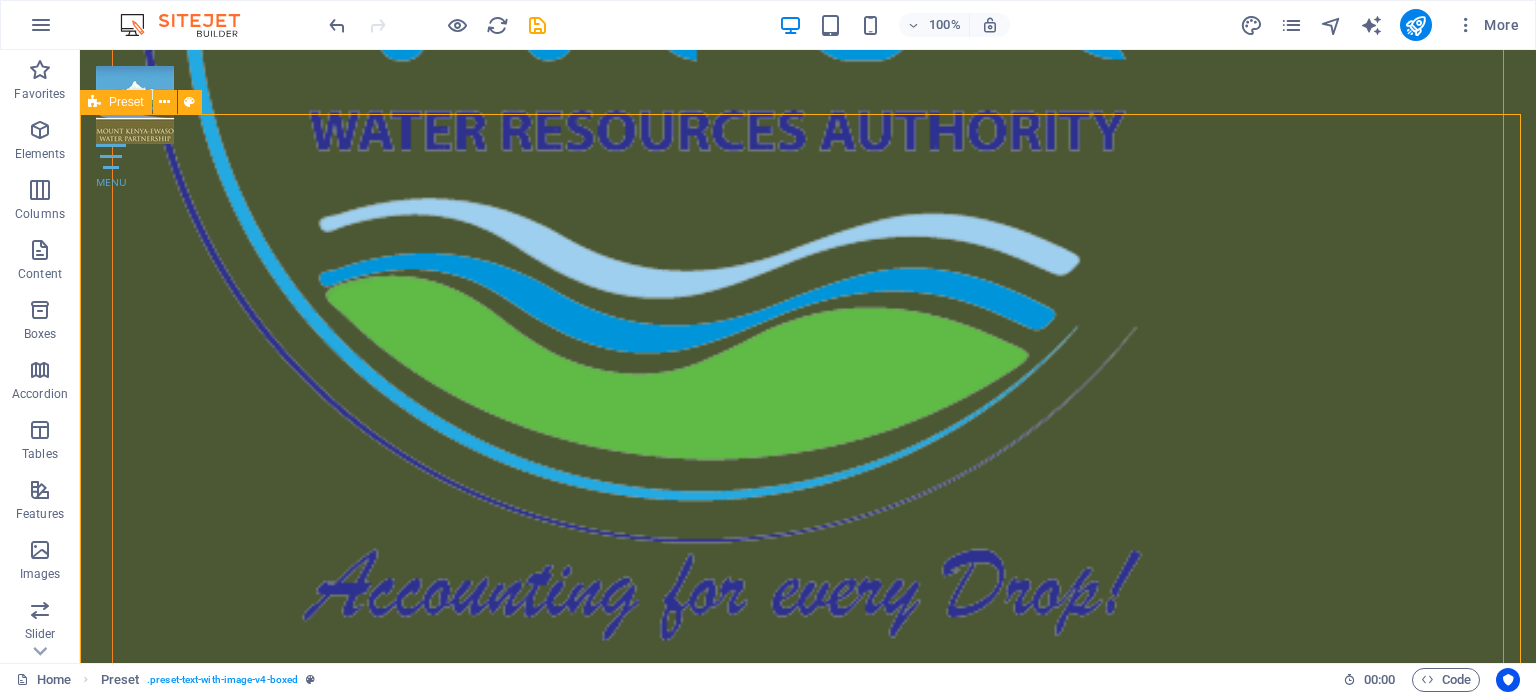 click on "The Upper Ewaso Ngiro North Ecosystem The Ewaso Ng’iro Basin primarily depends on water from Mt. Kenya and the Aberdare Ranges during dry seasons, while in wetter periods, the lowland plains contribute significantly through surface runoff at the onset of rains. The area encompasses a range of soil types: steep slopes are characterized by shallow, underdeveloped soils; plateaus and gently sloping areas feature well-developed soils; and valleys are characterized by poorly drained soils, all of which influence land use and water dynamics. Rapid changes in land use are taking place in this region, driven by deforestation and the expansion of informal settlements due to increasing population pressure. These changes are intensifying water-related challenges. Overgrazing in the dry moorlands leads to soil erosion and decreased water retention, while farming and logging in riparian zones are destroying natural vegetation and reducing carbon storage capacity. Shifting towards climate resilient strategies" at bounding box center (808, 8128) 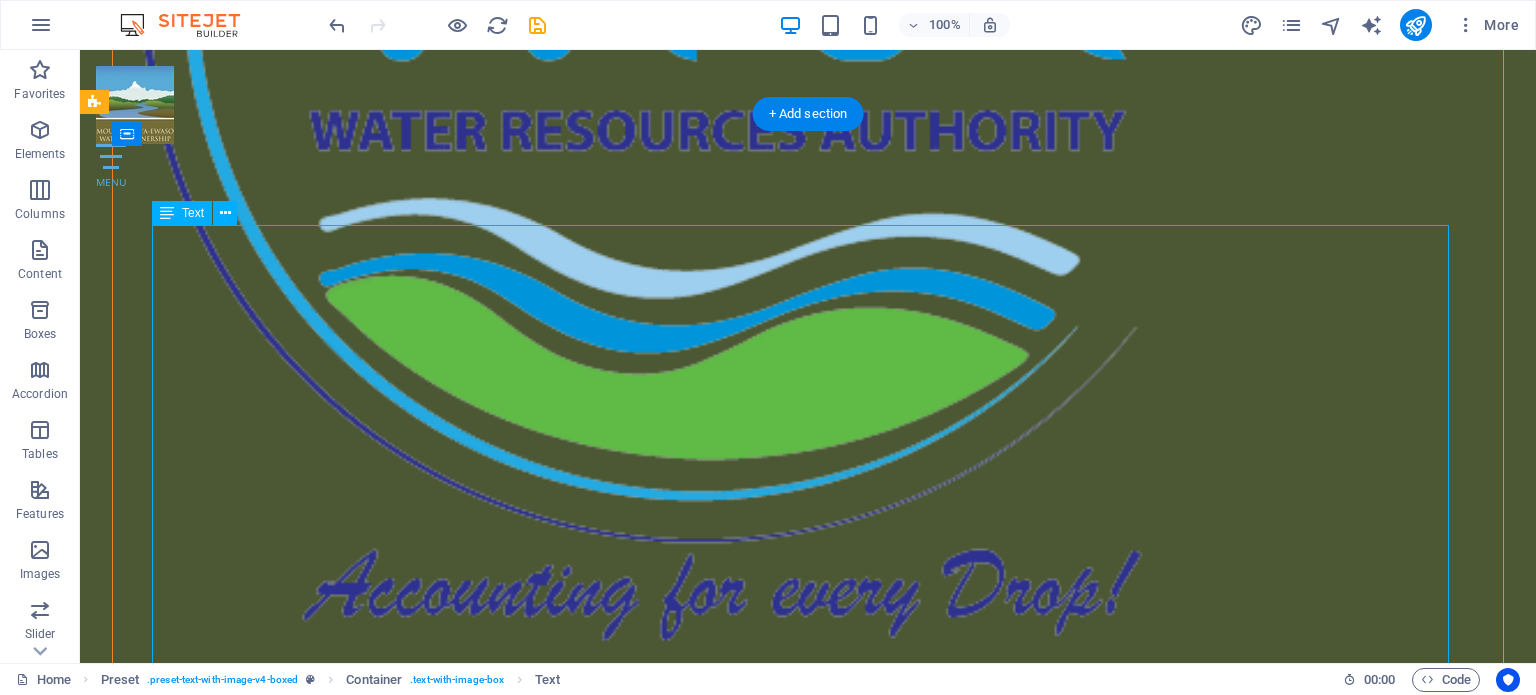click on "The Upper Ewaso Ngiro North Ecosystem The Ewaso Ng’iro Basin primarily depends on water from Mt. Kenya and the Aberdare Ranges during dry seasons, while in wetter periods, the lowland plains contribute significantly through surface runoff at the onset of rains. The area encompasses a range of soil types: steep slopes are characterized by shallow, underdeveloped soils; plateaus and gently sloping areas feature well-developed soils; and valleys are characterized by poorly drained soils, all of which influence land use and water dynamics. Rapid changes in land use are taking place in this region, driven by deforestation and the expansion of informal settlements due to increasing population pressure. These changes are intensifying water-related challenges. Overgrazing in the dry moorlands leads to soil erosion and decreased water retention, while farming and logging in riparian zones are destroying natural vegetation and reducing carbon storage capacity. Shifting towards climate resilient strategies" at bounding box center (808, 8128) 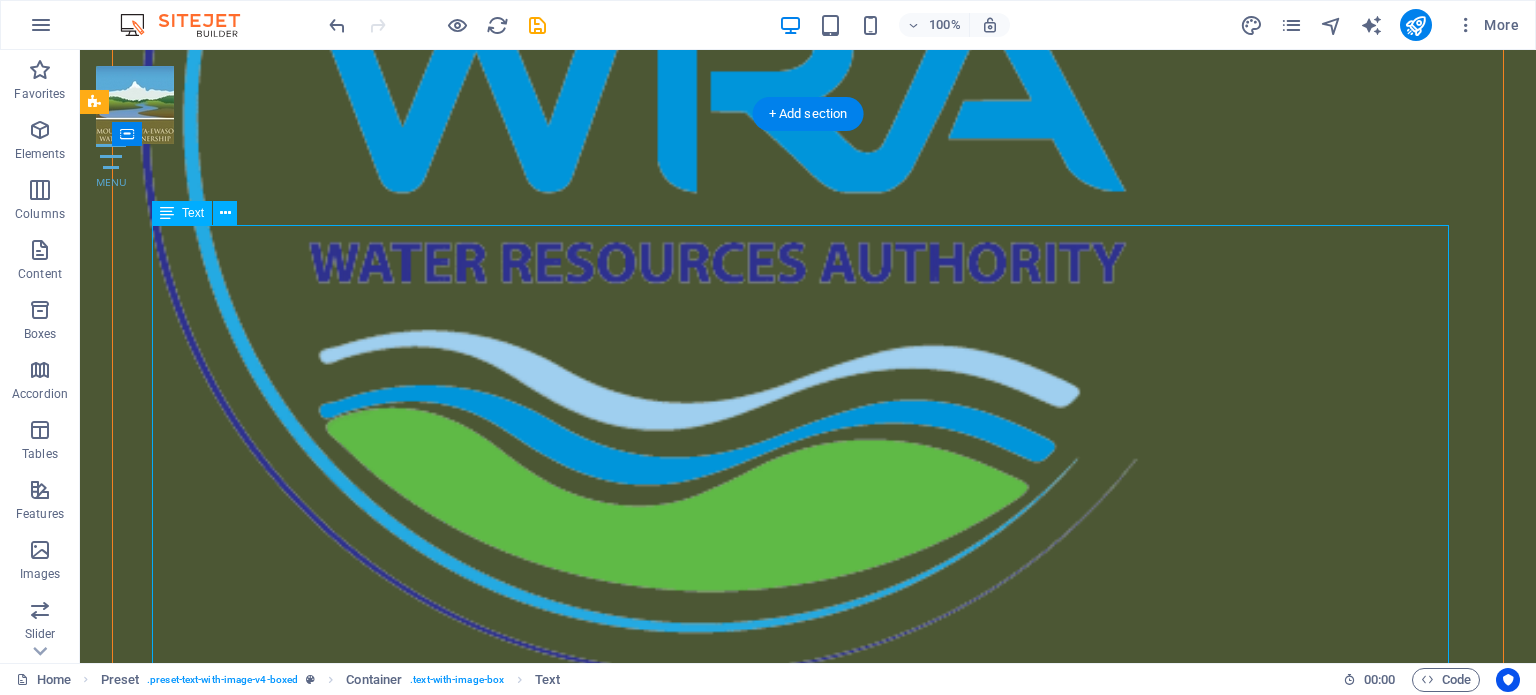 scroll, scrollTop: 8334, scrollLeft: 0, axis: vertical 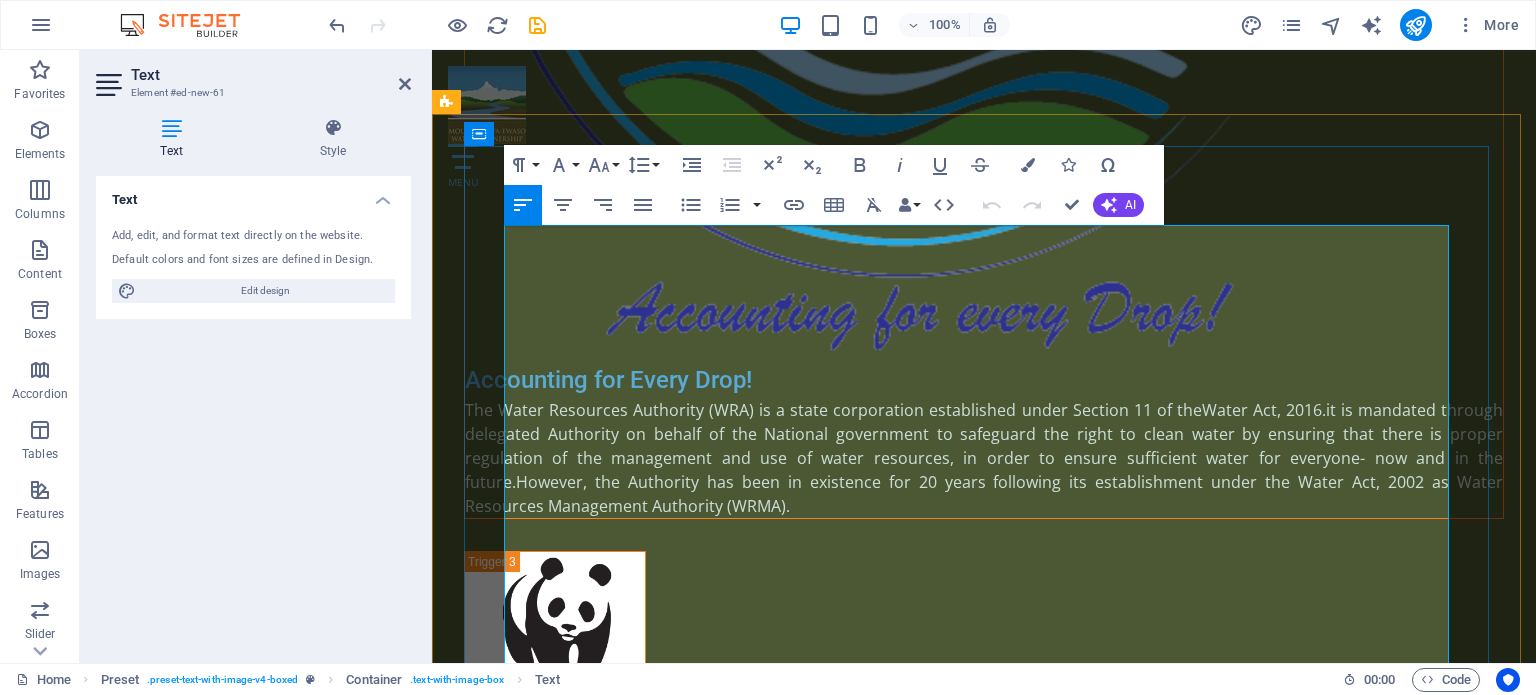 click at bounding box center [984, 5674] 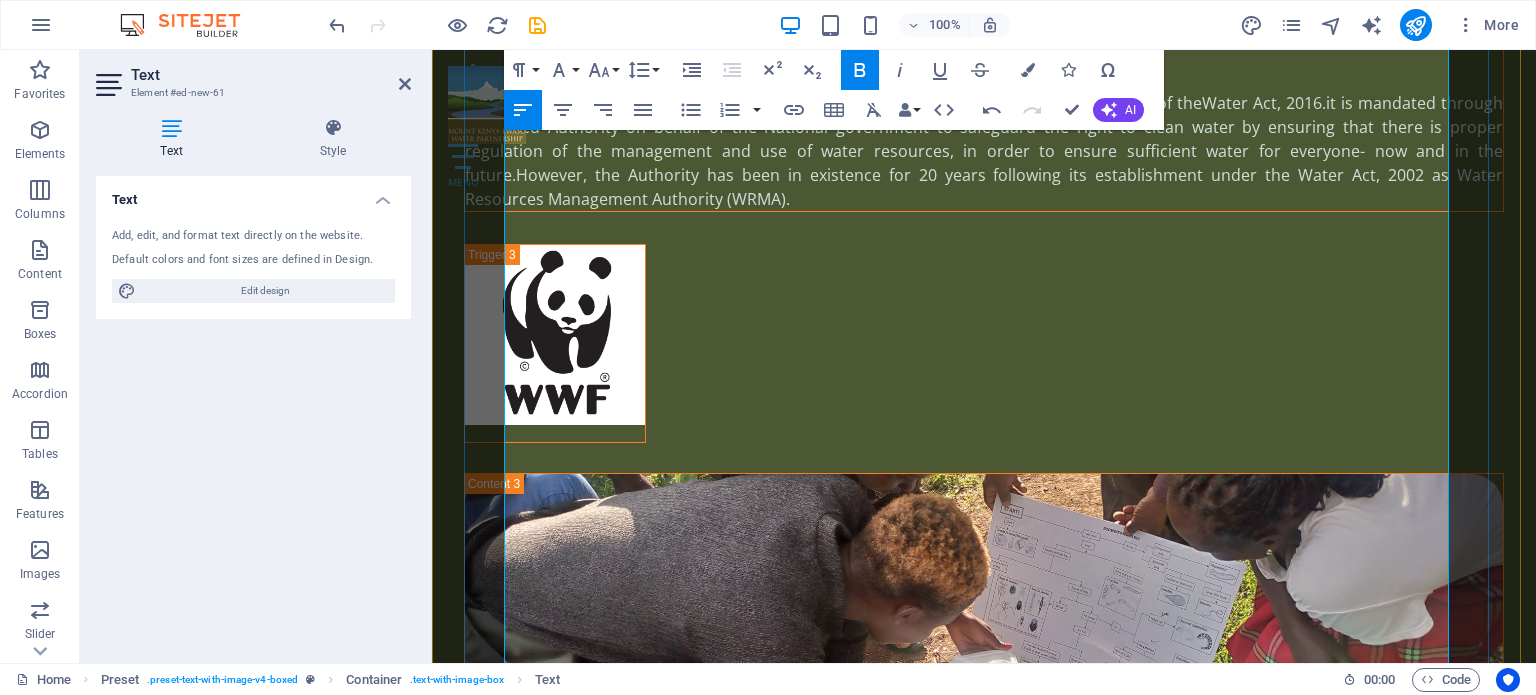 scroll, scrollTop: 8612, scrollLeft: 0, axis: vertical 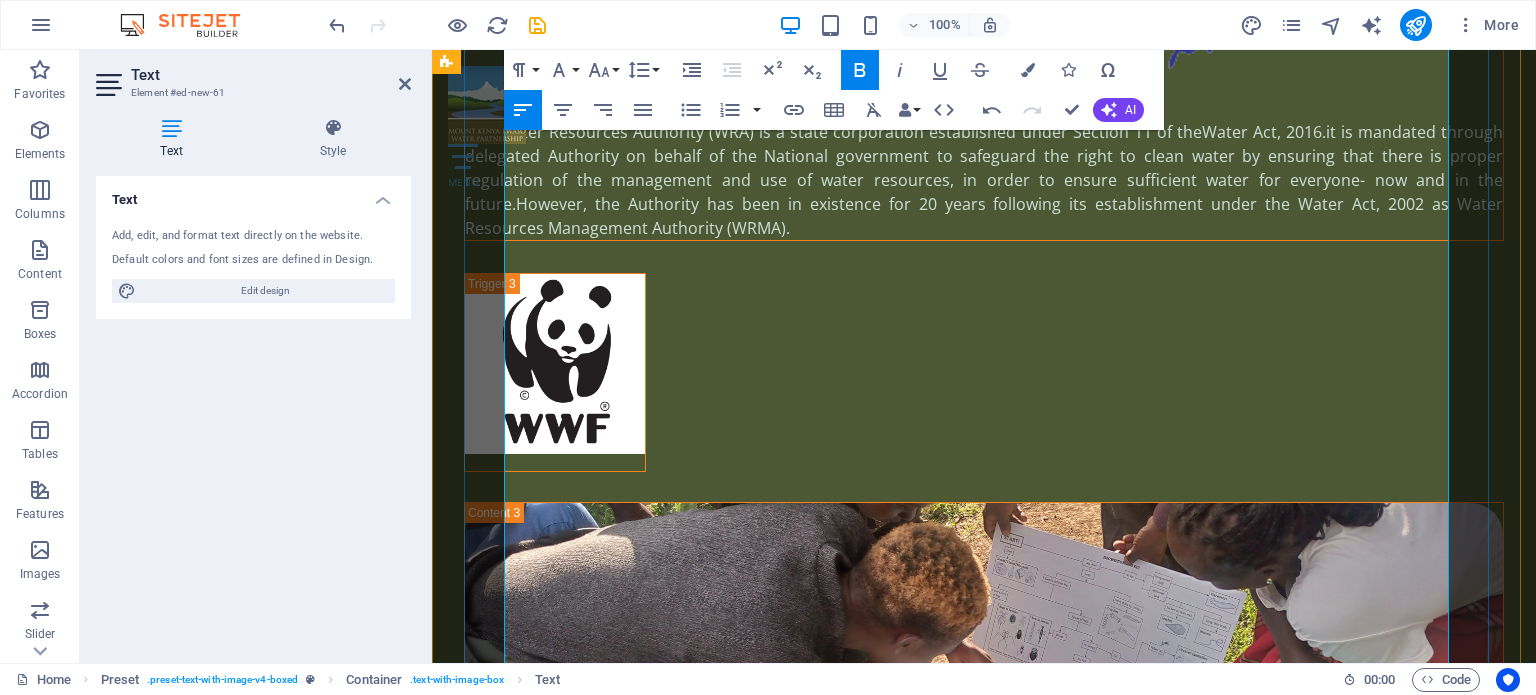click on "Rapid changes in land use are taking place in this region, driven by deforestation and the expansion of informal settlements due to increasing population pressure. These changes are intensifying water-related challenges. Overgrazing in the dry moorlands leads to soil erosion and decreased water retention, while farming and logging in riparian zones are destroying natural vegetation and reducing carbon storage capacity." at bounding box center [984, 5696] 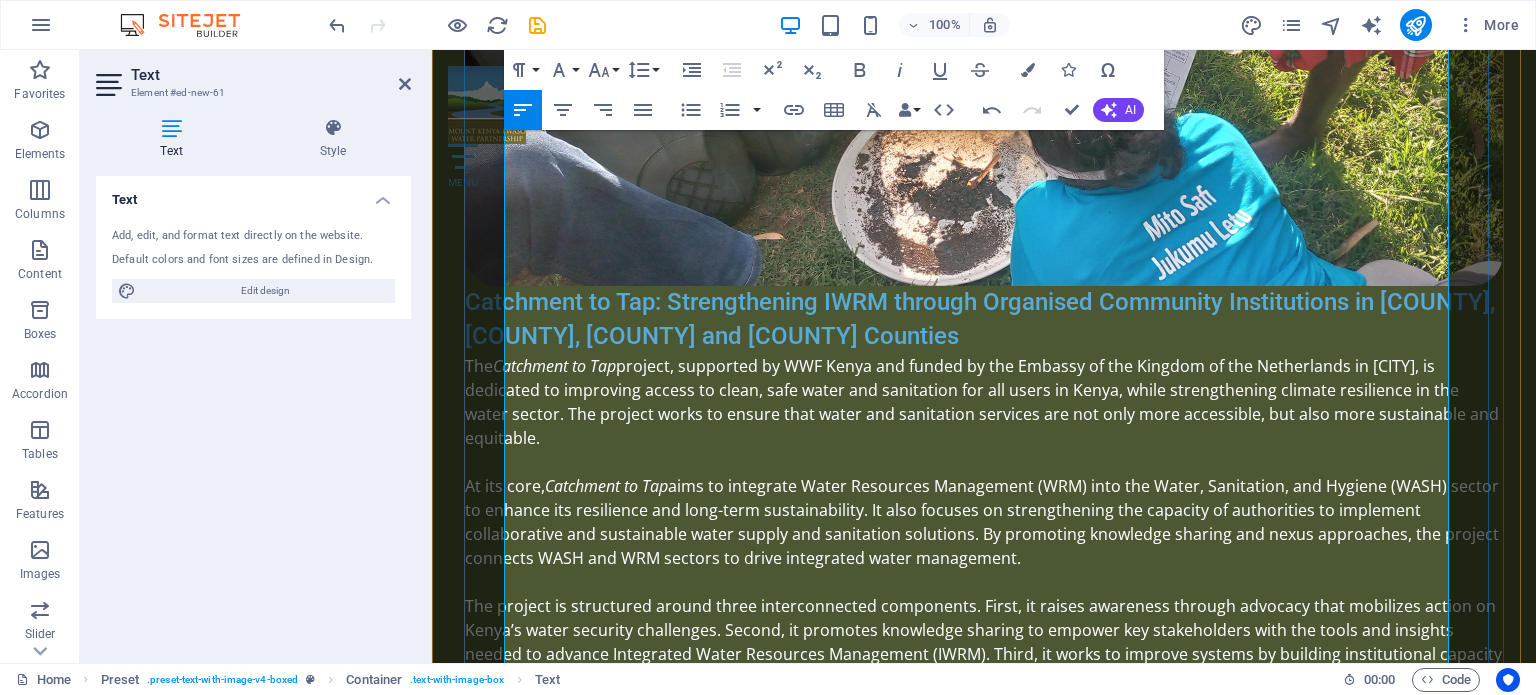 scroll, scrollTop: 9292, scrollLeft: 0, axis: vertical 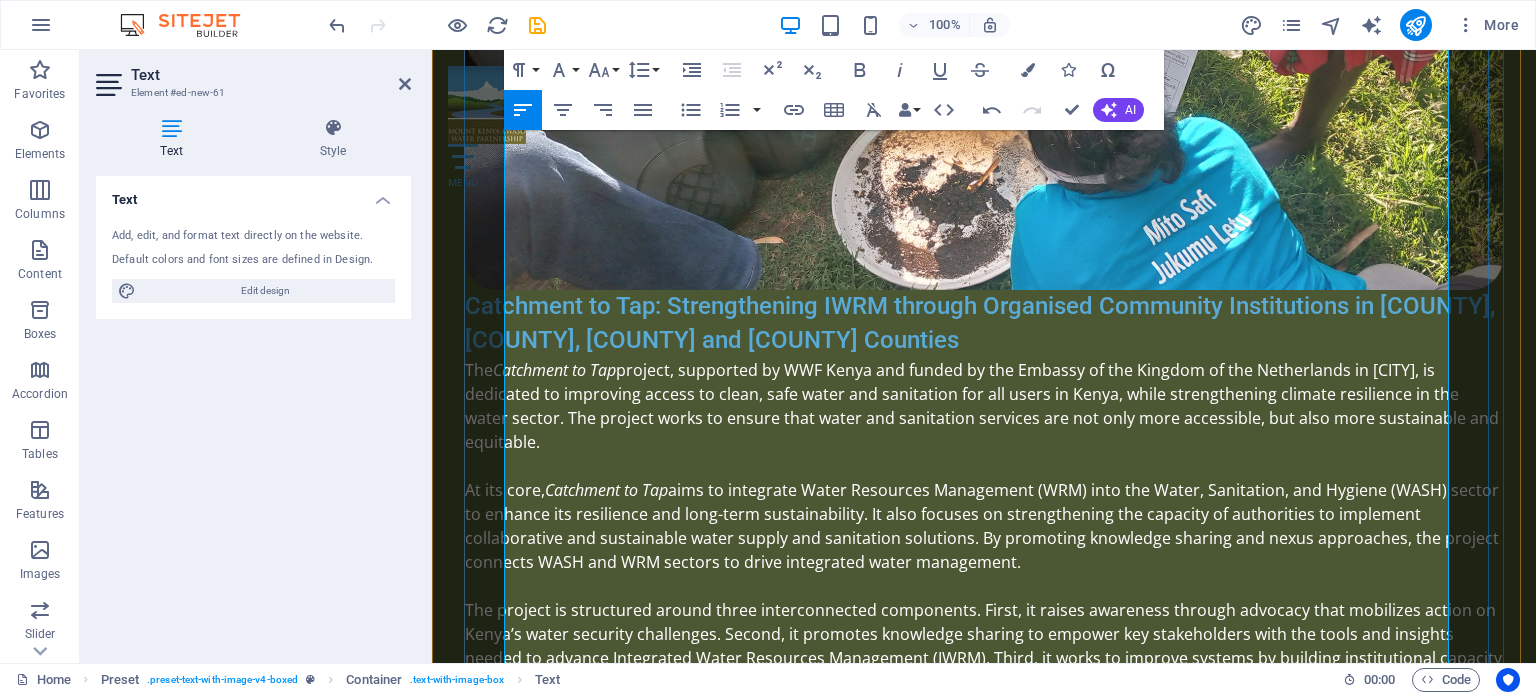 click on "One such beneficiary is George Waithaka, a farmer from Burguret and participant in the Burguret River Water Project. George had long aspired to become a year-round supplier in the food market, but his ambition remained out of reach. The Burguret River, which serves his area, follows a water rationing schedule that failed to meet his irrigation needs during dry periods. George was unable to invest in water storage and harvesting infrastructure due to the high interest rates and complex collateral requirements of commercial banks, which made accessing credit nearly impossible. A revolving fund provided a lifeline, allowing him to take the first step toward realizing his dream." at bounding box center [984, 5592] 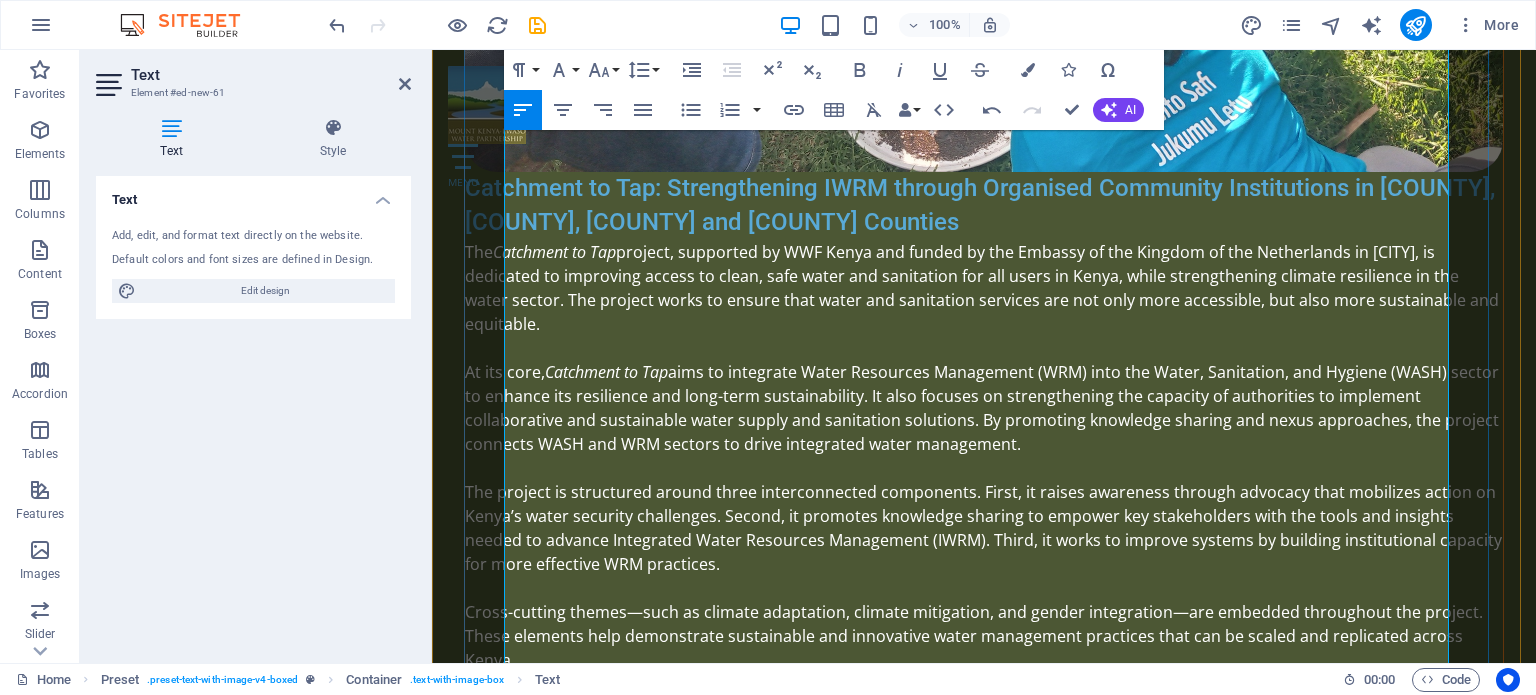 scroll, scrollTop: 9408, scrollLeft: 0, axis: vertical 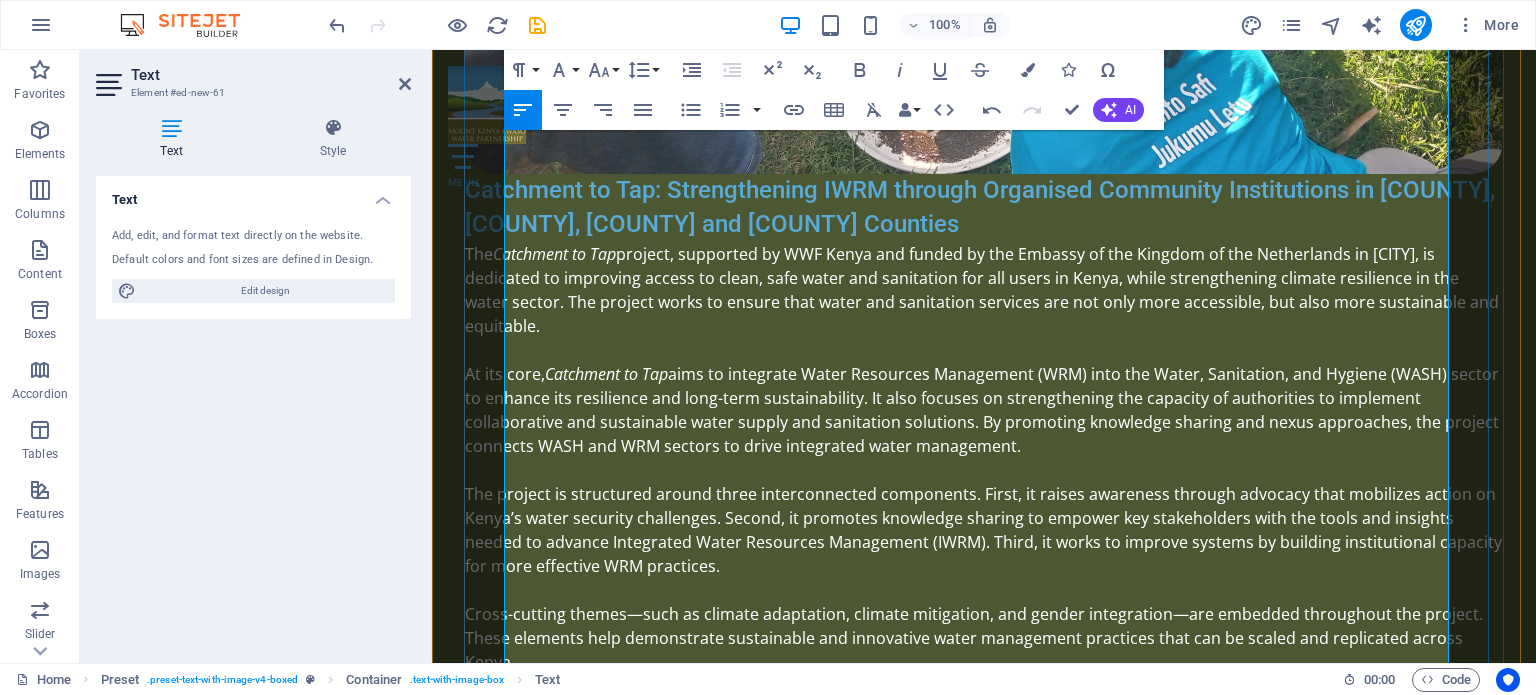 click at bounding box center [1131, 5783] 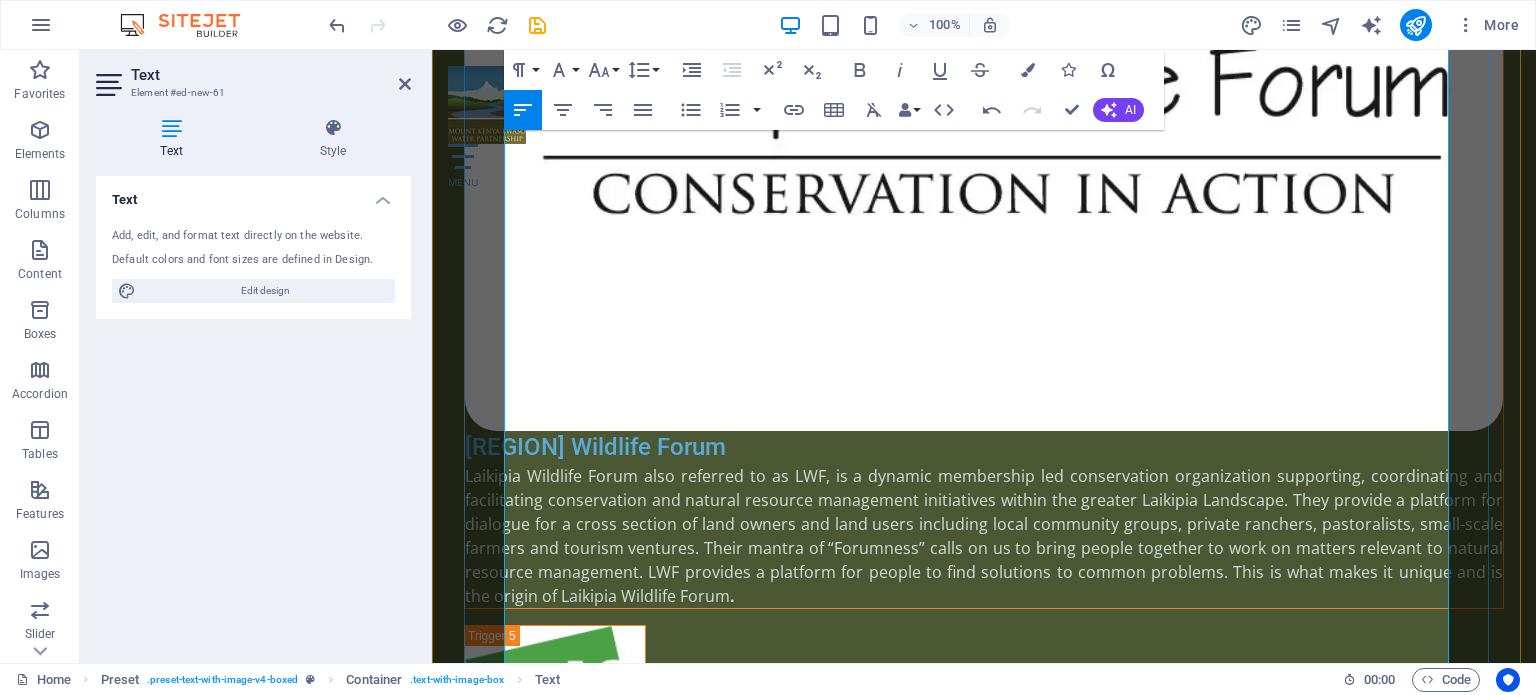 scroll, scrollTop: 10578, scrollLeft: 0, axis: vertical 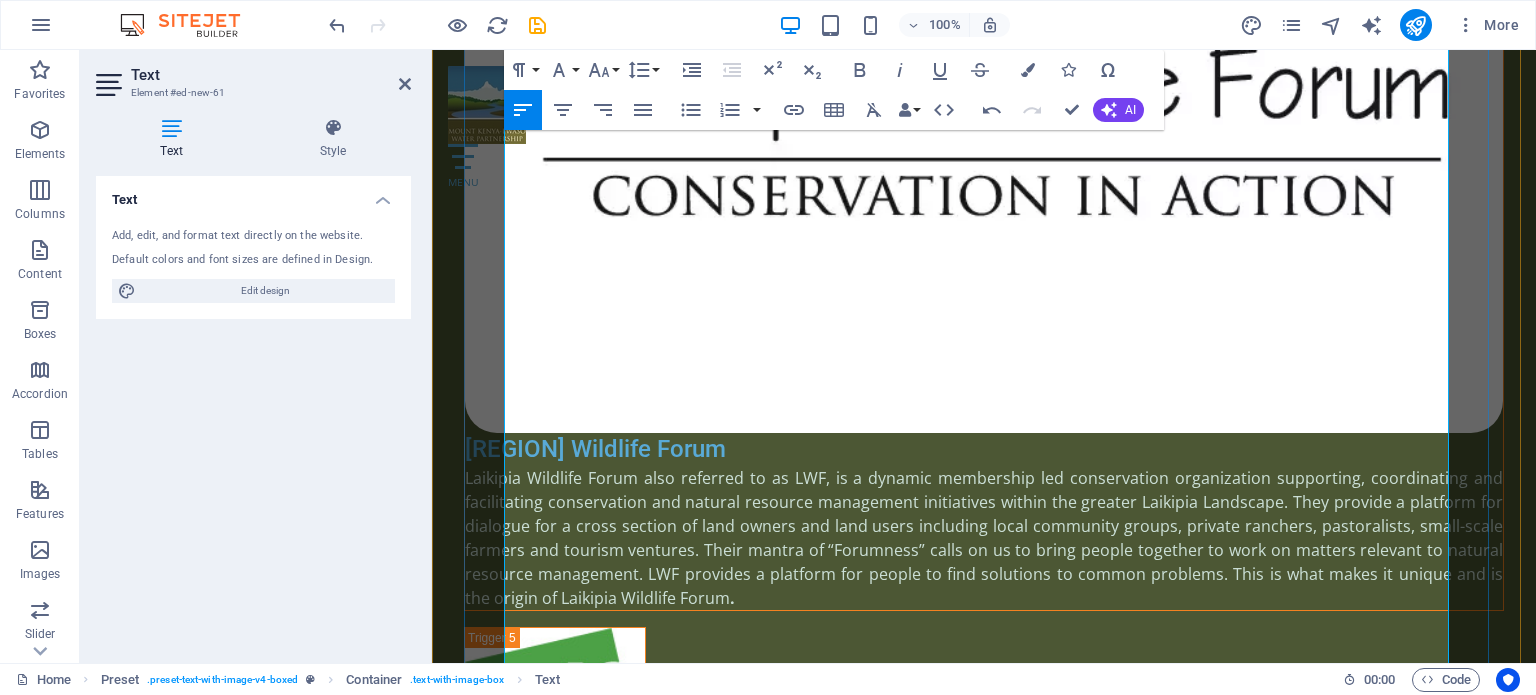 drag, startPoint x: 885, startPoint y: 201, endPoint x: 806, endPoint y: 203, distance: 79.025314 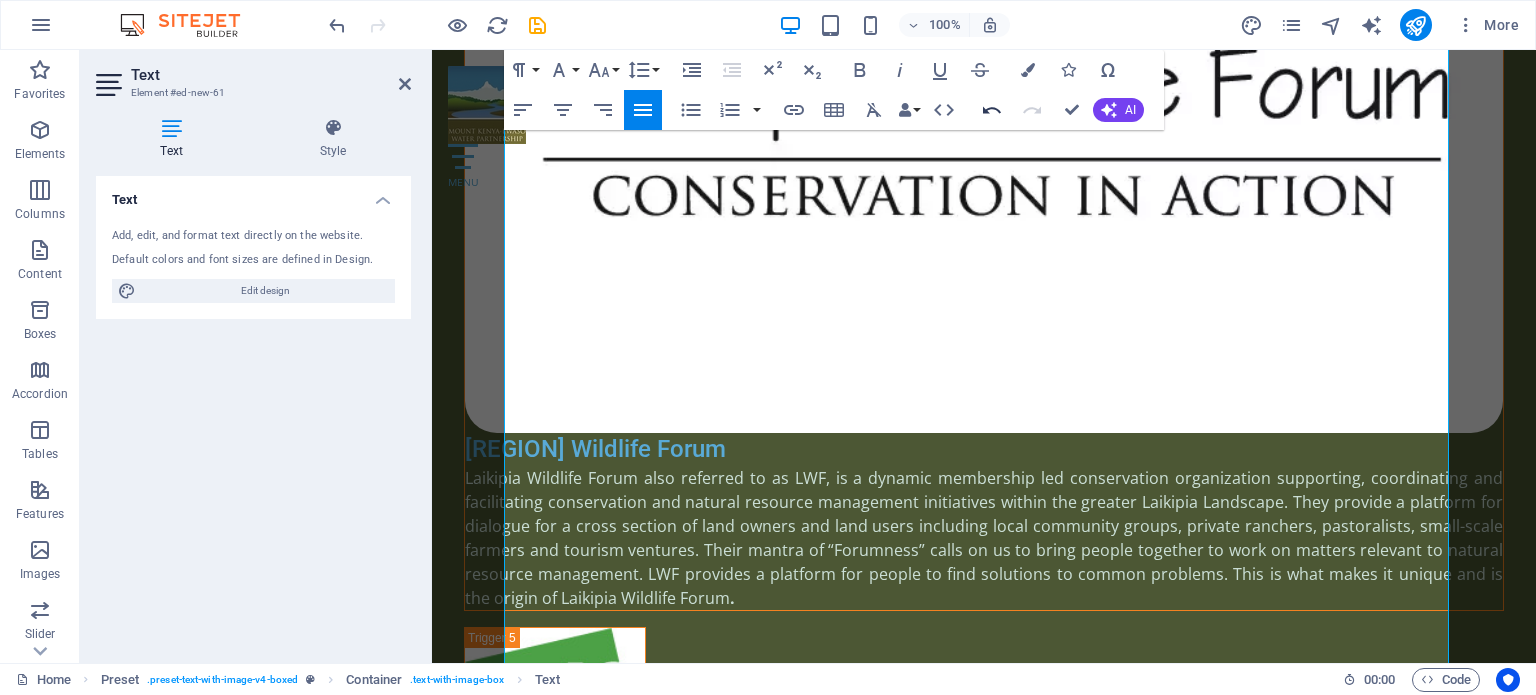 click 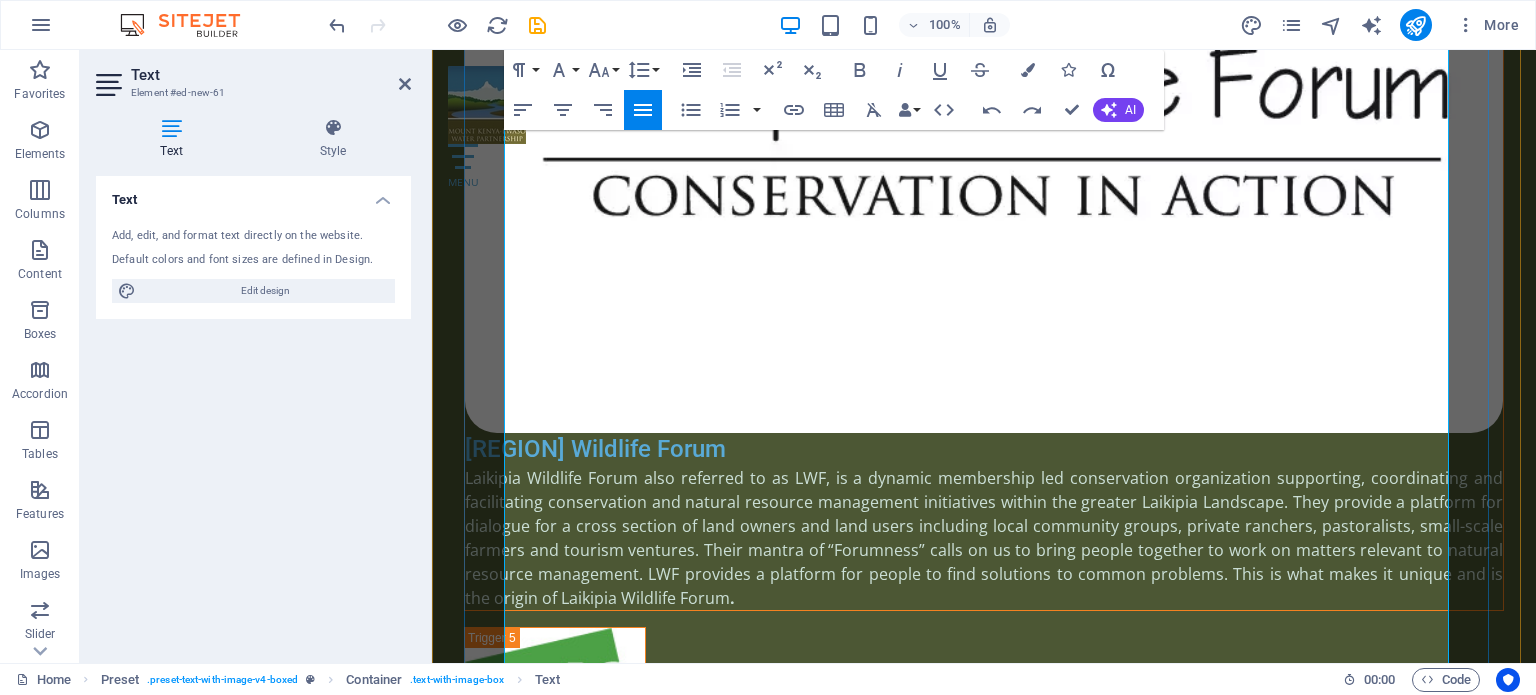 click on "Burguret Farmer Field School demonstration farm." at bounding box center (984, 5613) 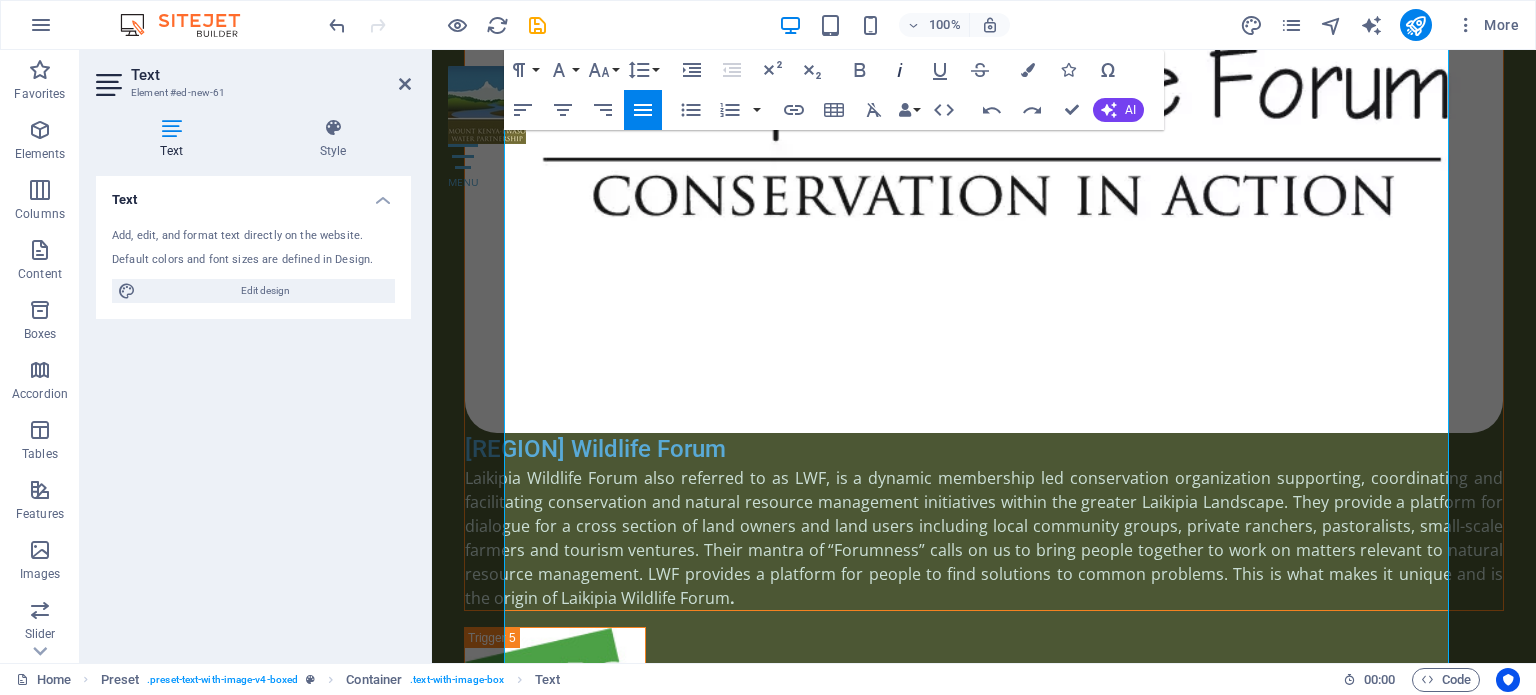 click 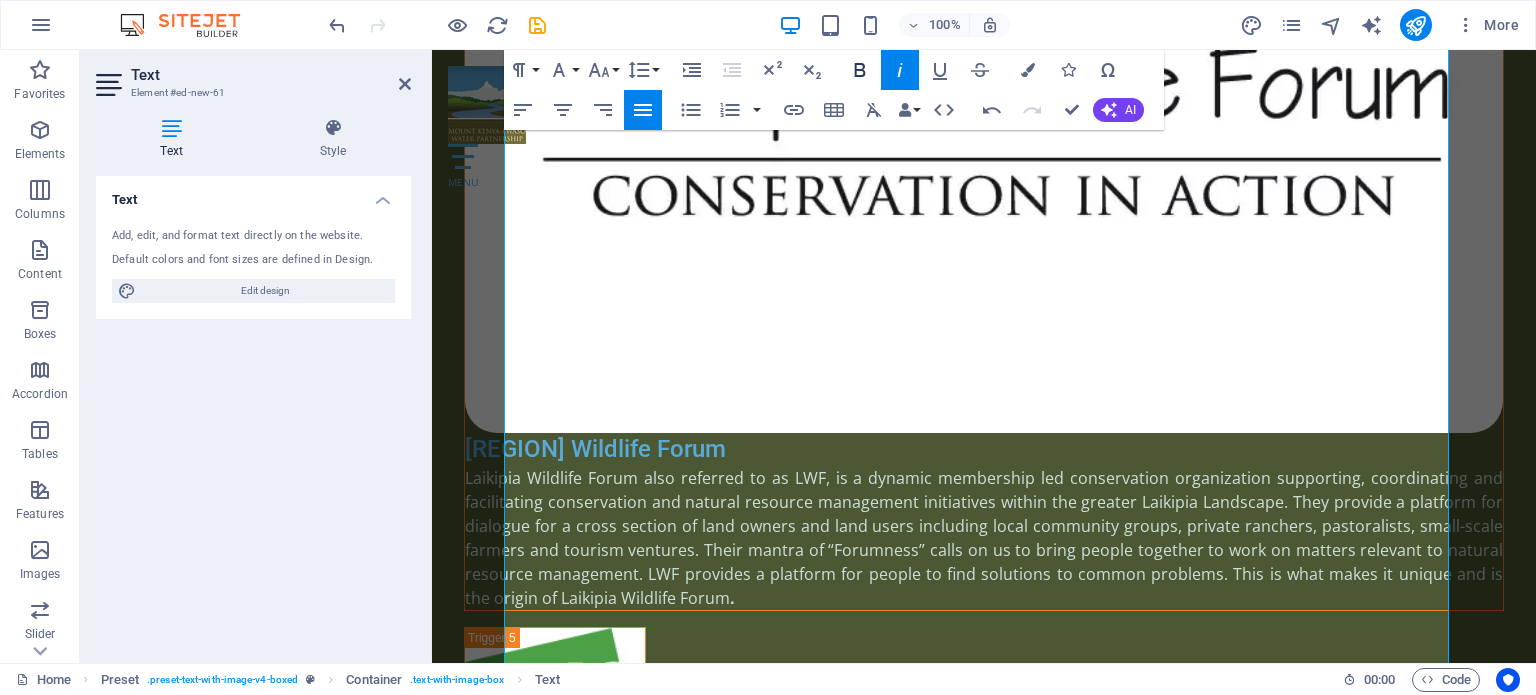 click 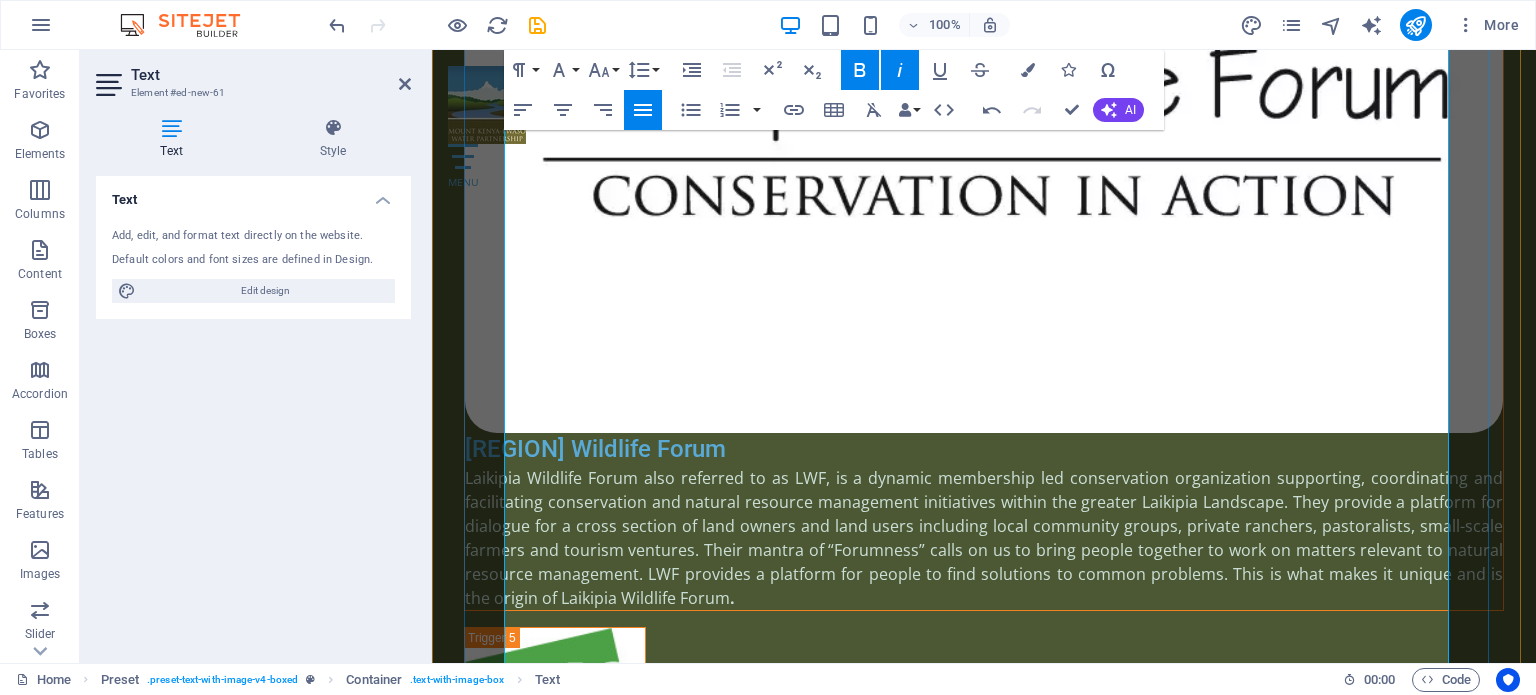 click on "In addition to EMUSACCO’s efforts, other non-state actors in the Upper Ewaso Ng’iro North ecosystem are gradually introducing solar-powered irrigation systems, promoting sustainable food production, and reducing reliance on traditional, less efficient methods. Meanwhile, the National Irrigation Authority has supported smallholder farmers by excavating water pans to enhance water storage and availability. Collectively, these initiatives aim to dismantle the model of climate privilege, enabling broader citizen participation in climate adaptation while tackling the deeper social and economic drivers of climate inequality." at bounding box center [984, 5793] 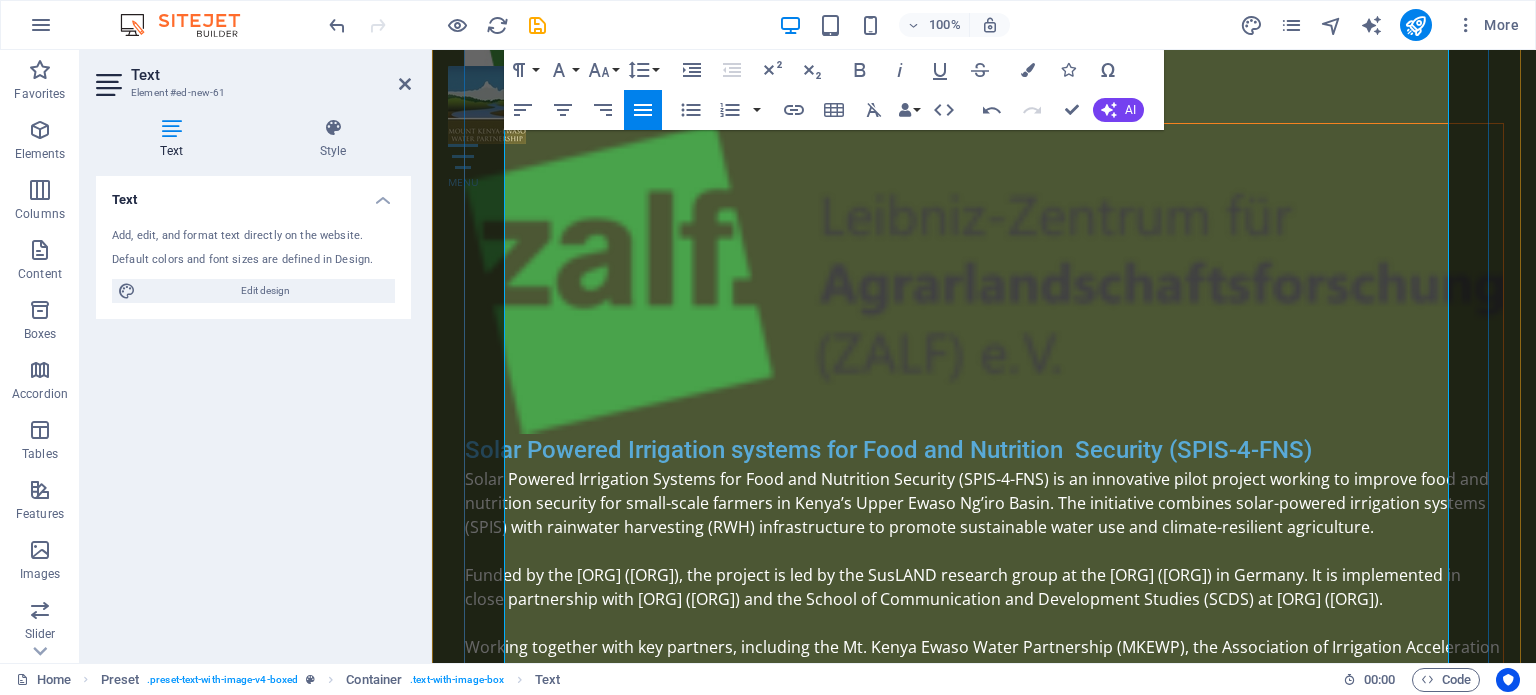 scroll, scrollTop: 11312, scrollLeft: 0, axis: vertical 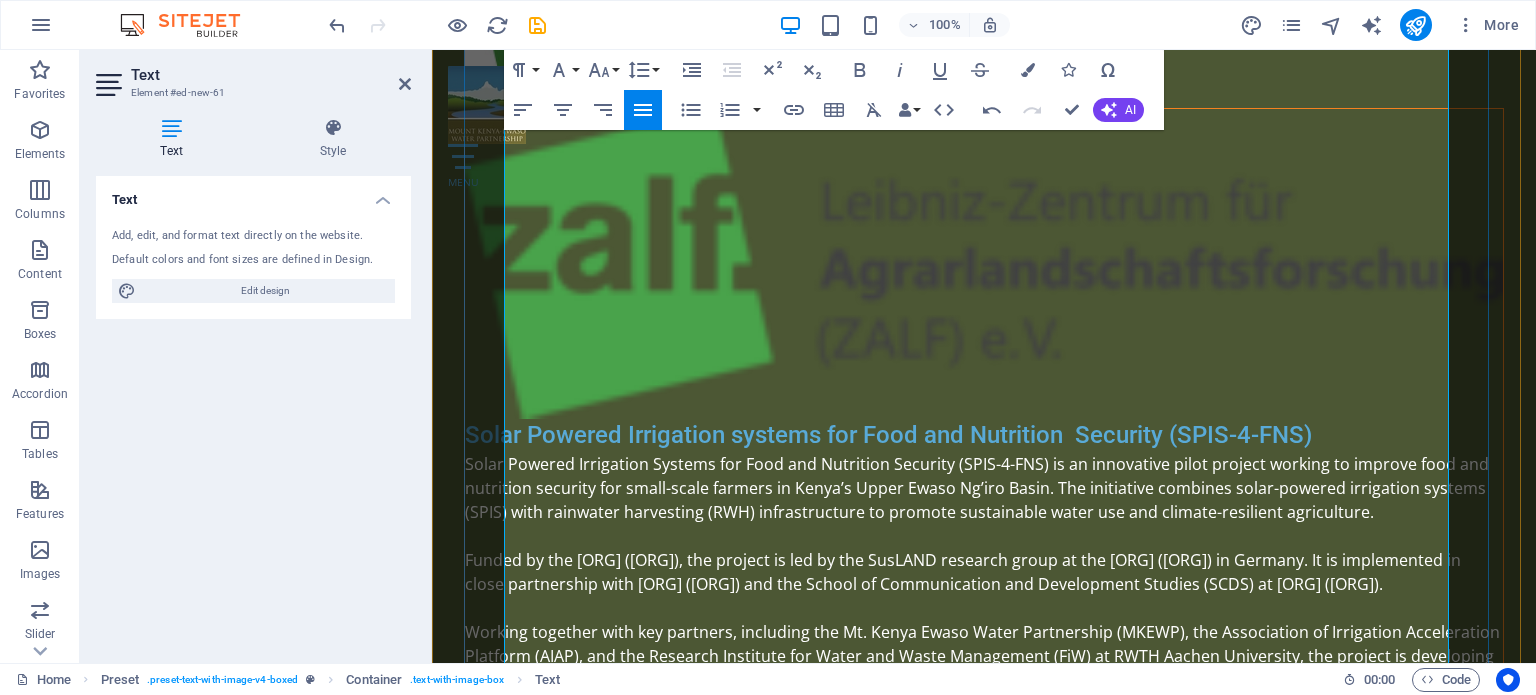 drag, startPoint x: 507, startPoint y: 391, endPoint x: 936, endPoint y: 389, distance: 429.00467 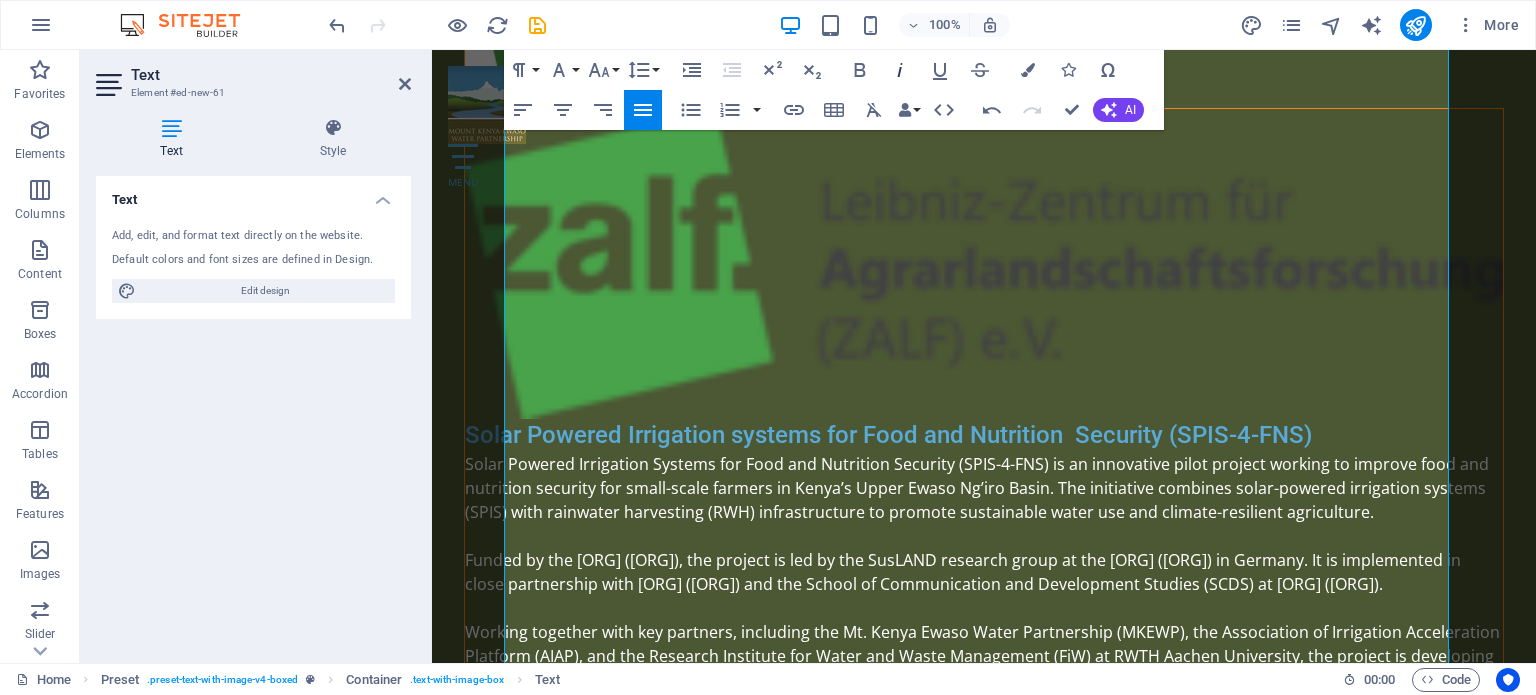 click 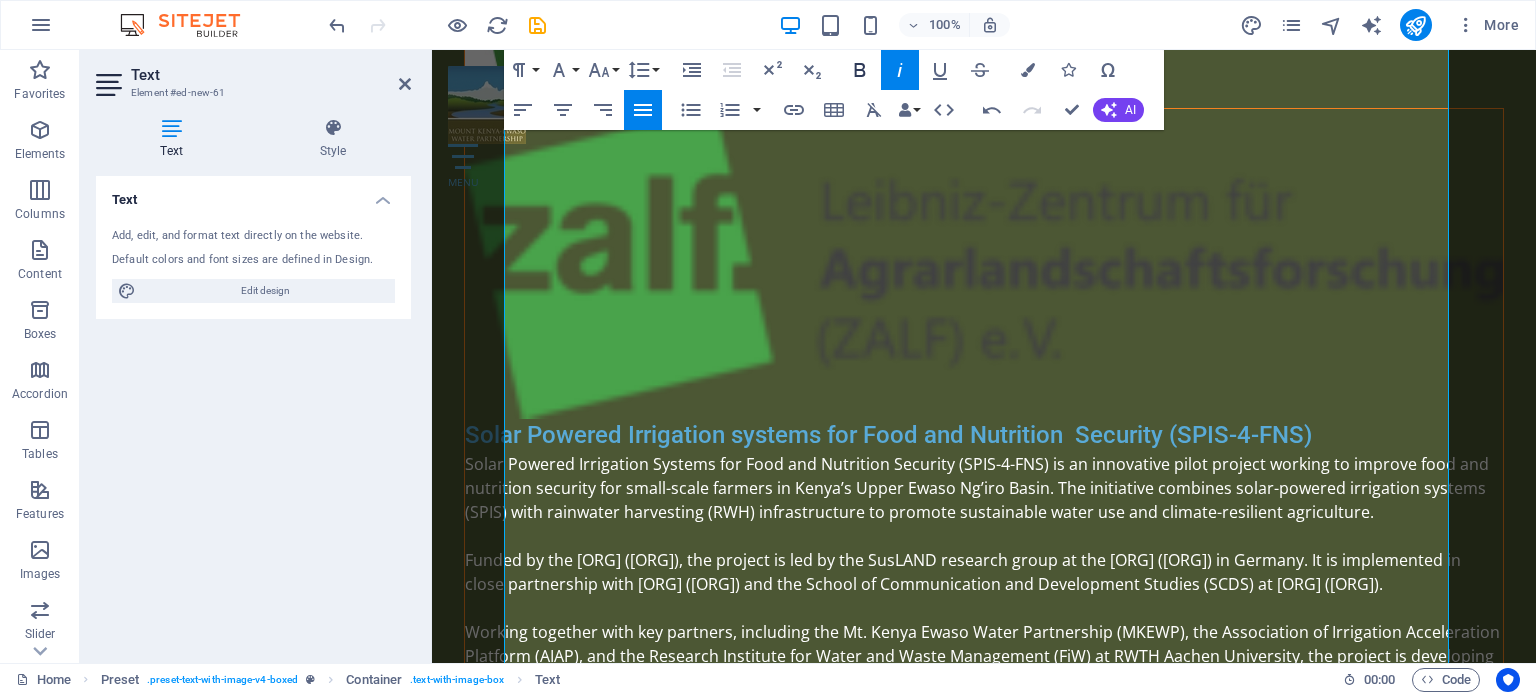 click 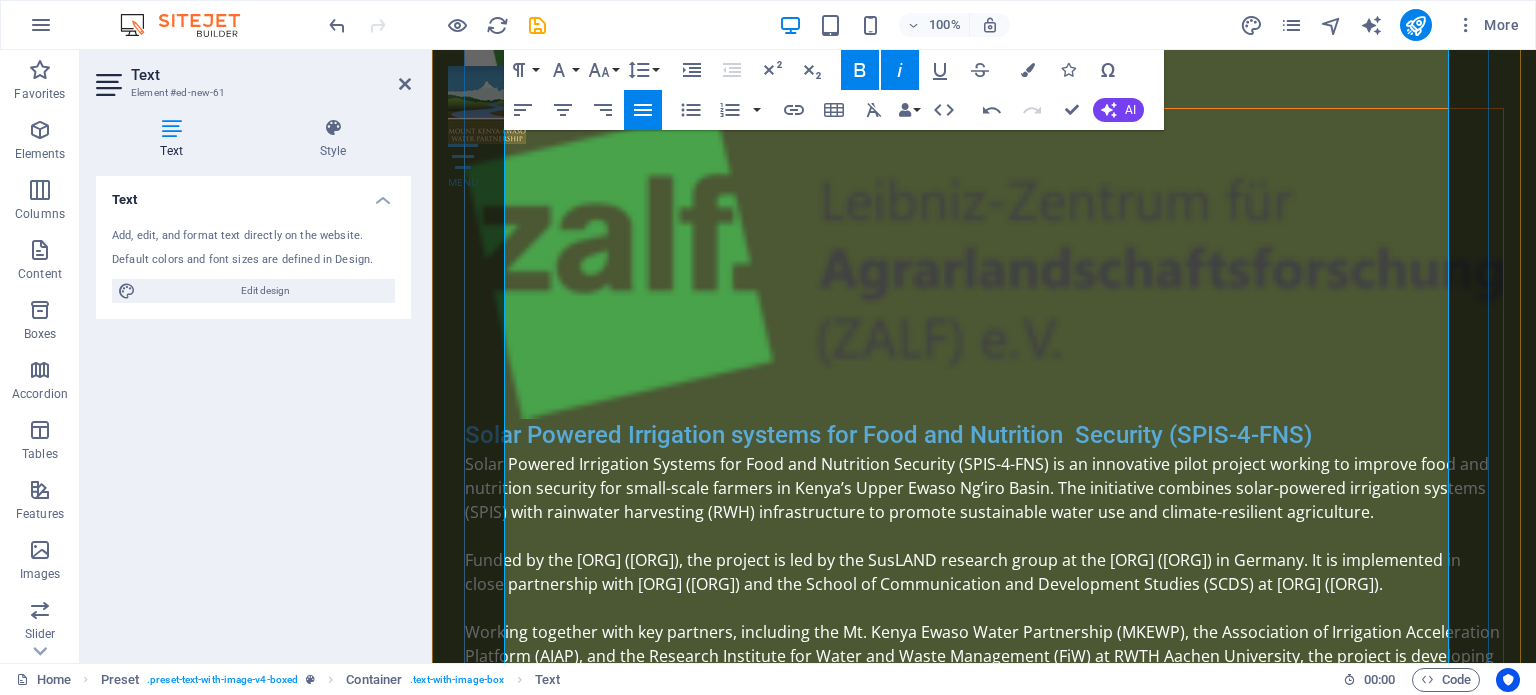 click on "Adoption of efficient water use by a demo farmer learner." at bounding box center (984, 5804) 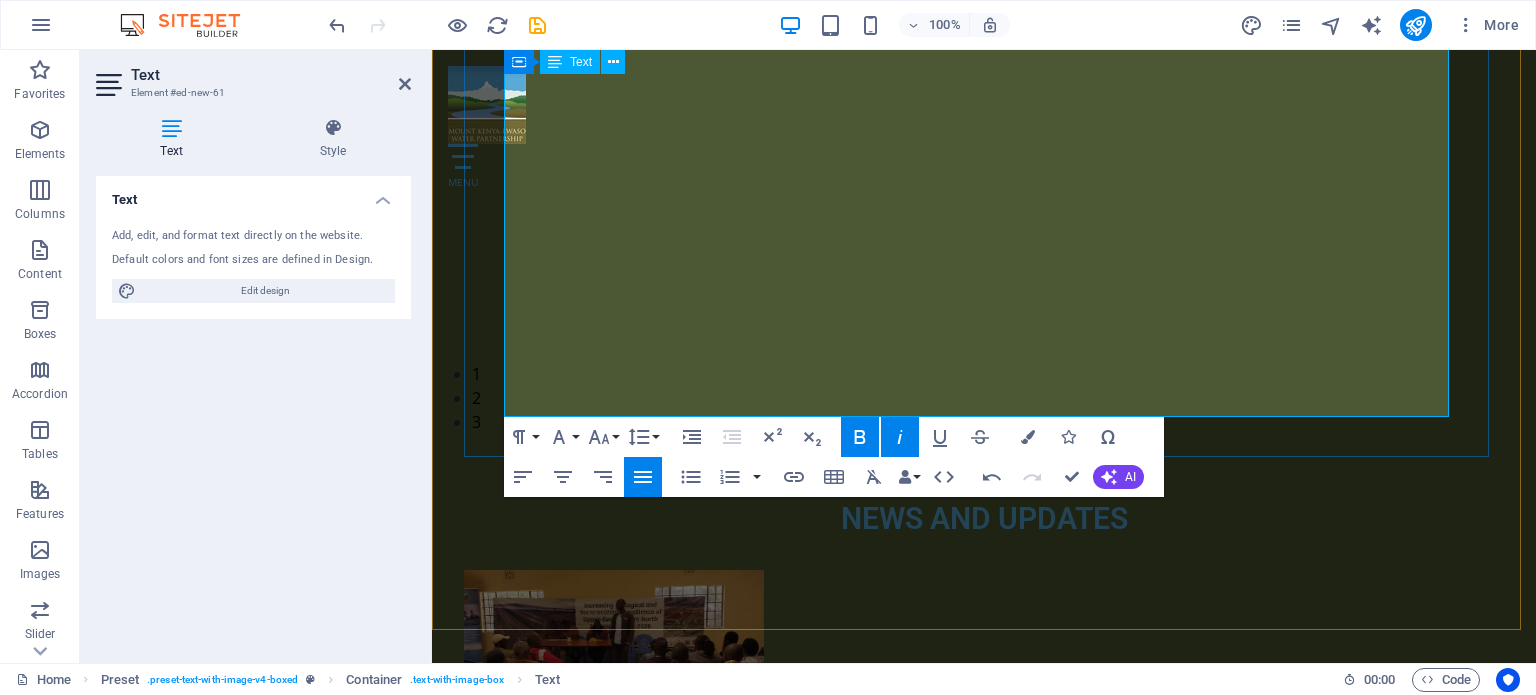 scroll, scrollTop: 12158, scrollLeft: 0, axis: vertical 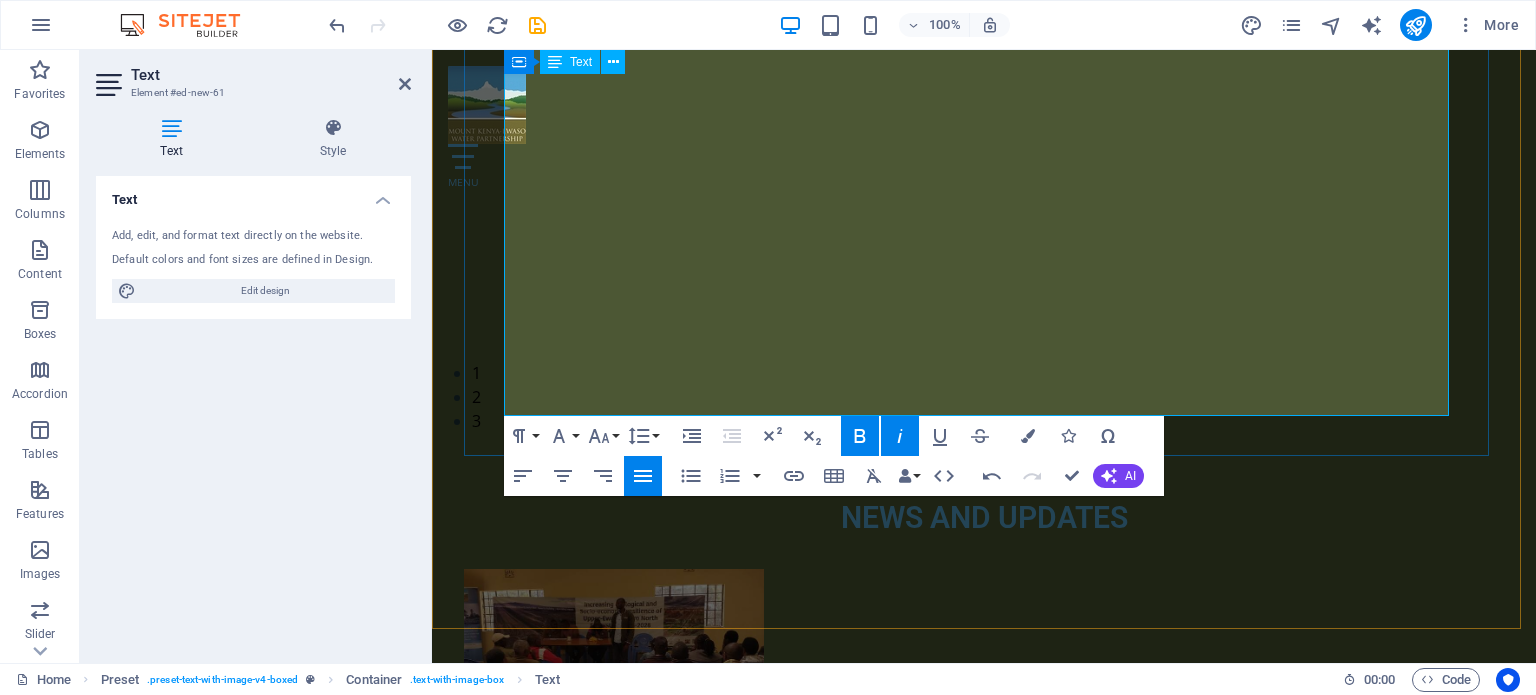 click on "Bottom of Form" at bounding box center [984, 5818] 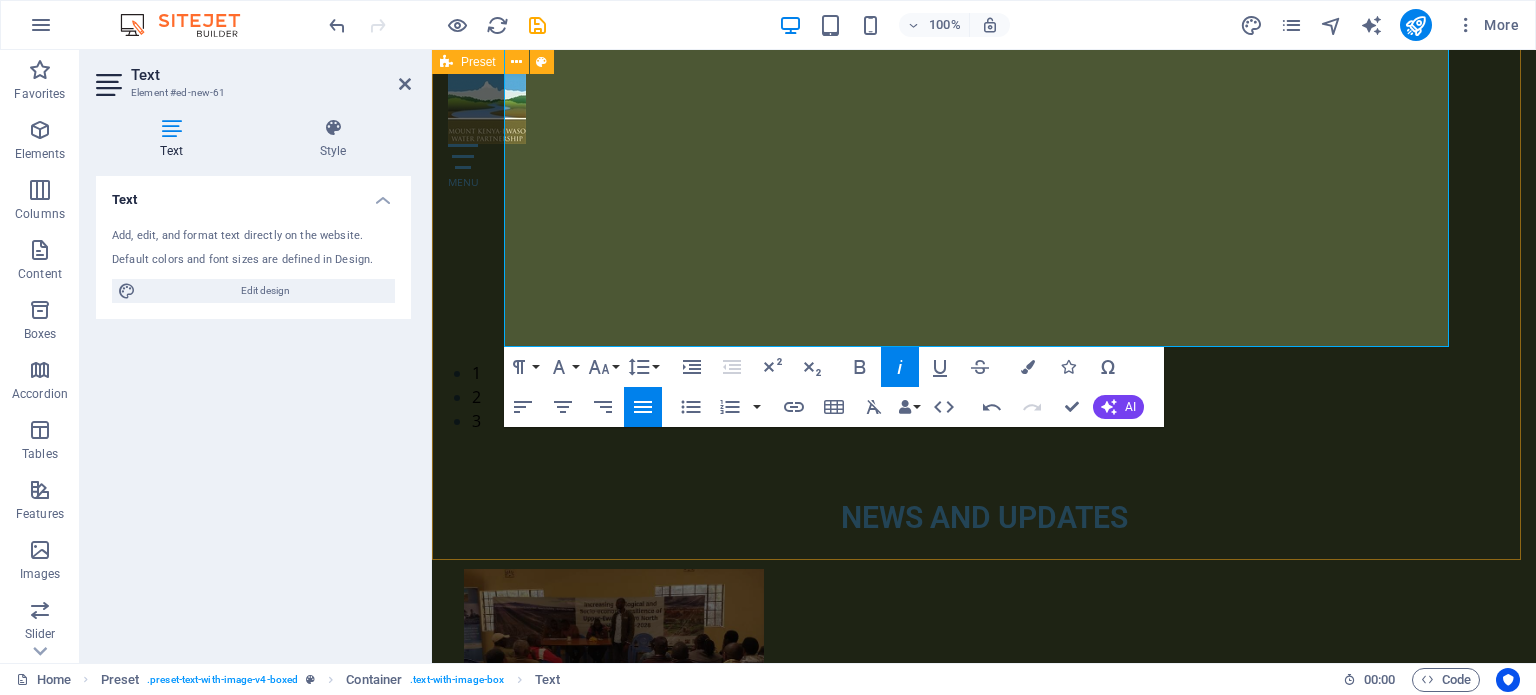 click on "The Upper Ewaso Ngiro North Ecosystem The Ewaso Ng’iro Basin primarily depends on water from Mt. Kenya and the Aberdare Ranges during dry seasons, while in wetter periods, the lowland plains contribute significantly through surface runoff at the onset of rains. The area encompasses a range of soil types: steep slopes are characterized by shallow, underdeveloped soils; plateaus and gently sloping areas feature well-developed soils; and valleys are characterized by poorly drained soils, all of which influence land use and water dynamics. Rapid changes in land use are taking place in this region, driven by deforestation and the expansion of informal settlements due to increasing population pressure. These changes are intensifying water-related challenges. Overgrazing in the dry moorlands leads to soil erosion and decreased water retention, while farming and logging in riparian zones are destroying natural vegetation and reducing carbon storage capacity." at bounding box center (984, 3921) 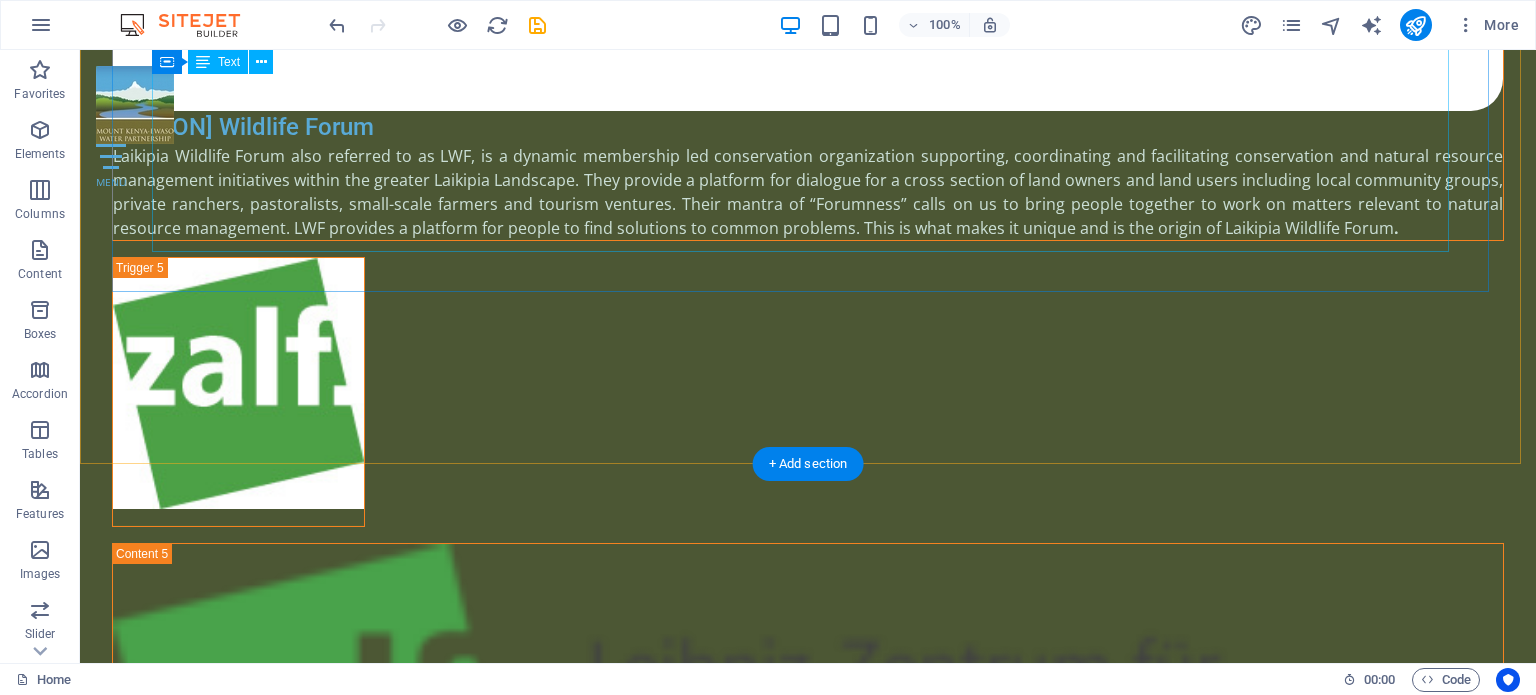 scroll, scrollTop: 10952, scrollLeft: 0, axis: vertical 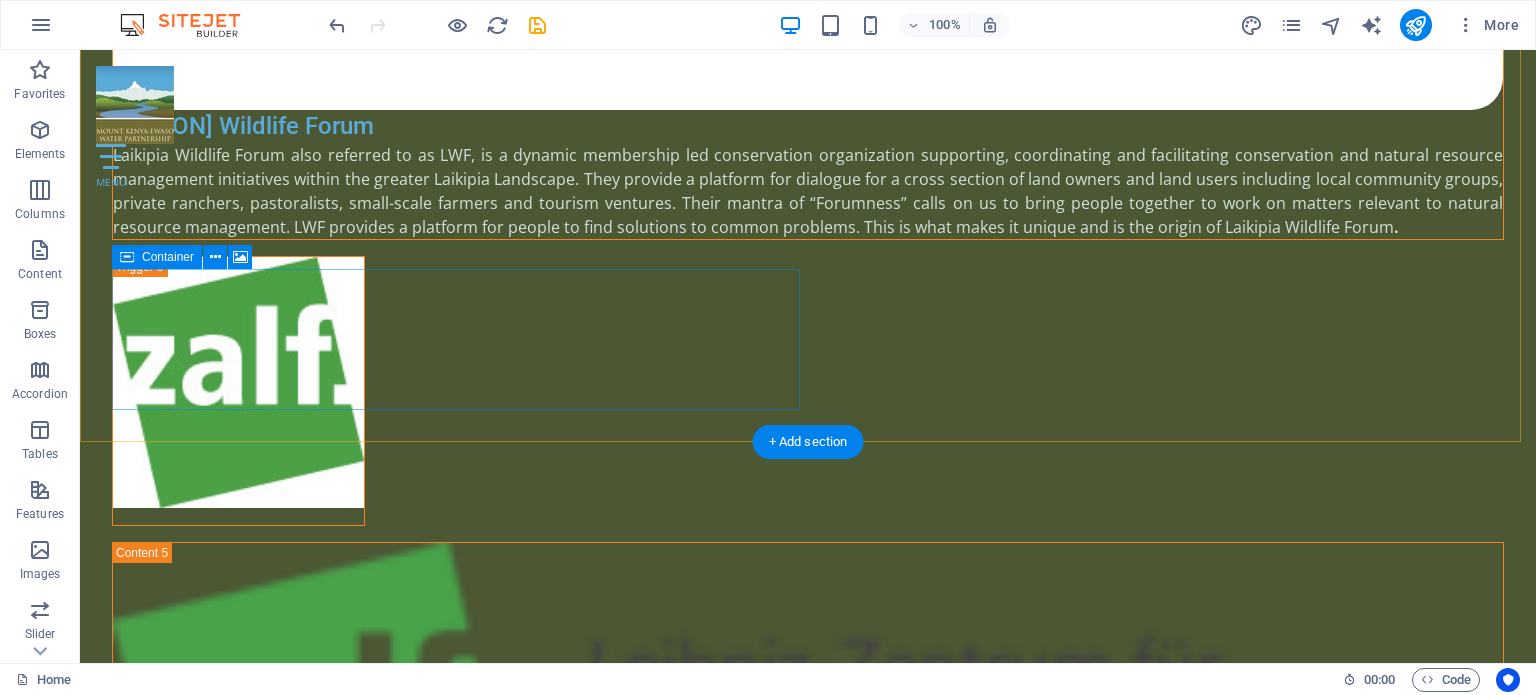 click on "Drop content here or  Add elements  Paste clipboard" at bounding box center (808, 6700) 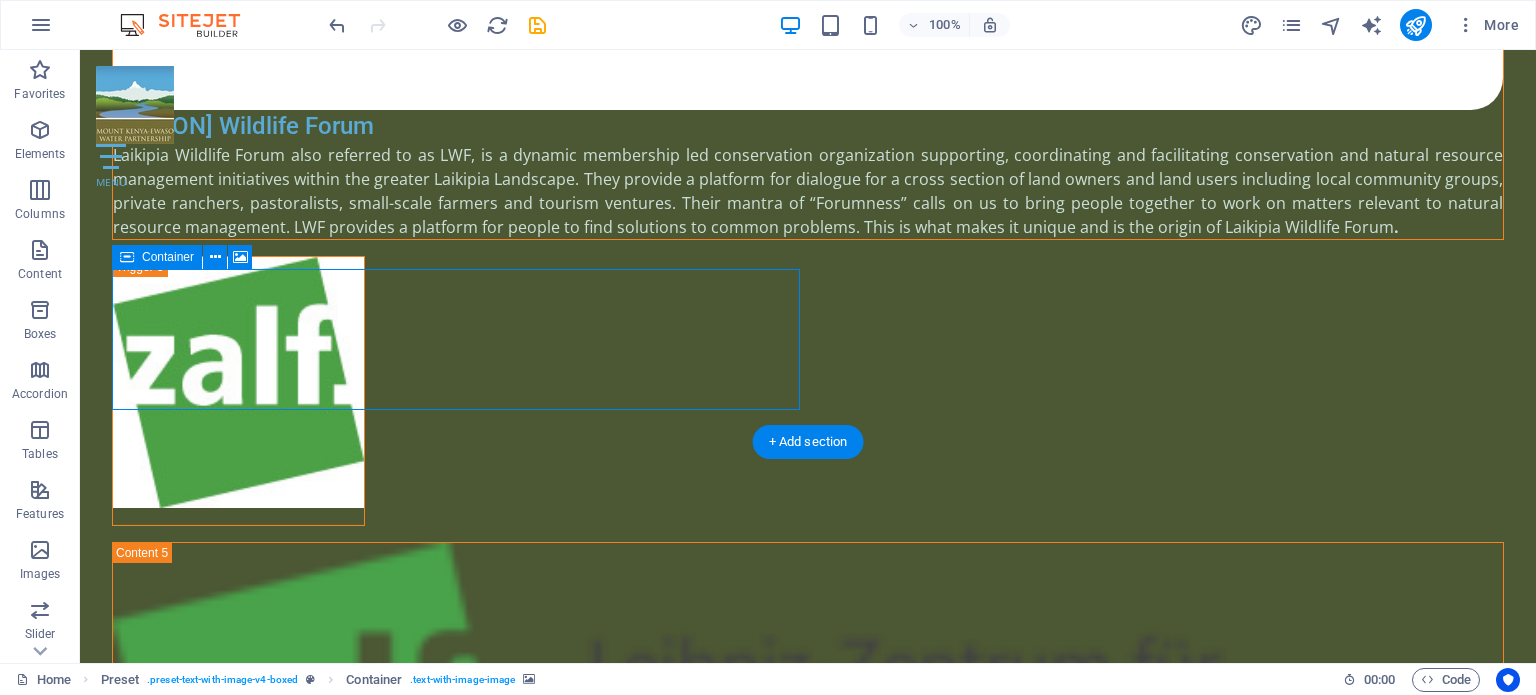 click at bounding box center (815, 6730) 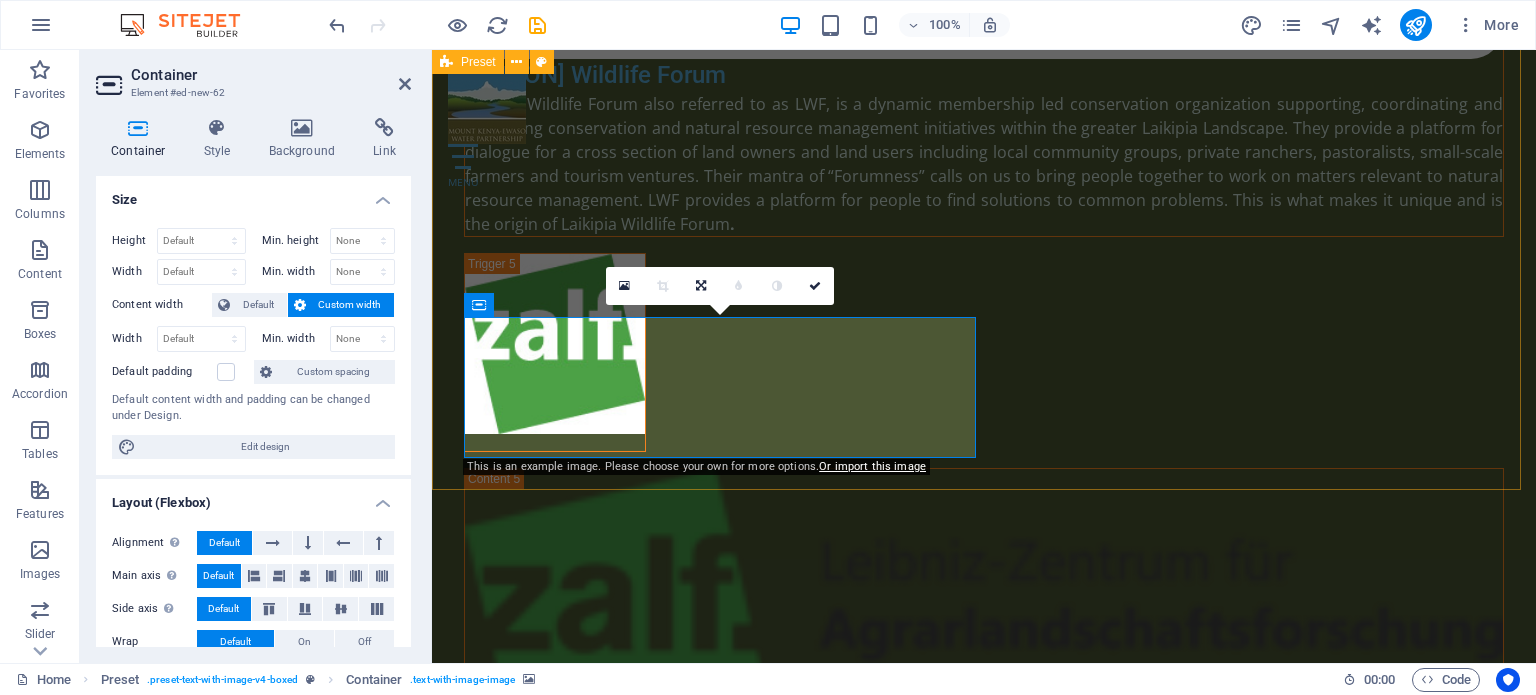 scroll, scrollTop: 12228, scrollLeft: 0, axis: vertical 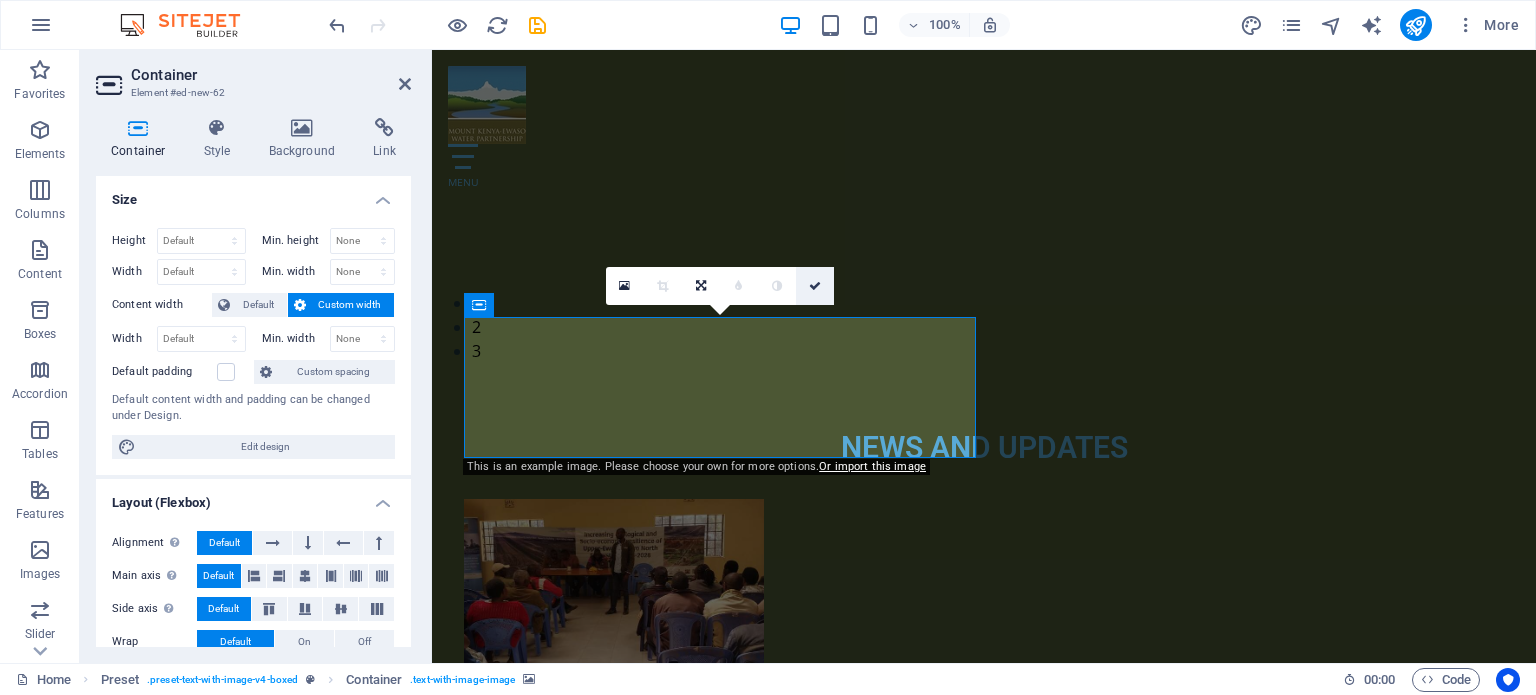 click at bounding box center (815, 286) 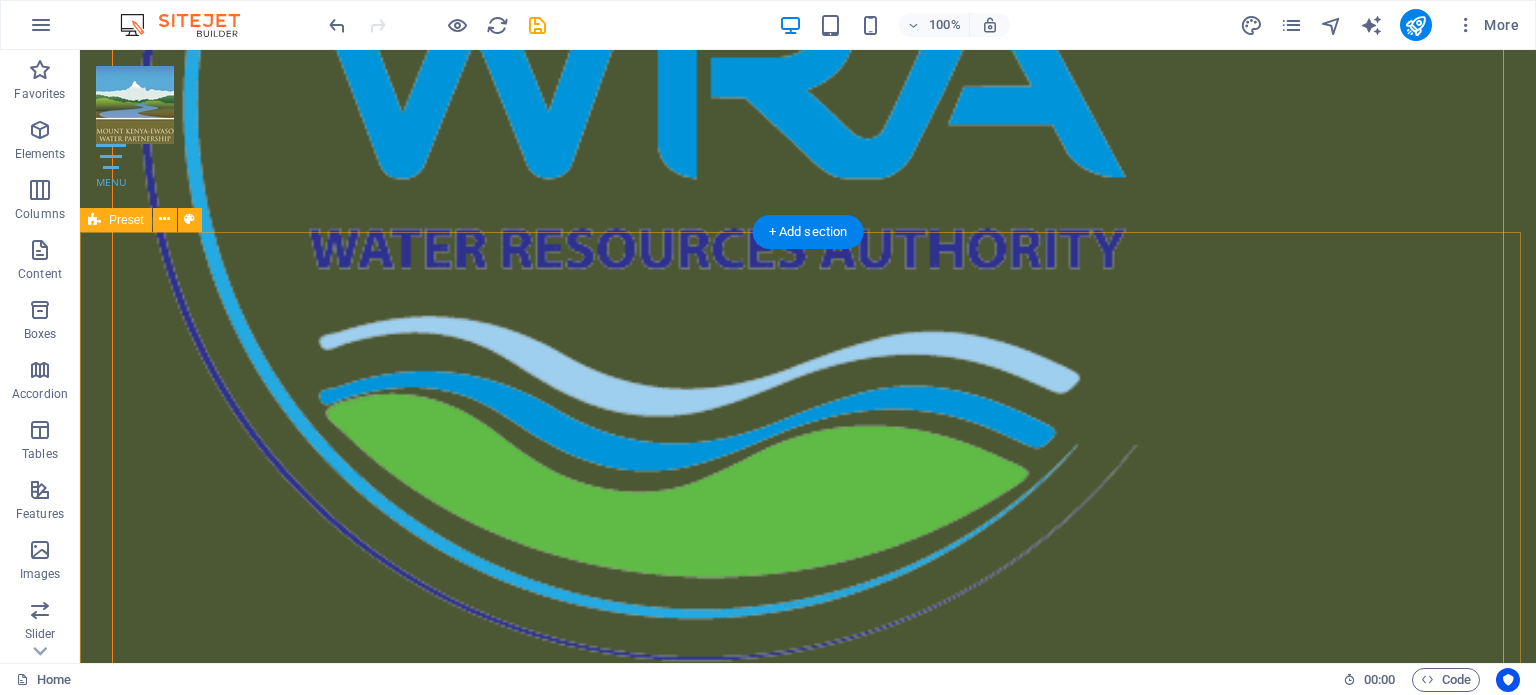 scroll, scrollTop: 7564, scrollLeft: 0, axis: vertical 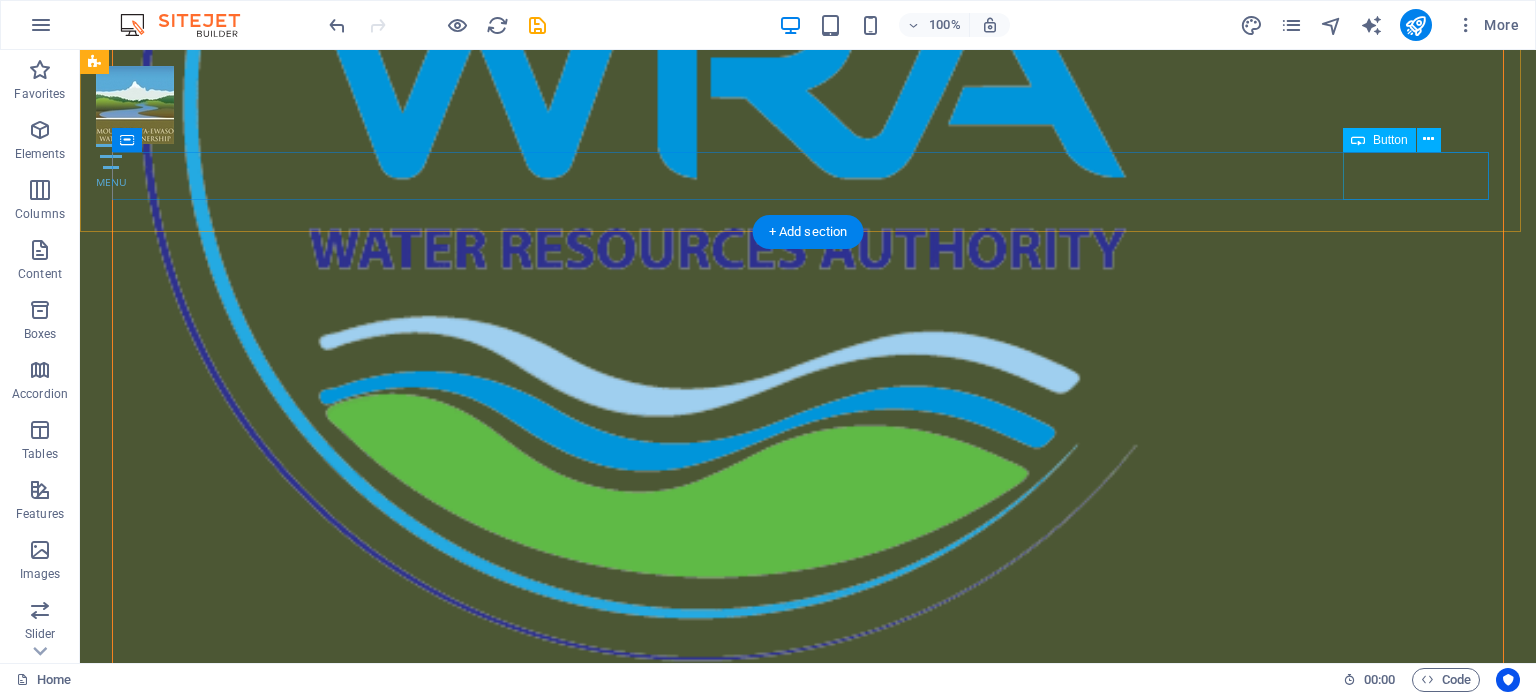 click on "Next" at bounding box center (808, 6395) 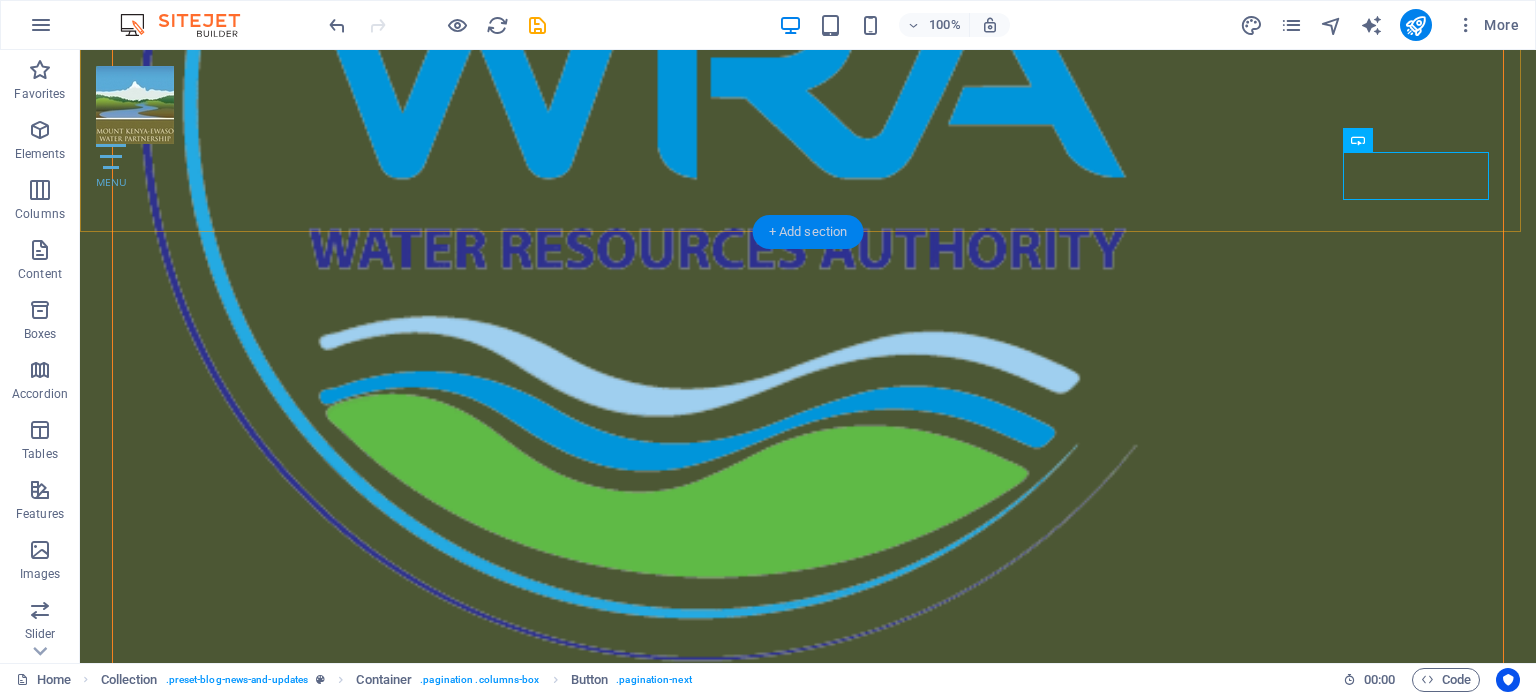click on "+ Add section" at bounding box center [808, 232] 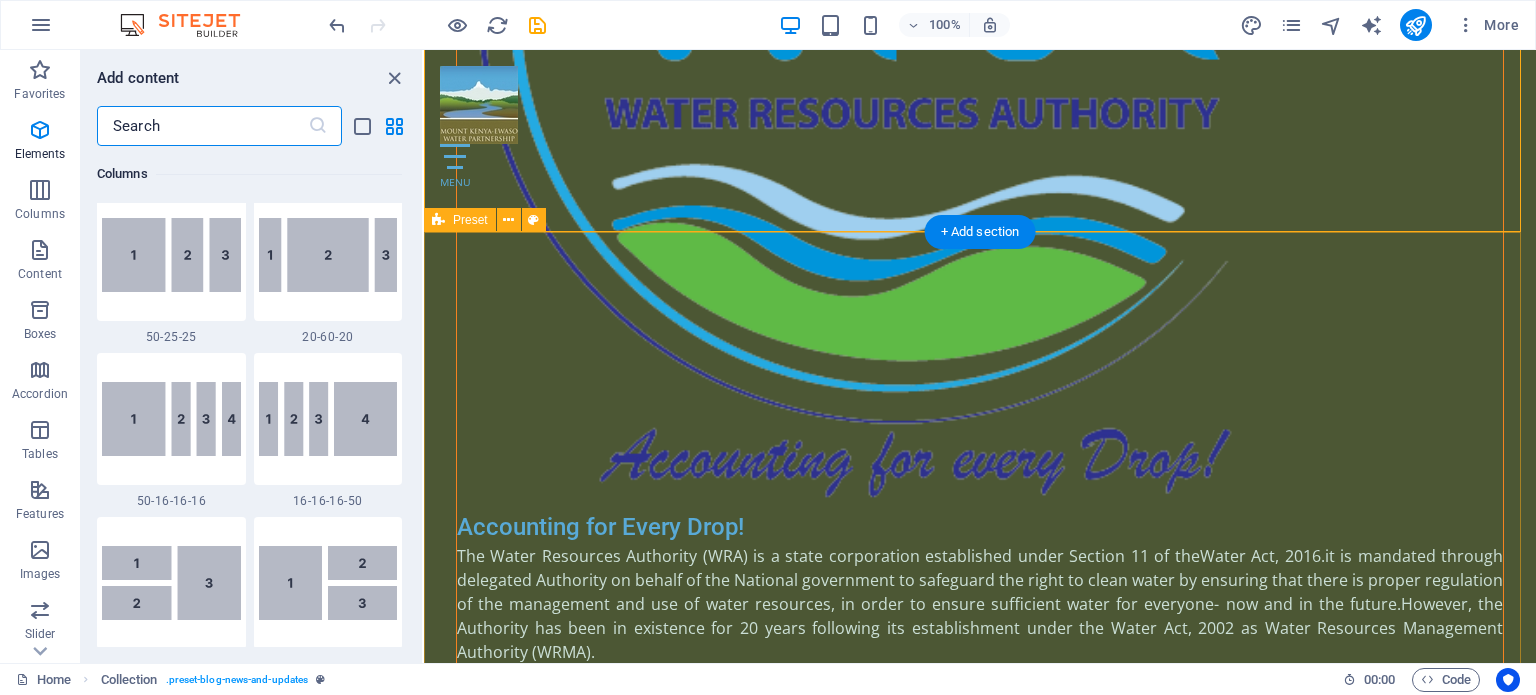 scroll, scrollTop: 3499, scrollLeft: 0, axis: vertical 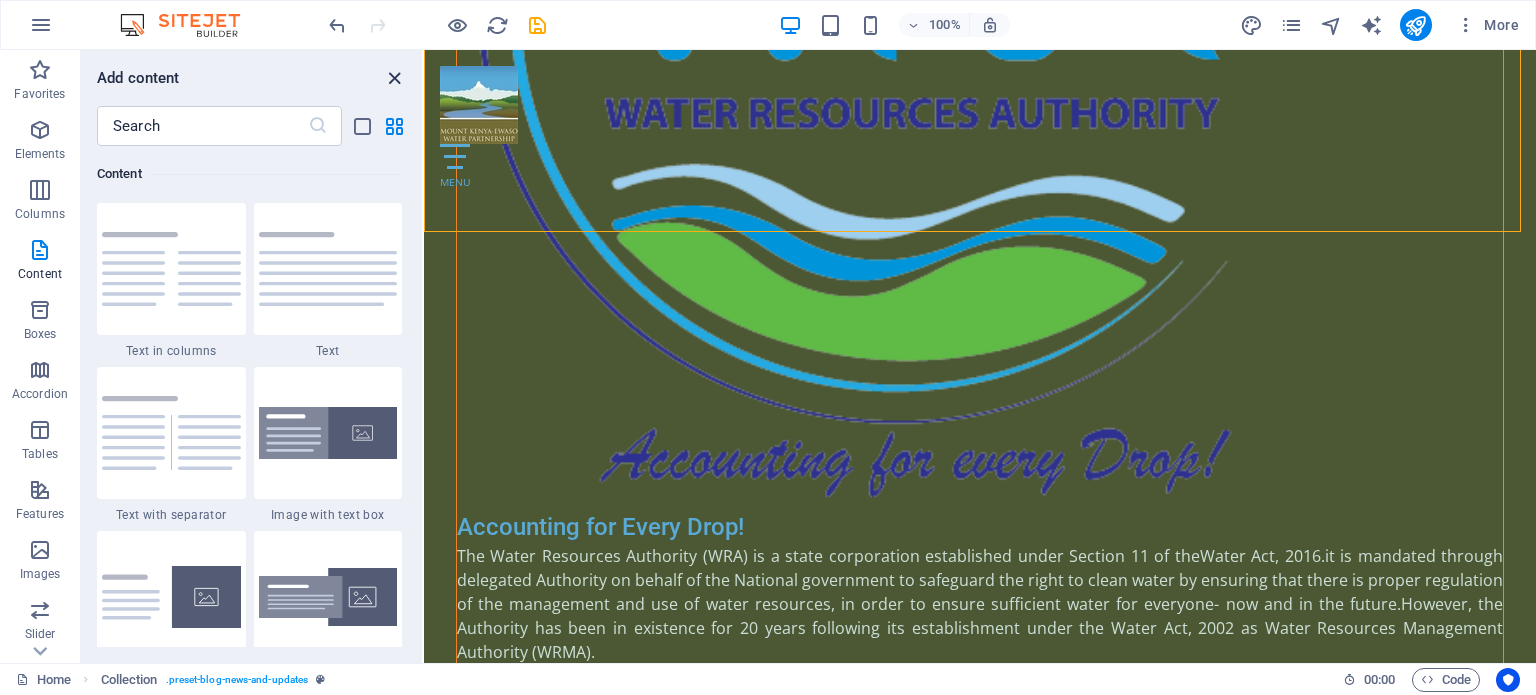 click at bounding box center (394, 78) 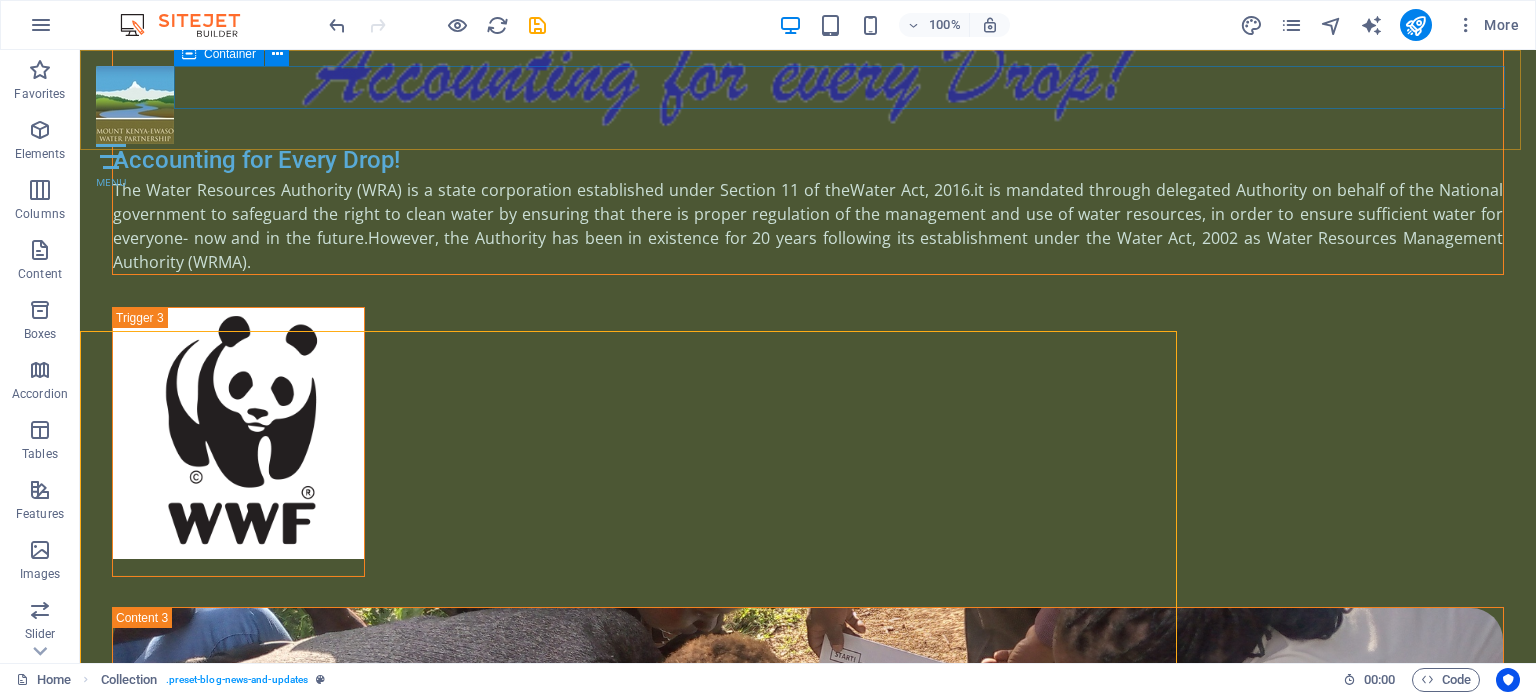 scroll, scrollTop: 7564, scrollLeft: 0, axis: vertical 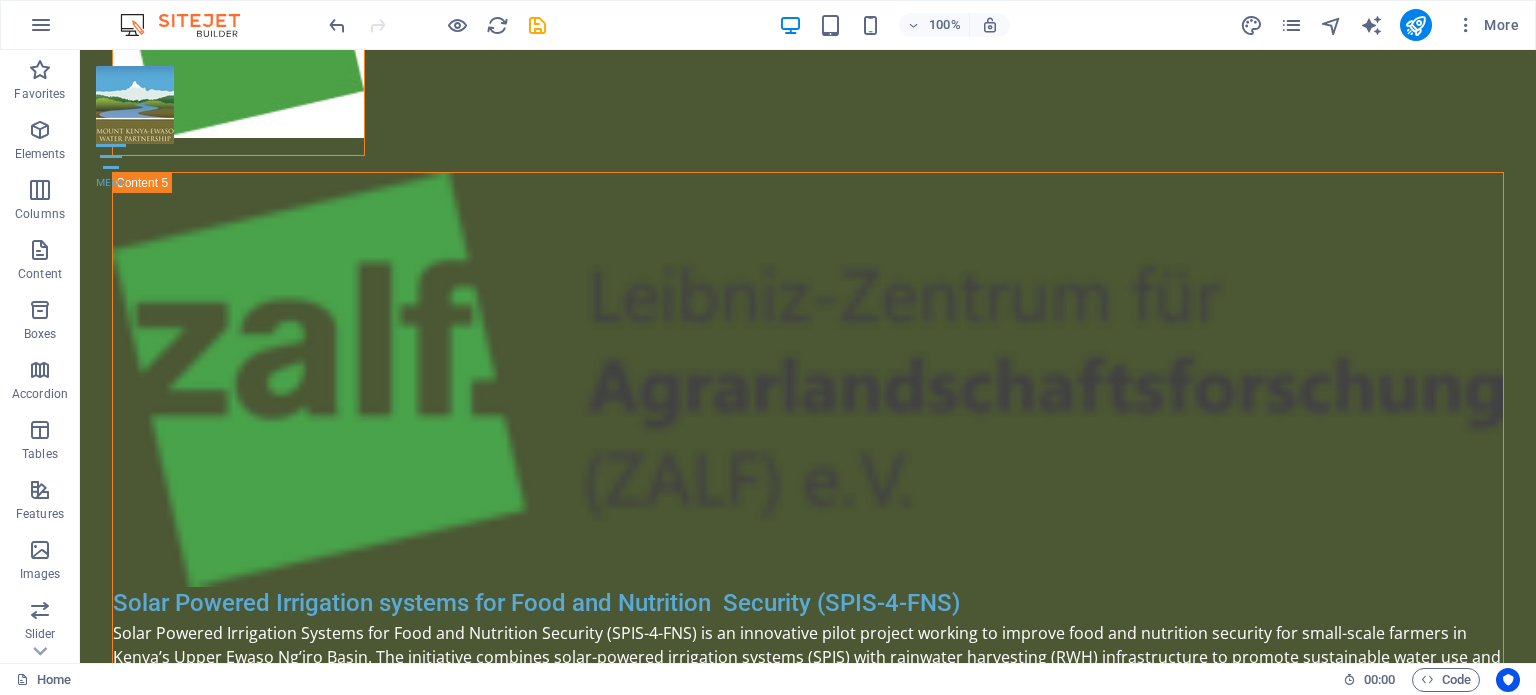 click at bounding box center [808, 6740] 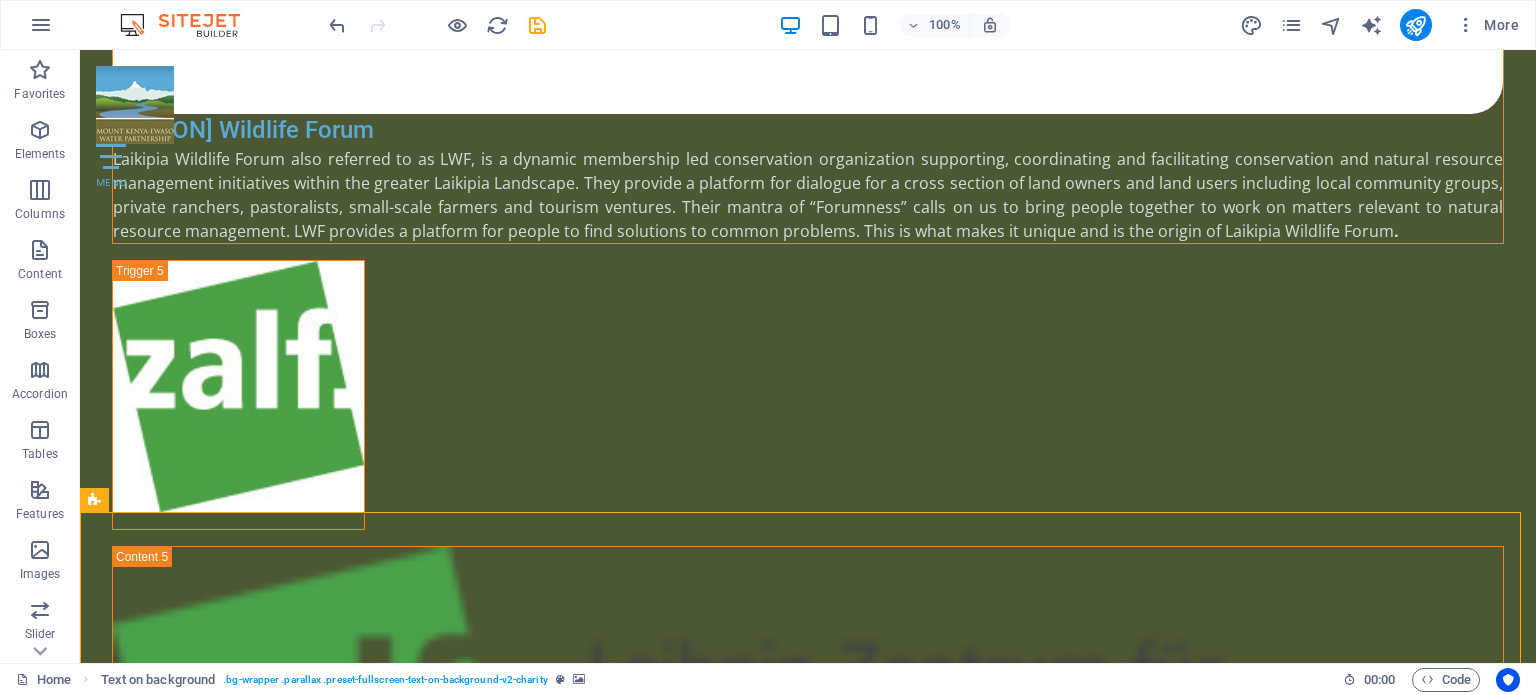 scroll, scrollTop: 10922, scrollLeft: 0, axis: vertical 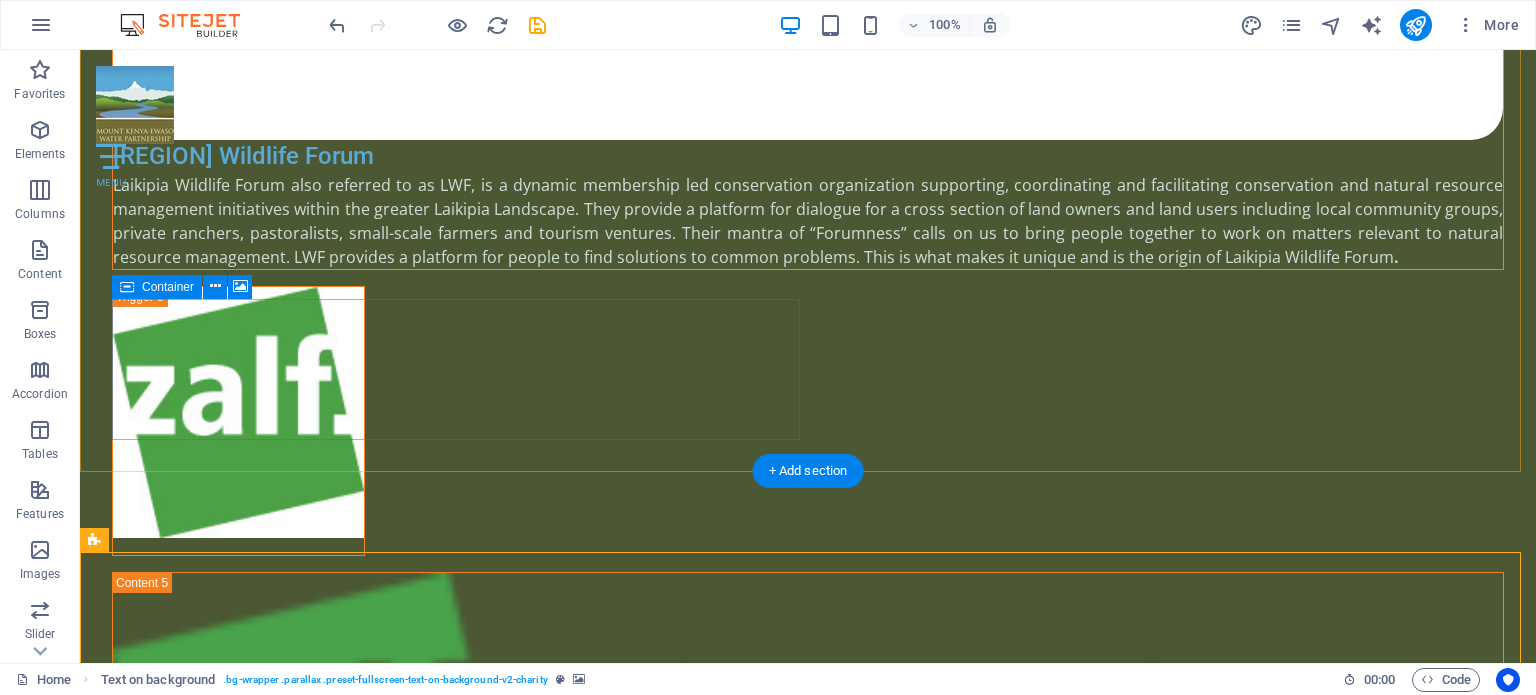 click on "Drop content here or  Add elements  Paste clipboard" at bounding box center (808, 6730) 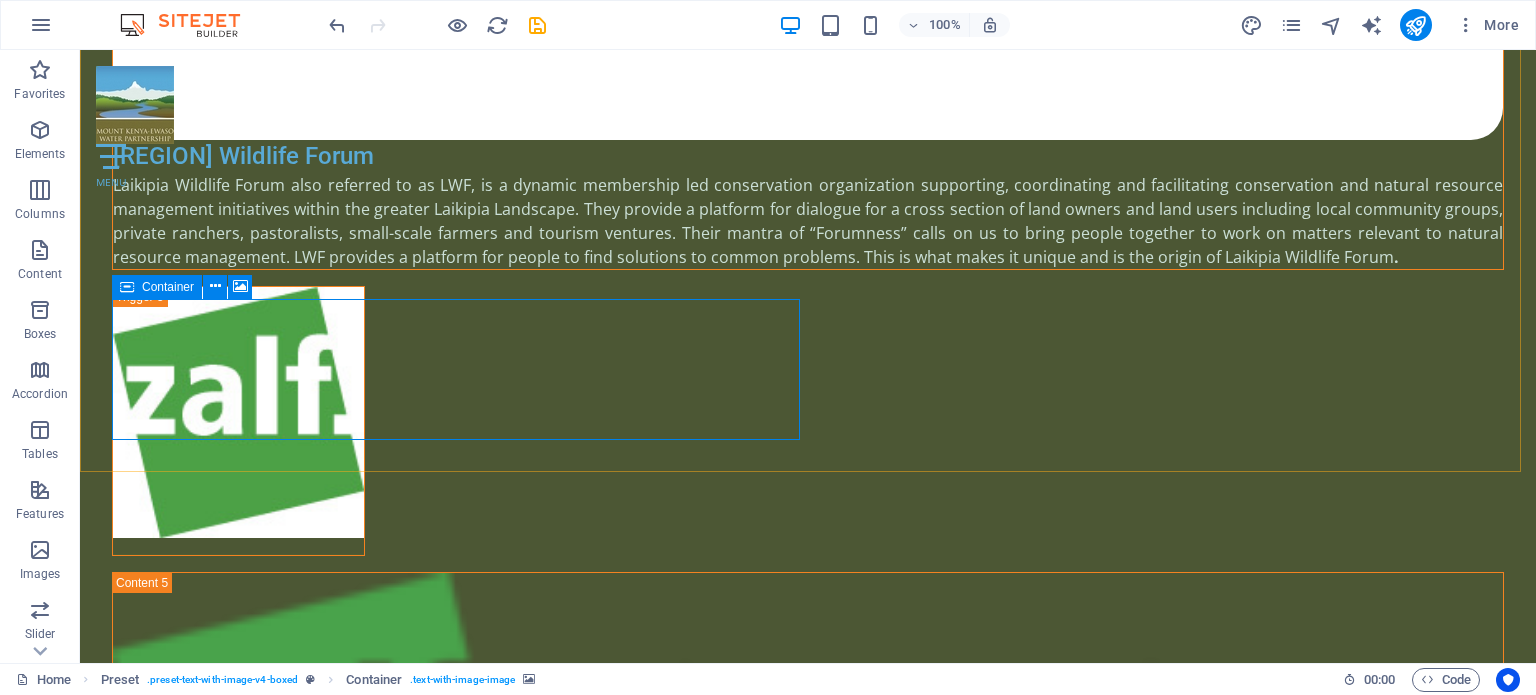 click at bounding box center (127, 287) 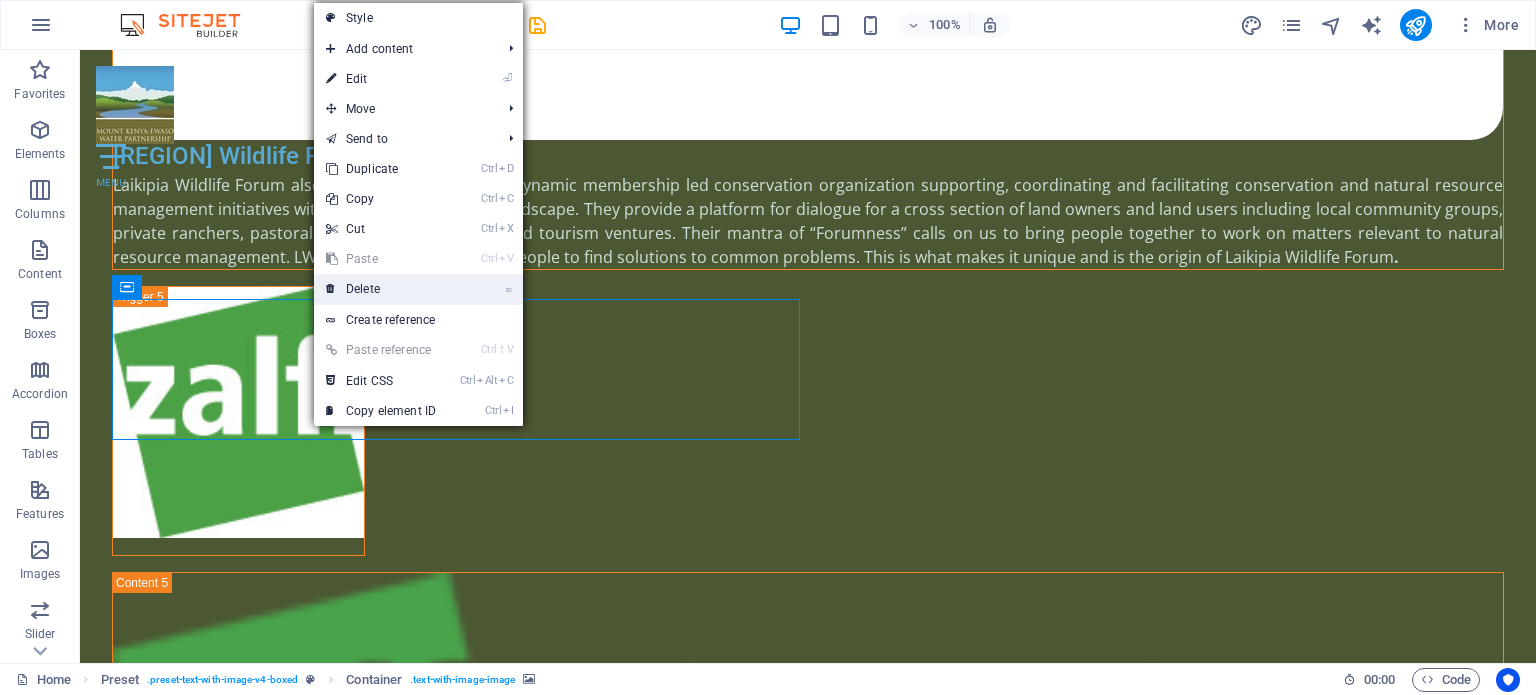 click on "⌦  Delete" at bounding box center (381, 289) 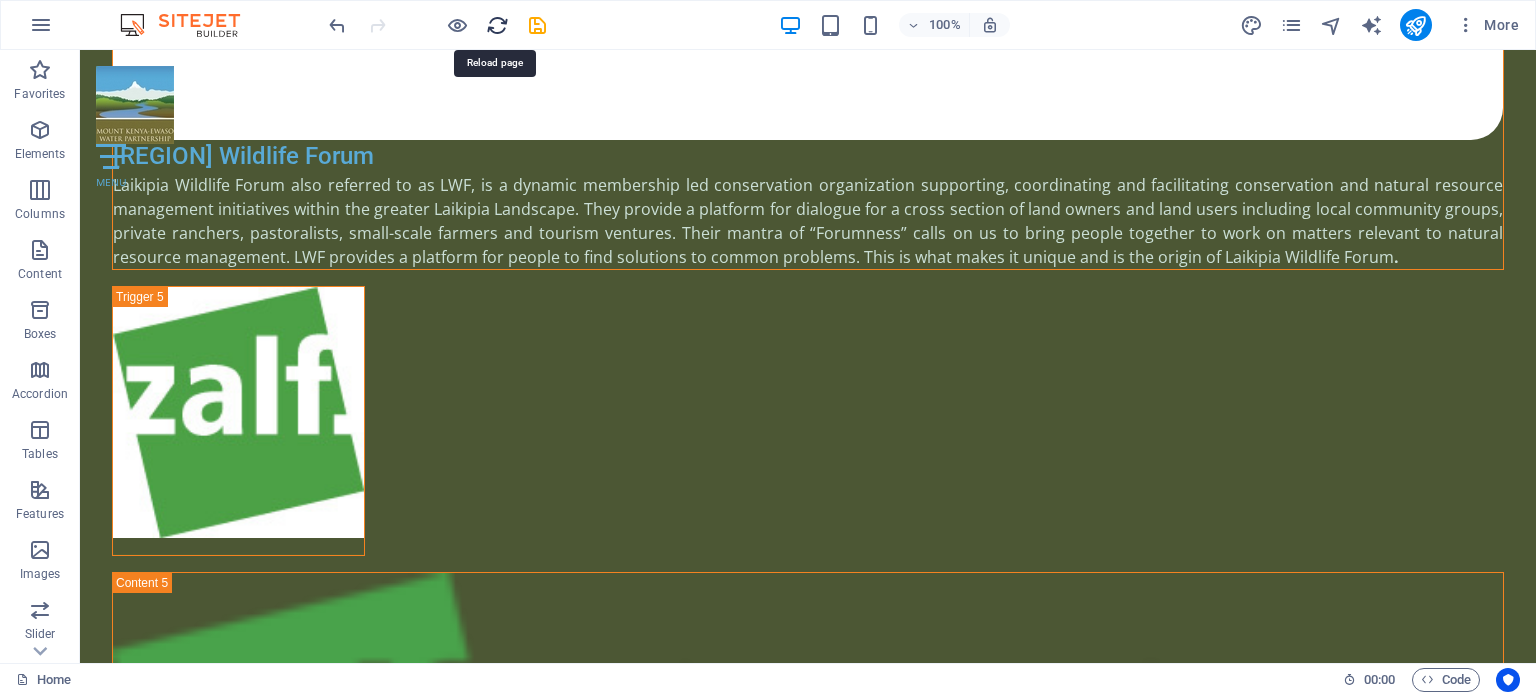 click at bounding box center (497, 25) 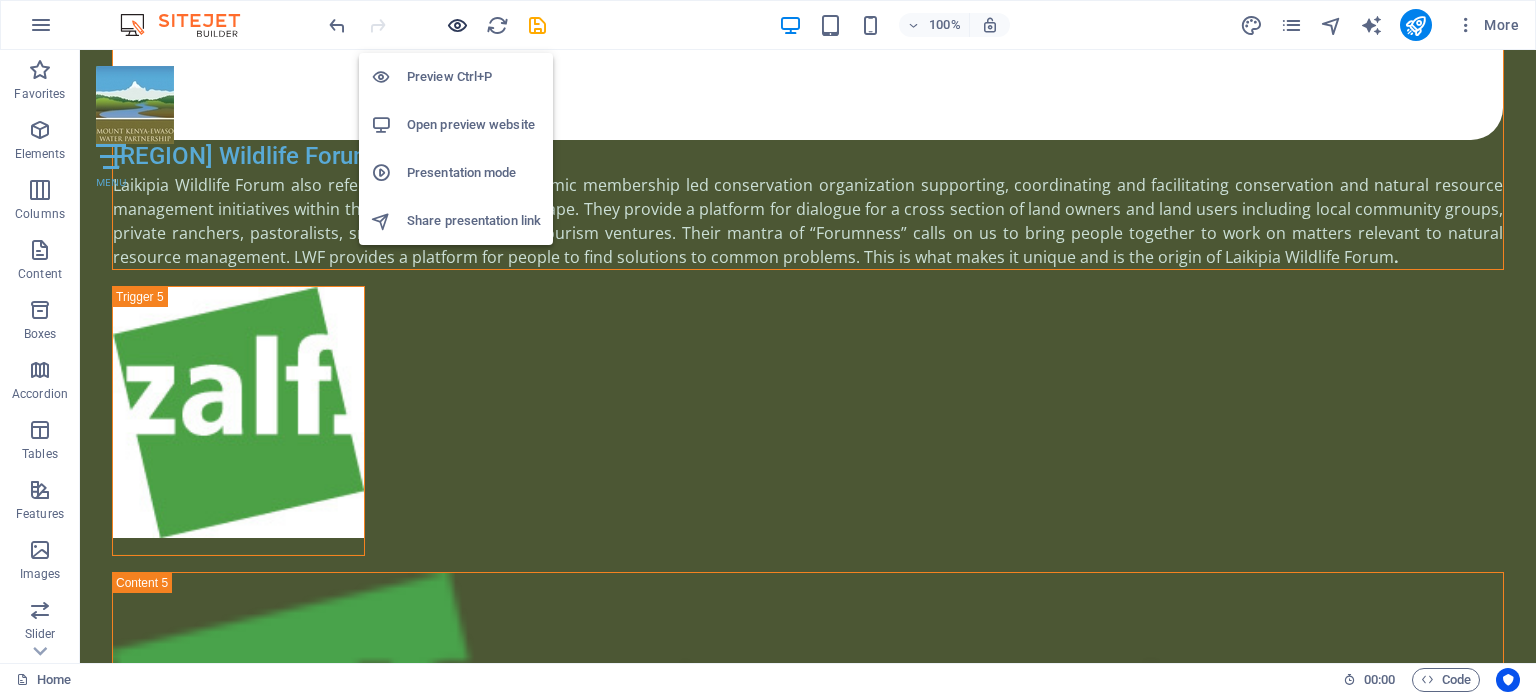 click at bounding box center [457, 25] 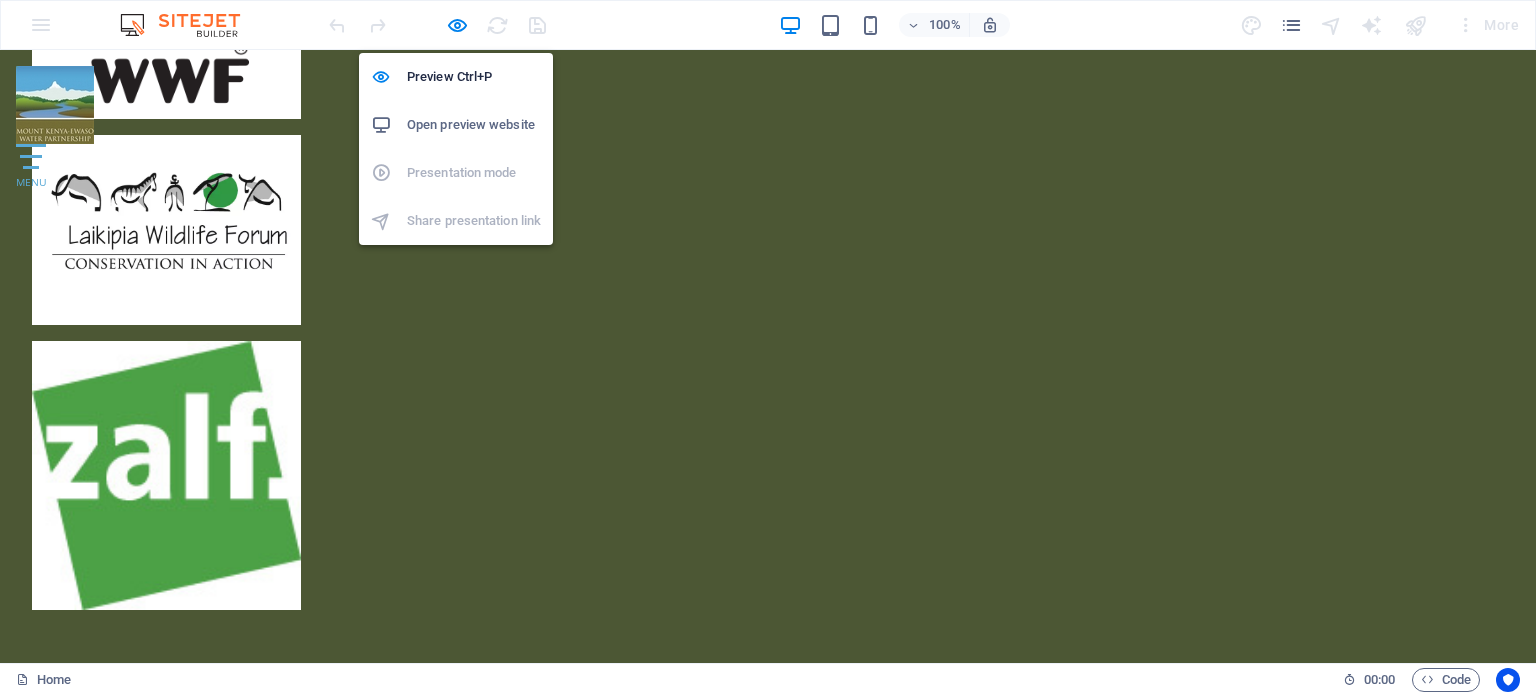 click on "Open preview website" at bounding box center [474, 125] 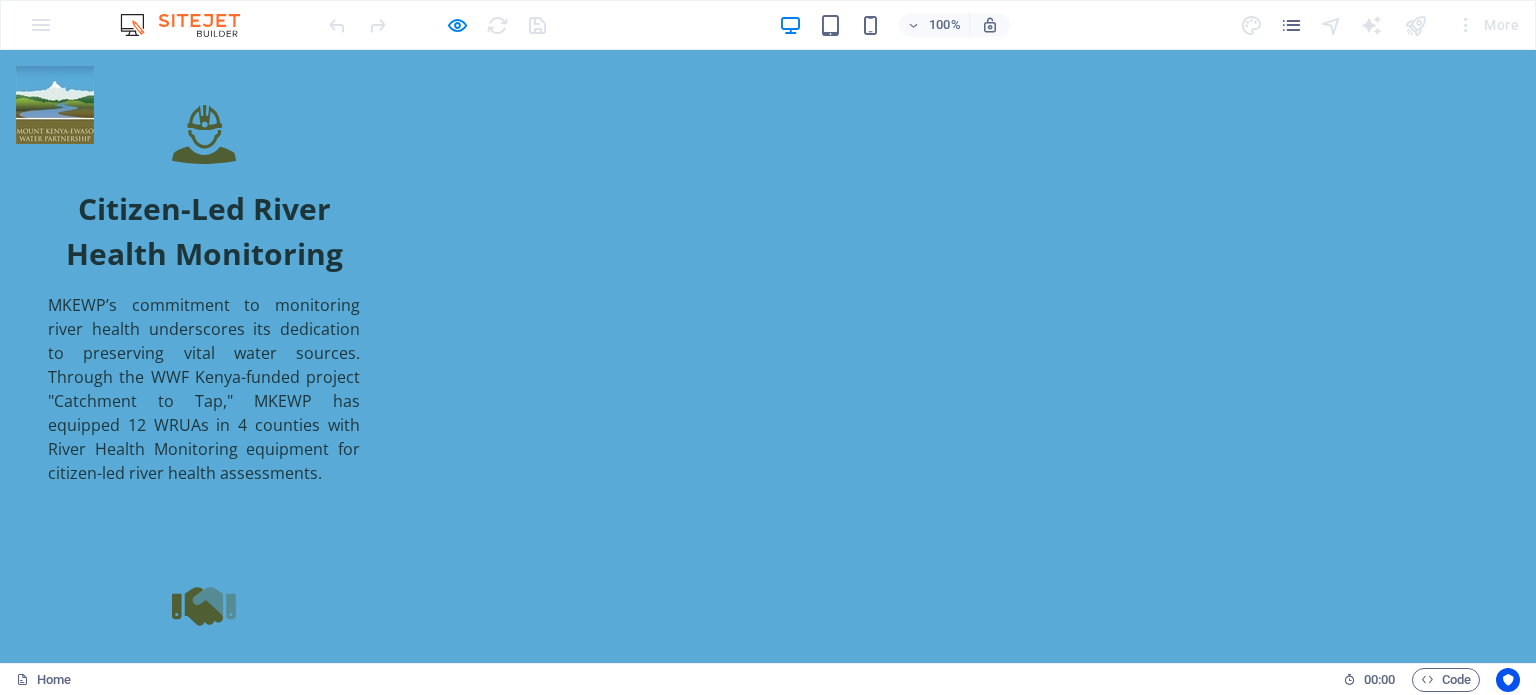scroll, scrollTop: 3037, scrollLeft: 0, axis: vertical 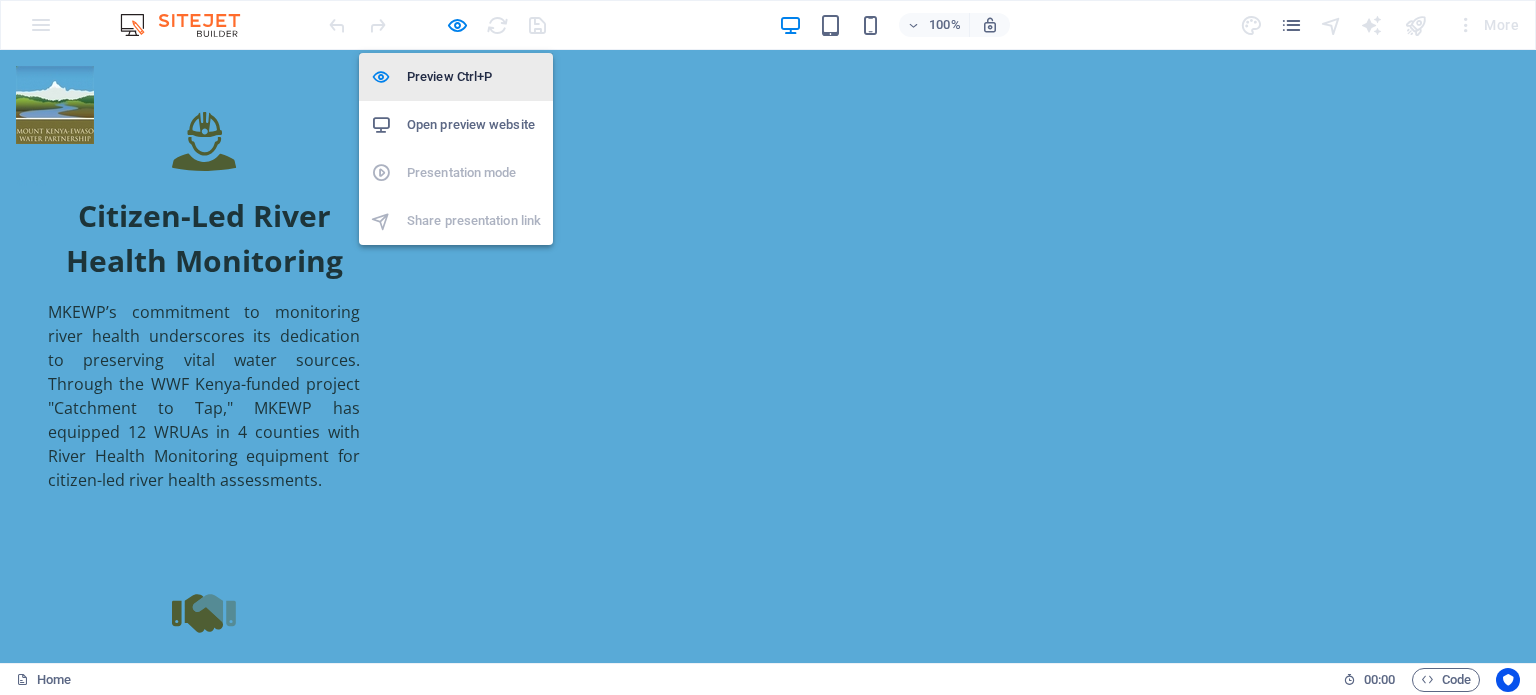 click on "Preview Ctrl+P" at bounding box center (474, 77) 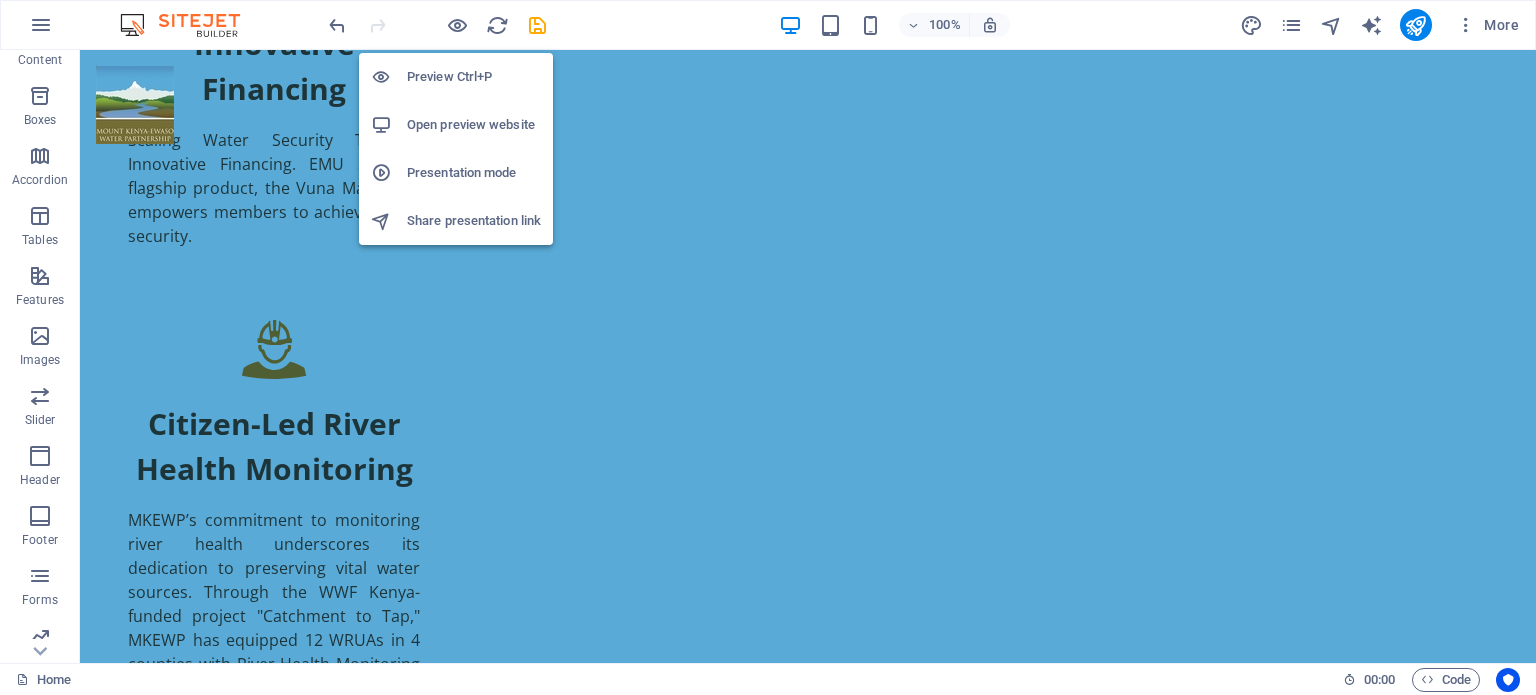 scroll, scrollTop: 286, scrollLeft: 0, axis: vertical 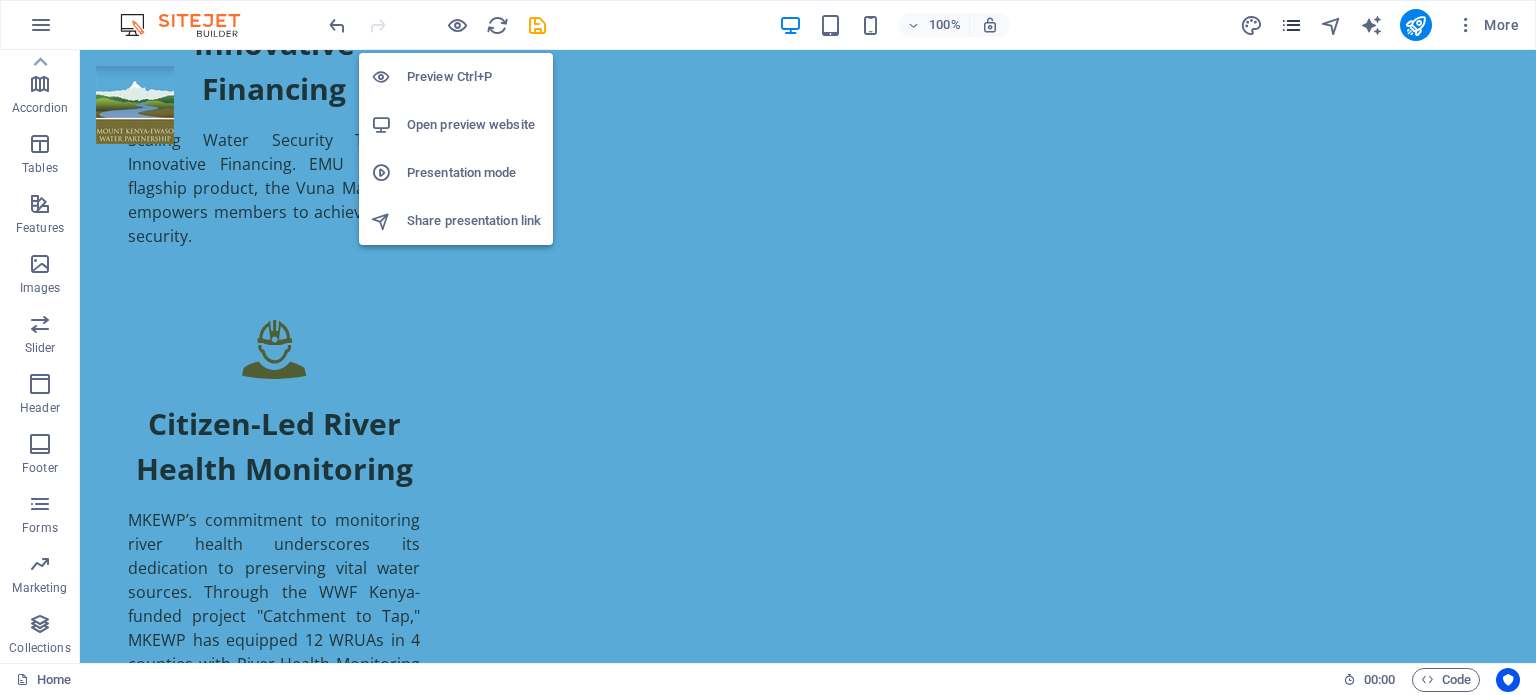 click at bounding box center [1291, 25] 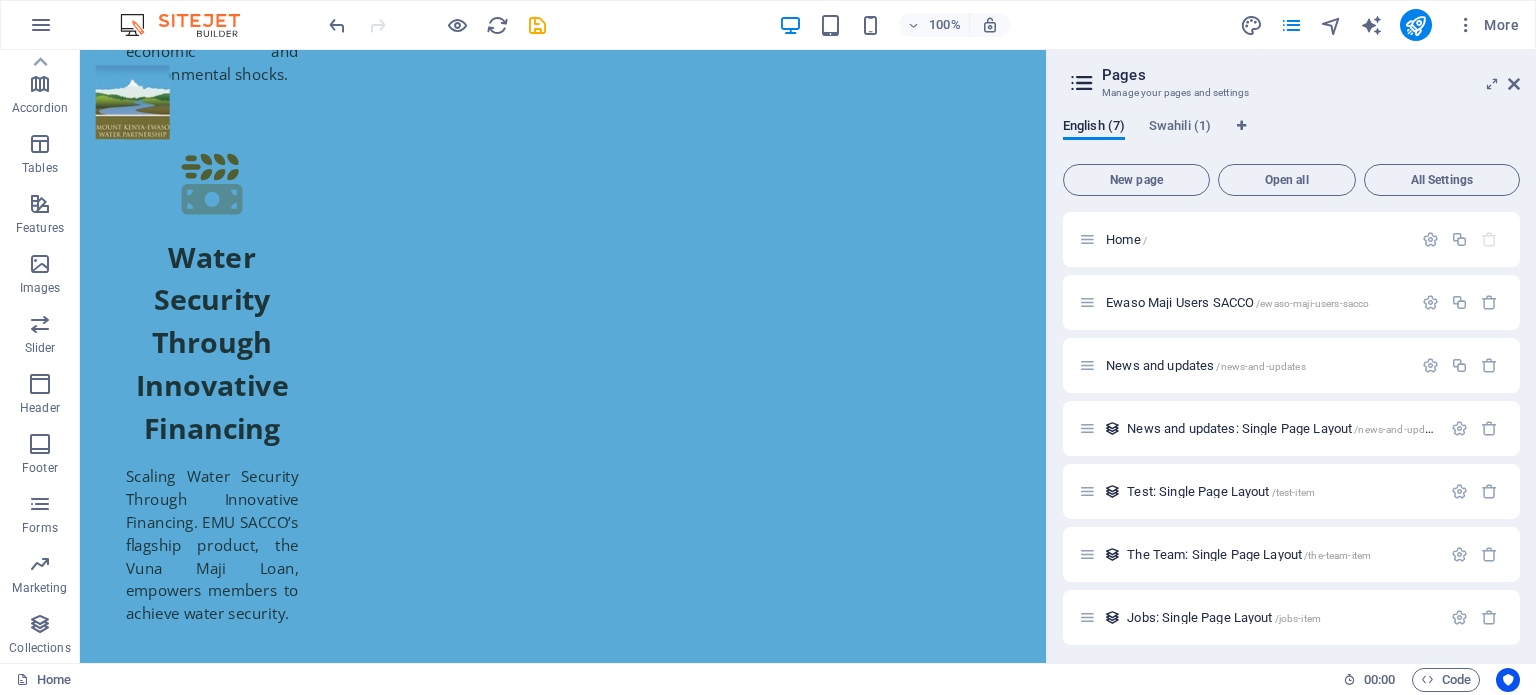 scroll, scrollTop: 3444, scrollLeft: 0, axis: vertical 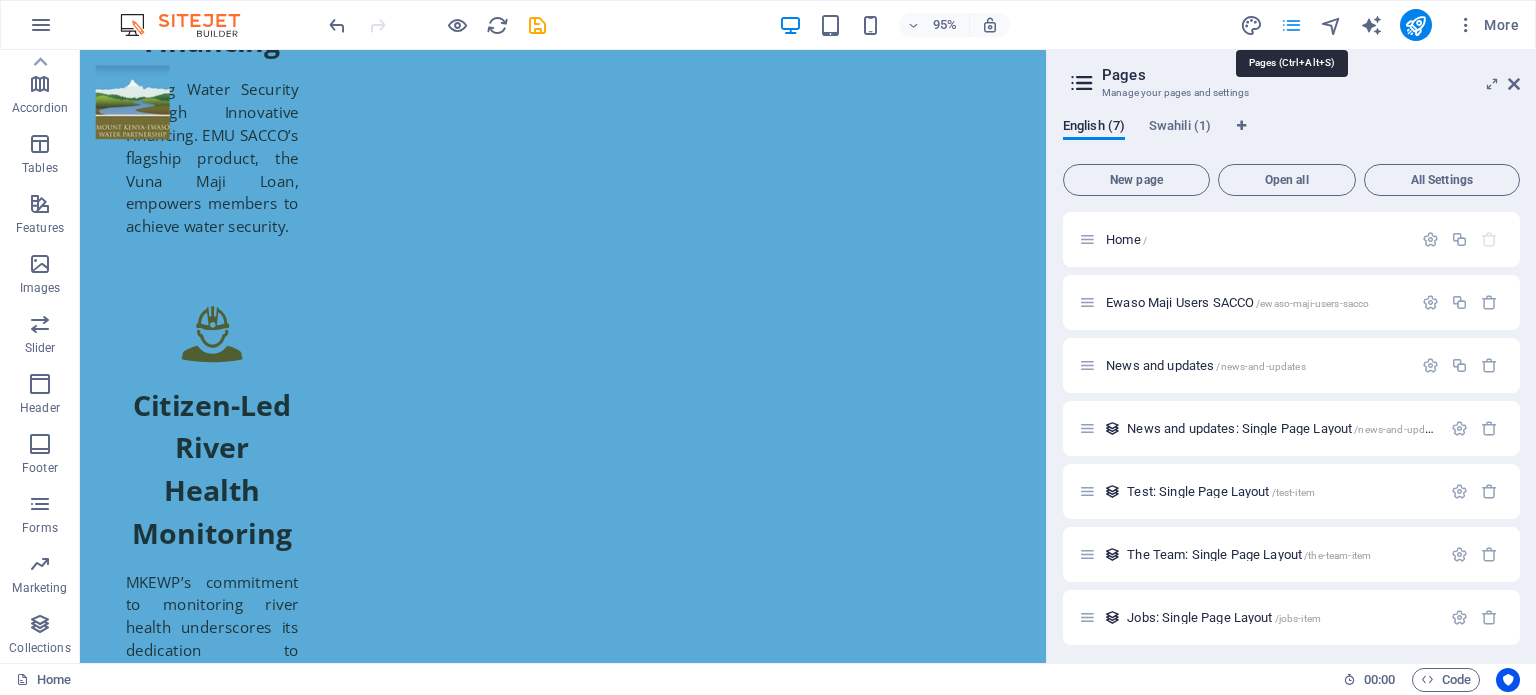 click at bounding box center (1291, 25) 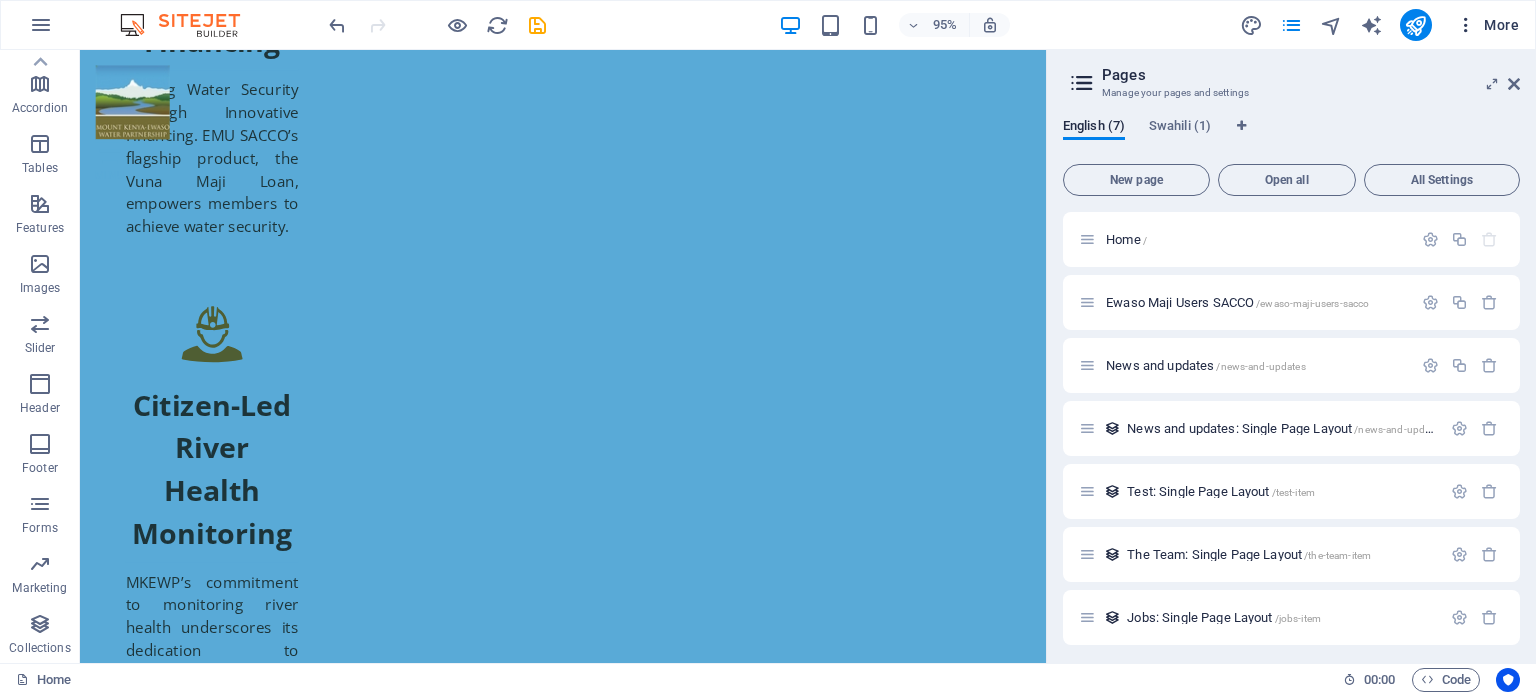 click at bounding box center [1466, 25] 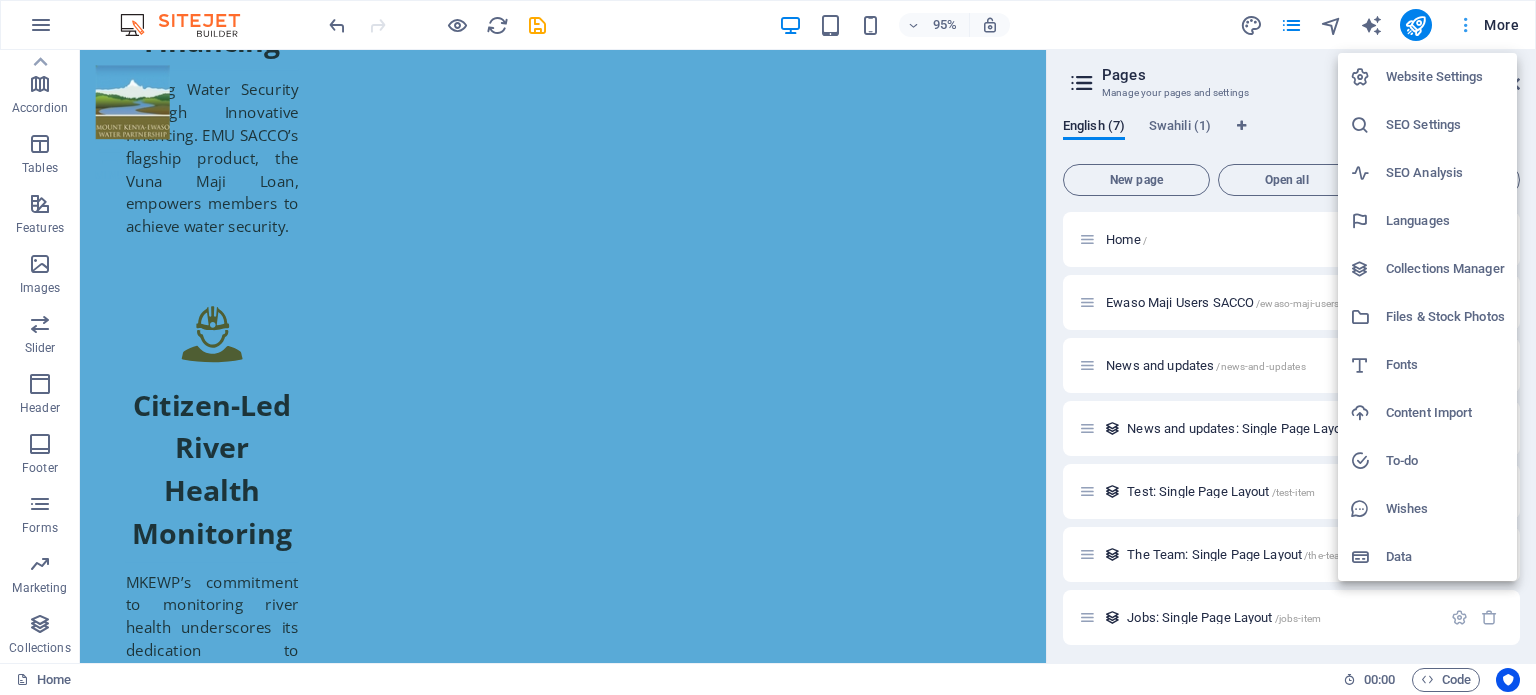click at bounding box center [768, 347] 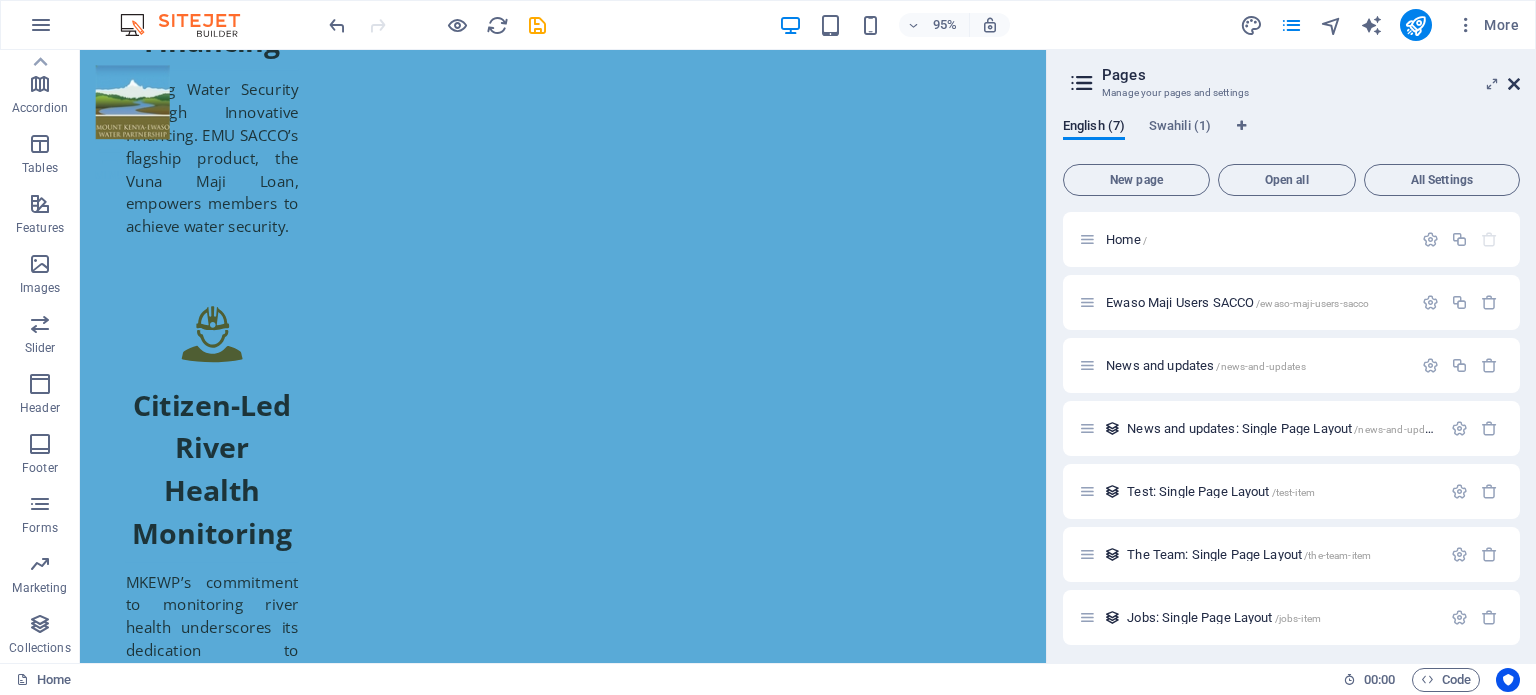 click at bounding box center (1514, 84) 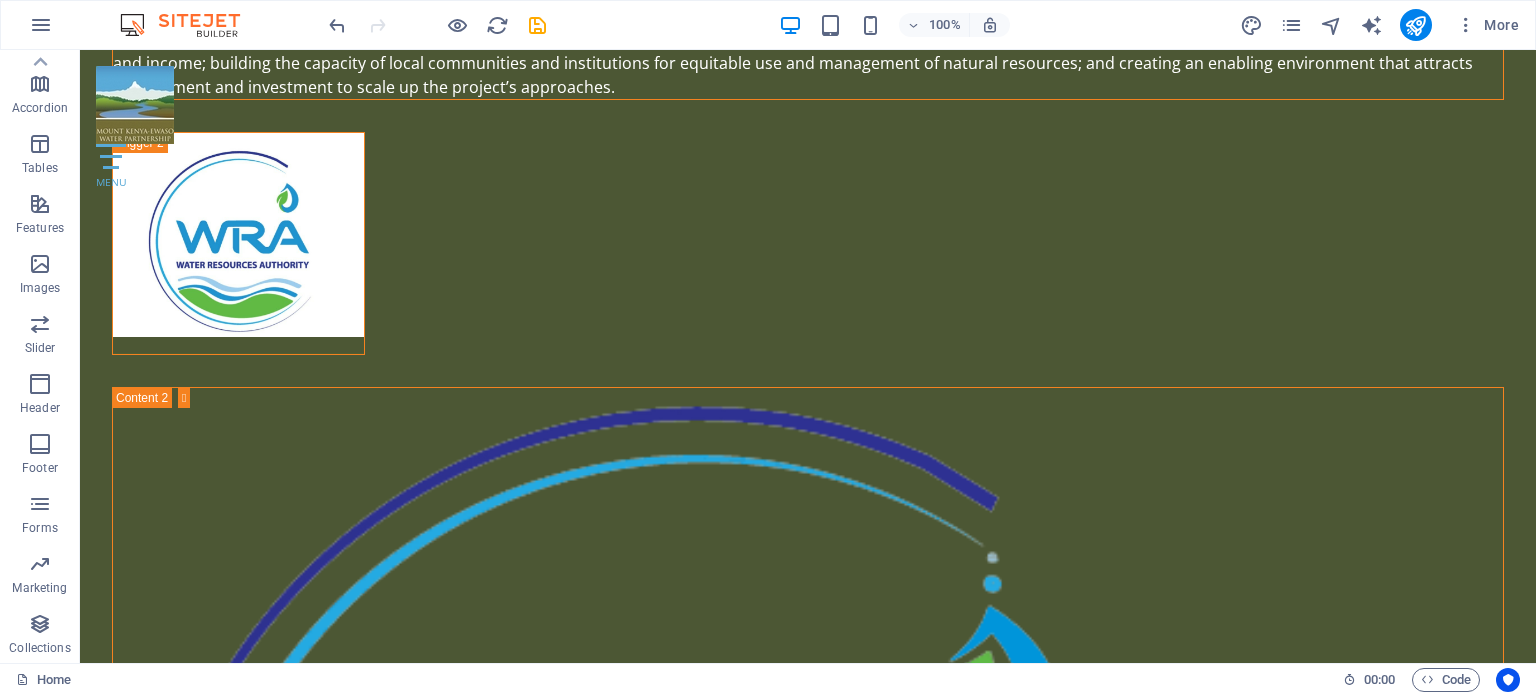 click at bounding box center [-4964, 7272] 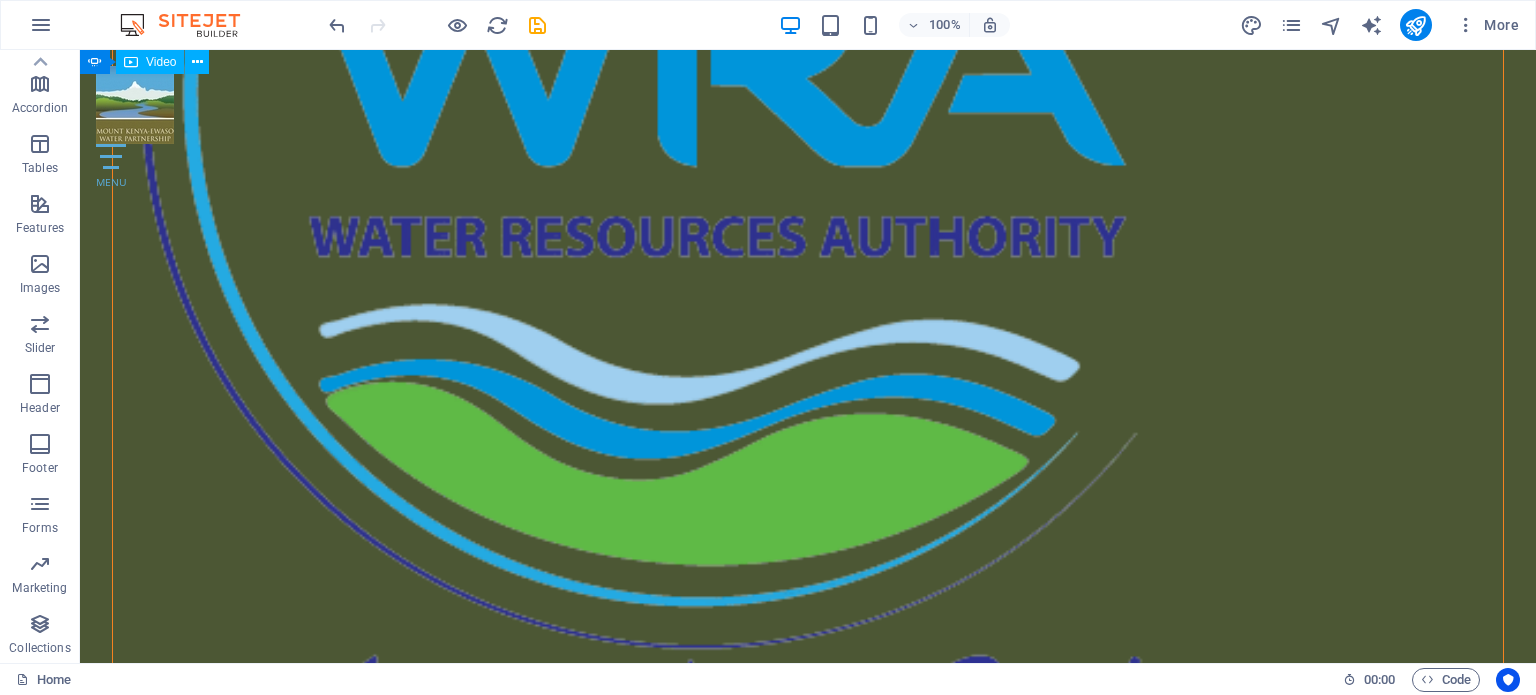 scroll, scrollTop: 7539, scrollLeft: 0, axis: vertical 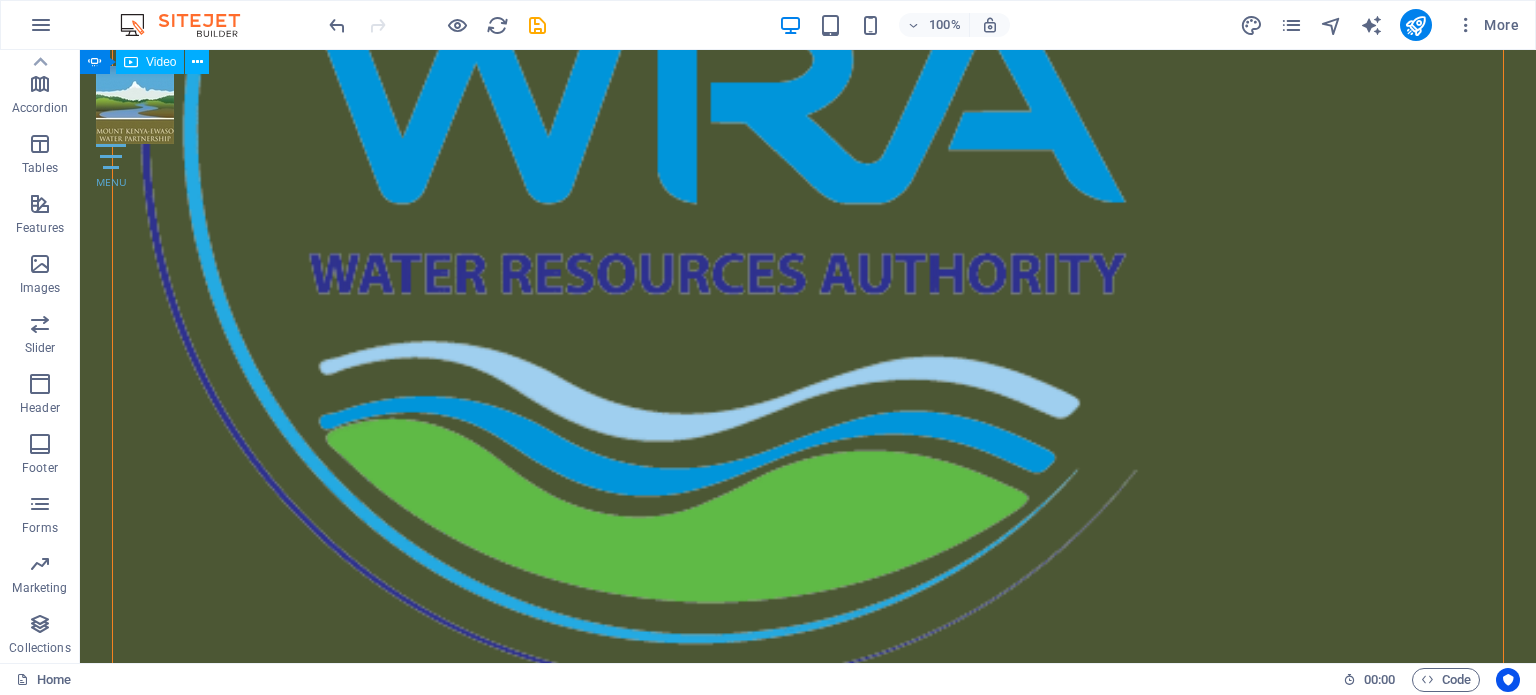 click on "Next" at bounding box center (808, 6420) 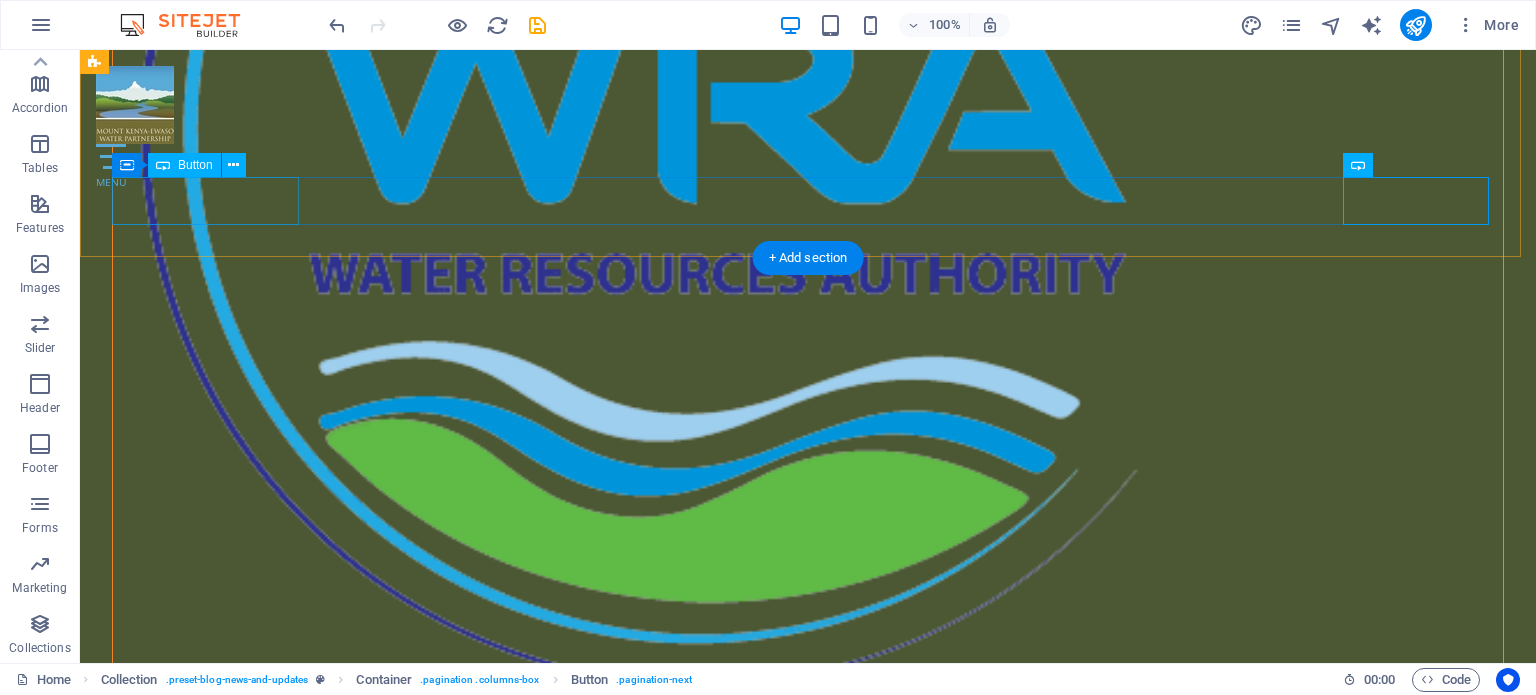 click on "Previous" at bounding box center (808, 6372) 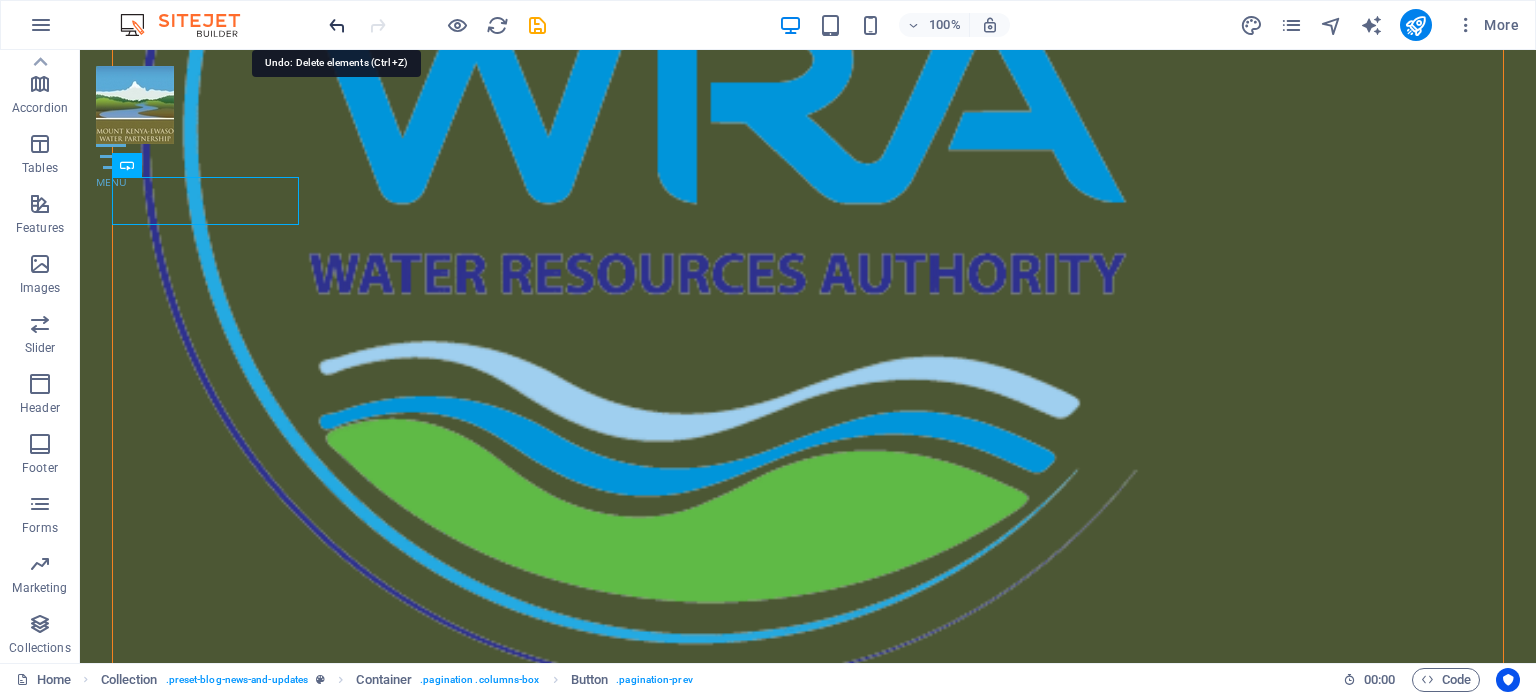 click at bounding box center (337, 25) 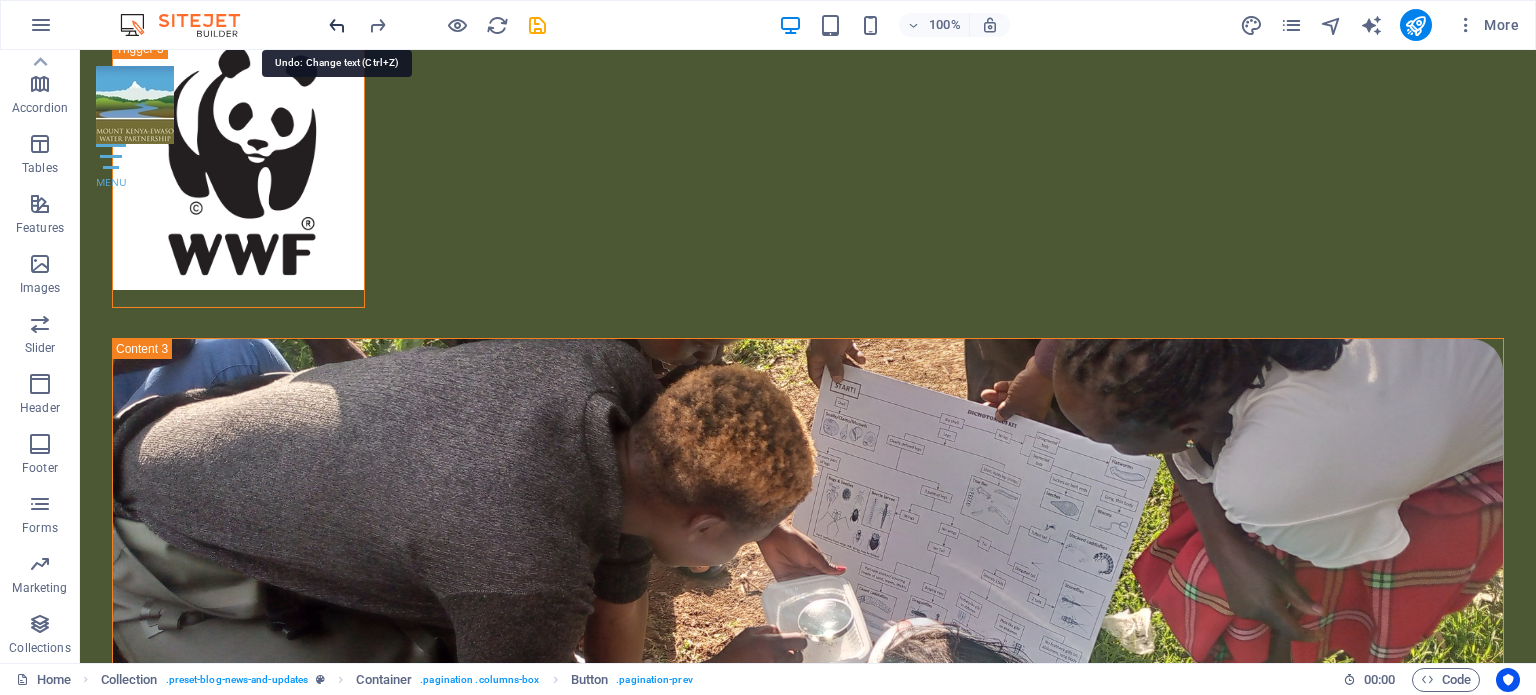 scroll, scrollTop: 10934, scrollLeft: 0, axis: vertical 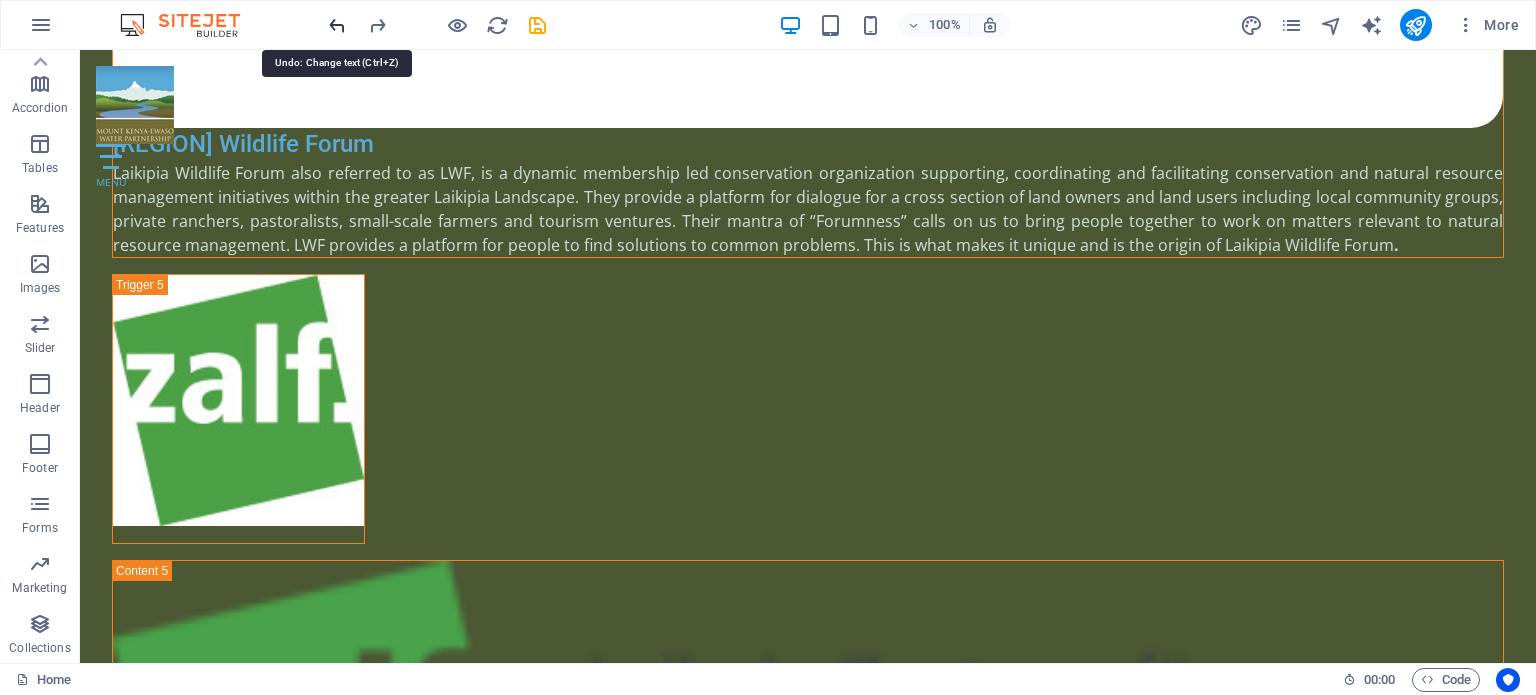 click at bounding box center [337, 25] 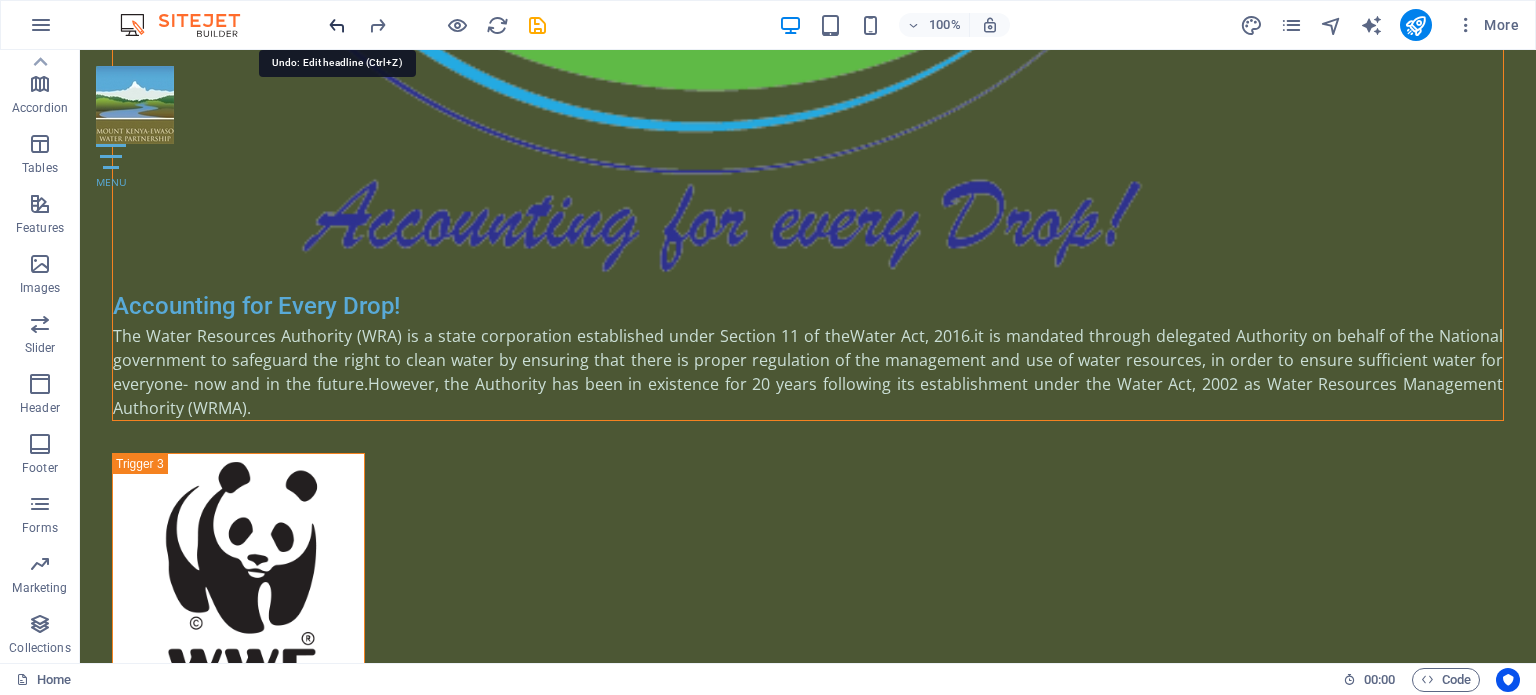 scroll, scrollTop: 7661, scrollLeft: 0, axis: vertical 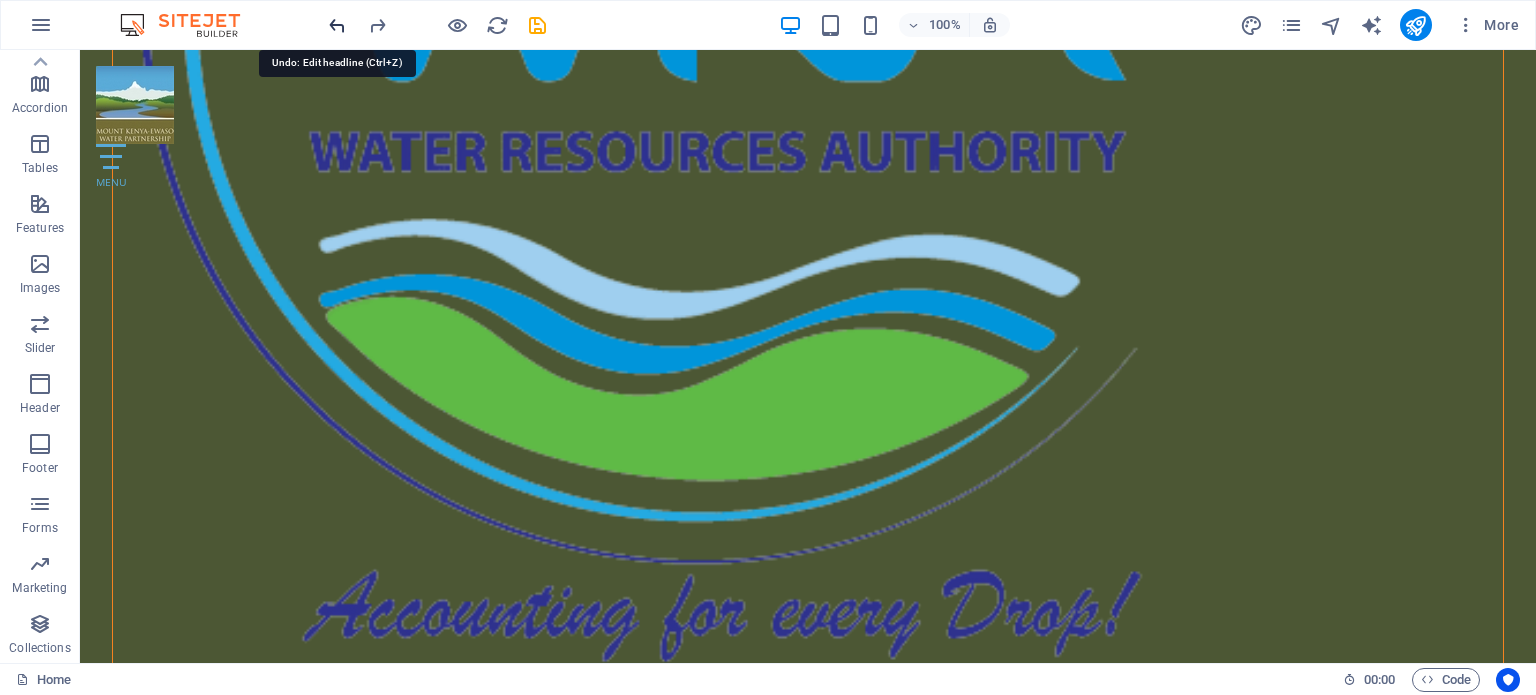click at bounding box center [337, 25] 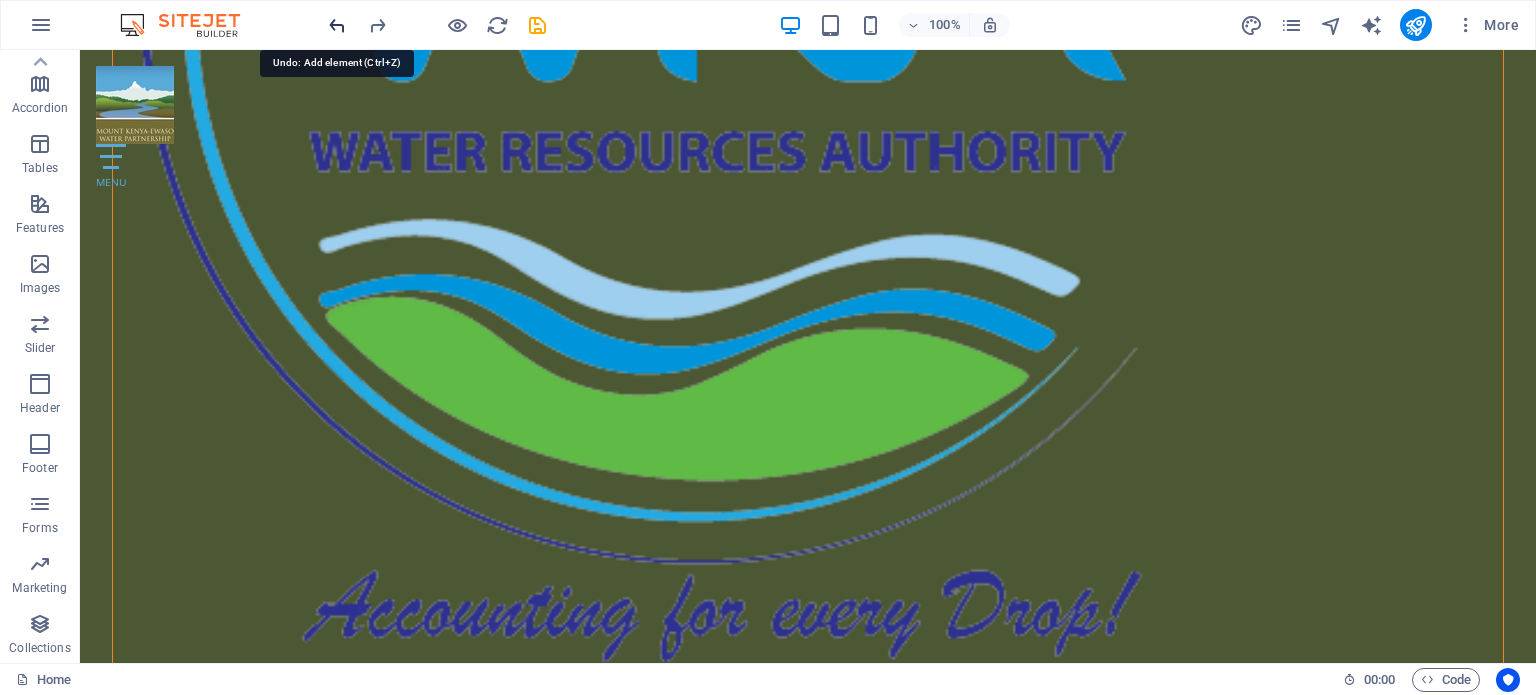 click at bounding box center (337, 25) 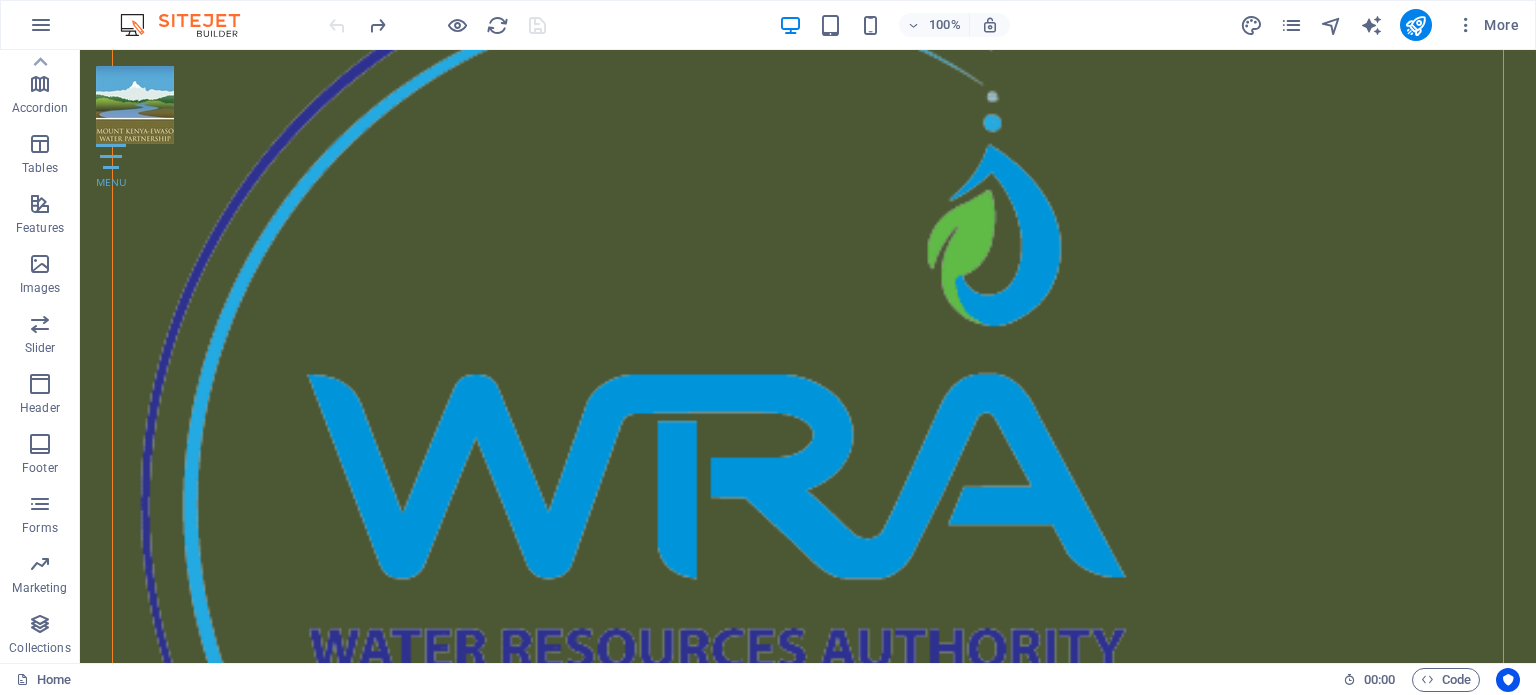 scroll, scrollTop: 7165, scrollLeft: 0, axis: vertical 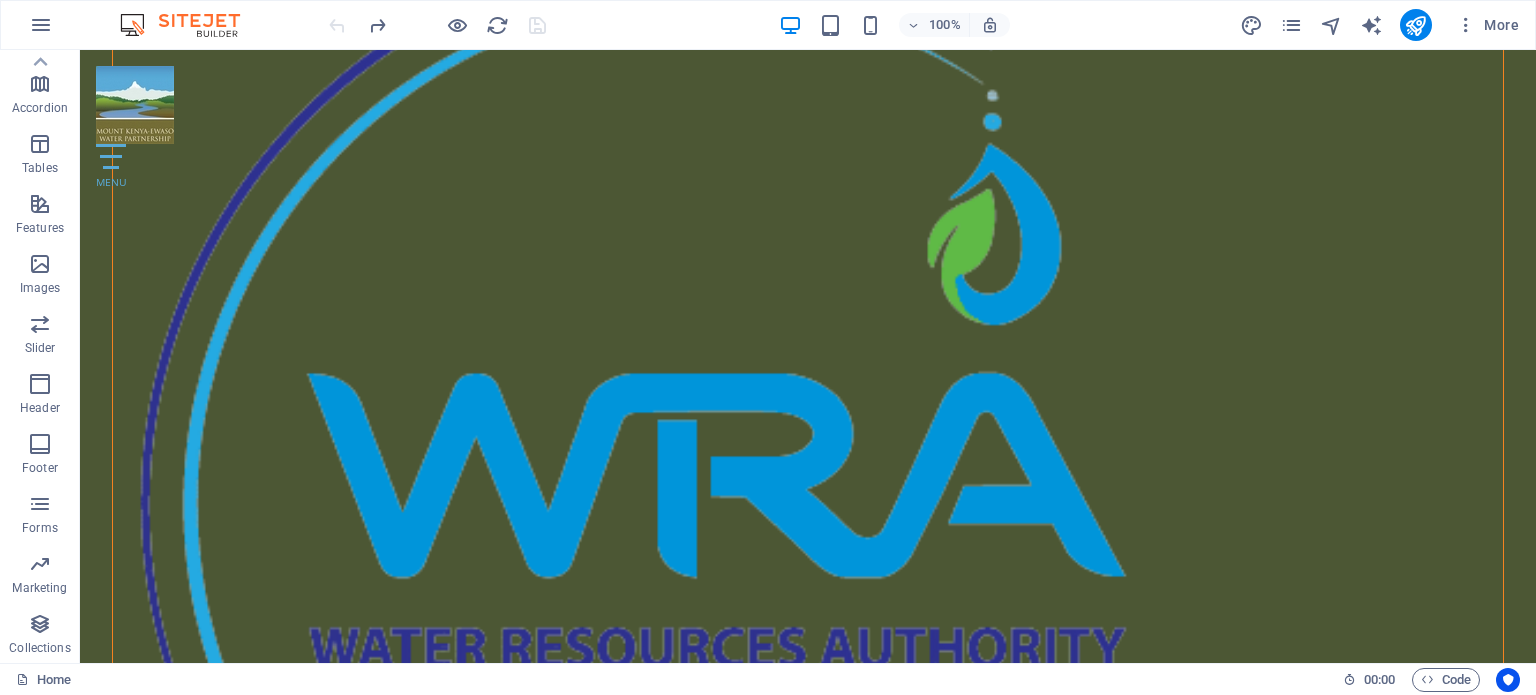 click at bounding box center (808, 6490) 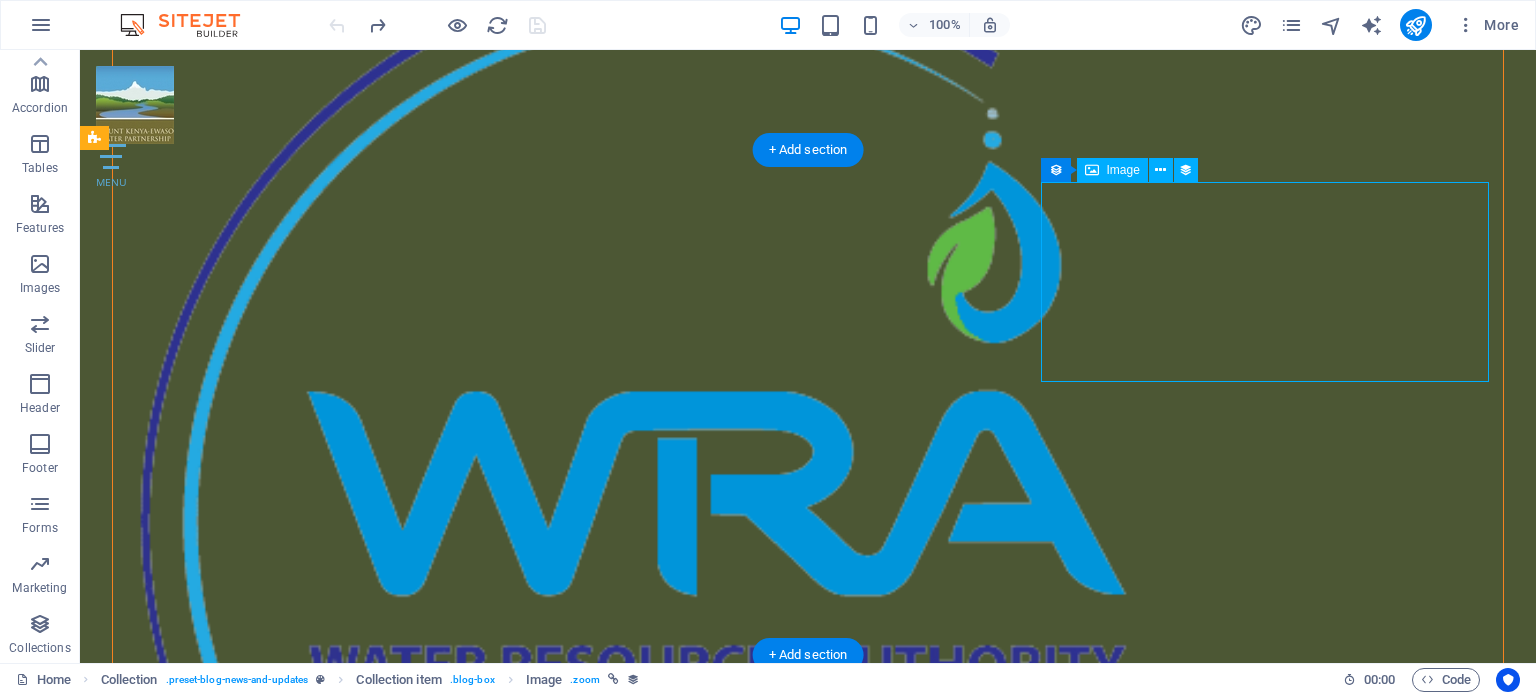 scroll, scrollTop: 7141, scrollLeft: 0, axis: vertical 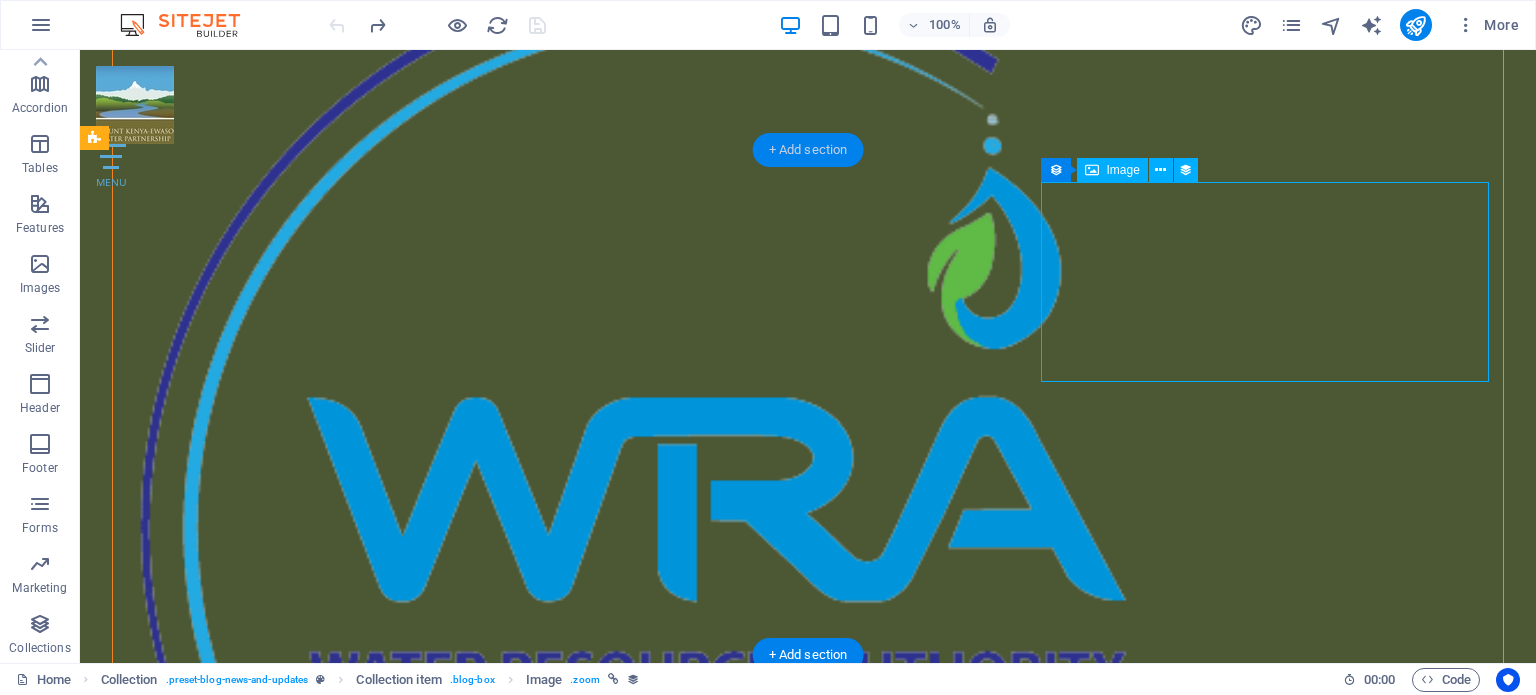 click on "+ Add section" at bounding box center (808, 150) 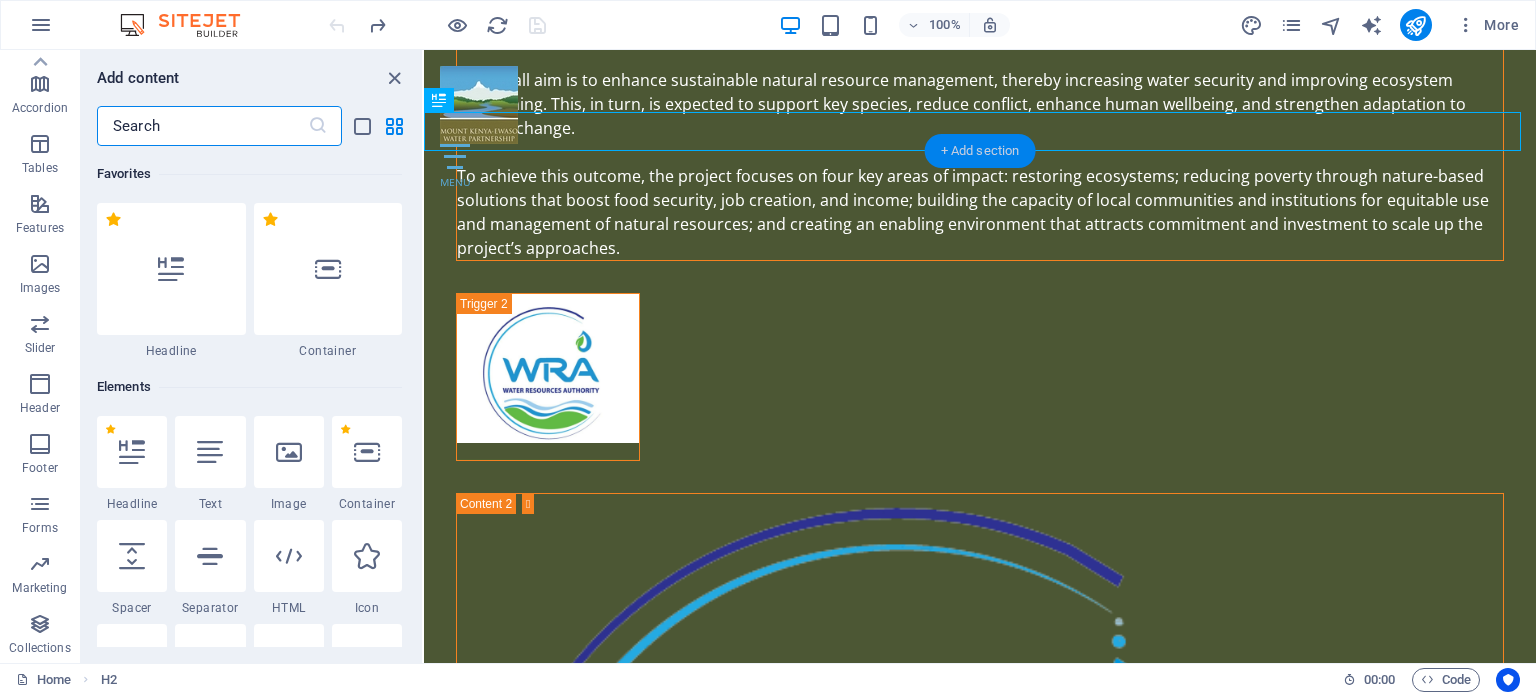 scroll, scrollTop: 7745, scrollLeft: 0, axis: vertical 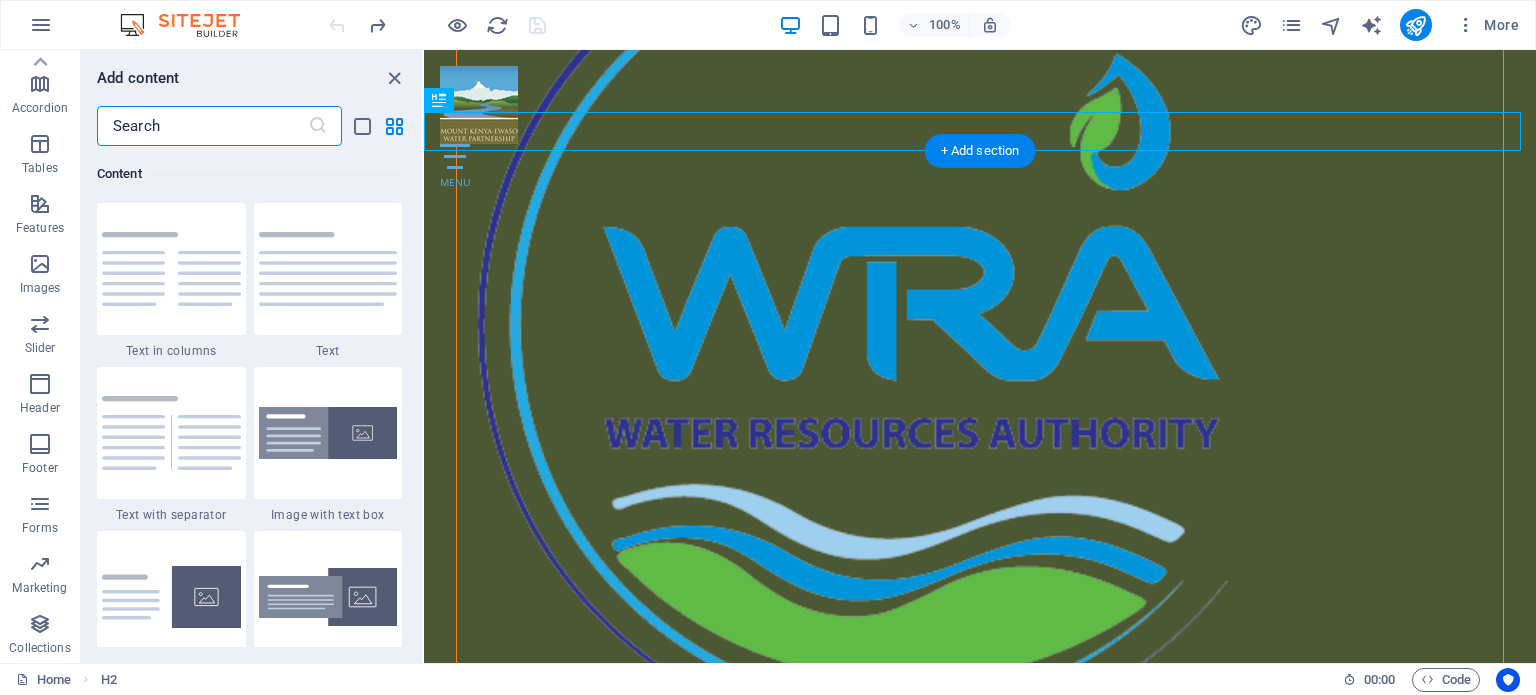 click at bounding box center [980, 5331] 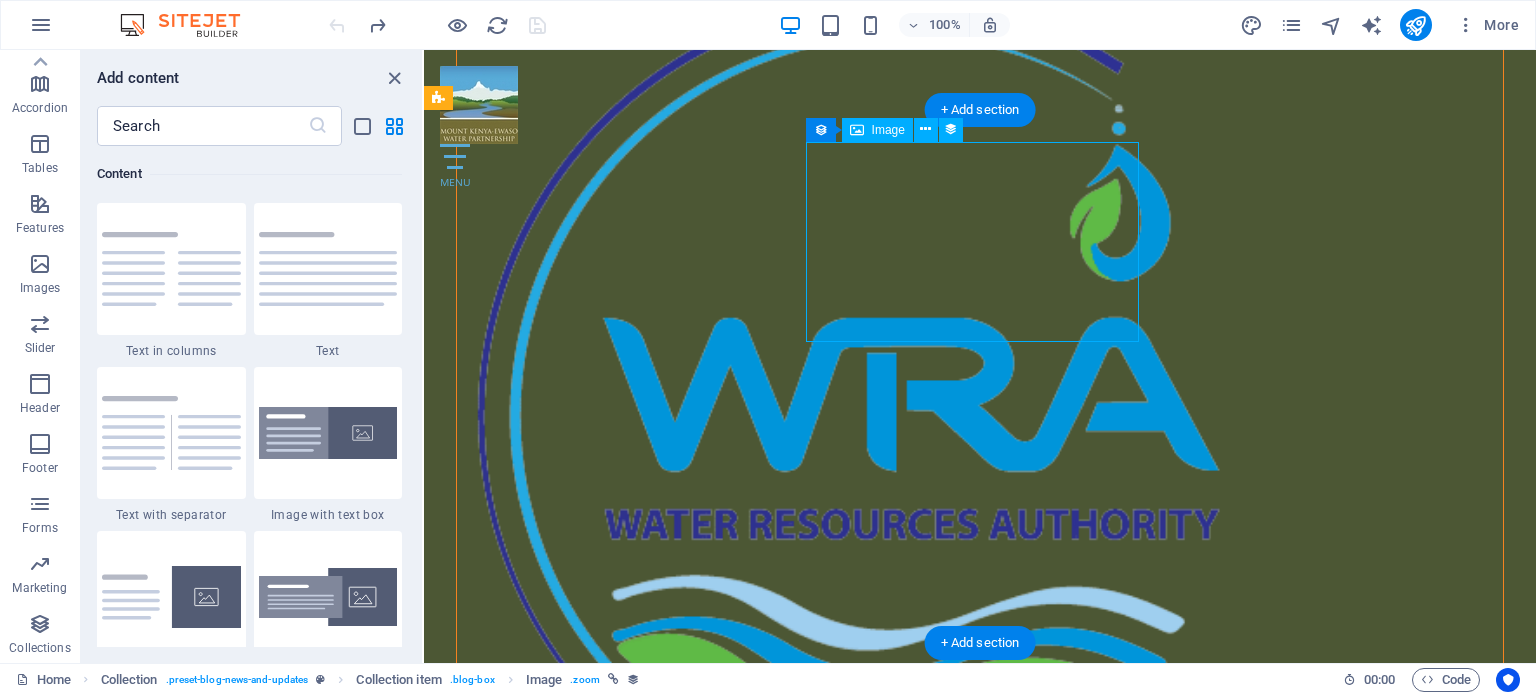 scroll, scrollTop: 7749, scrollLeft: 0, axis: vertical 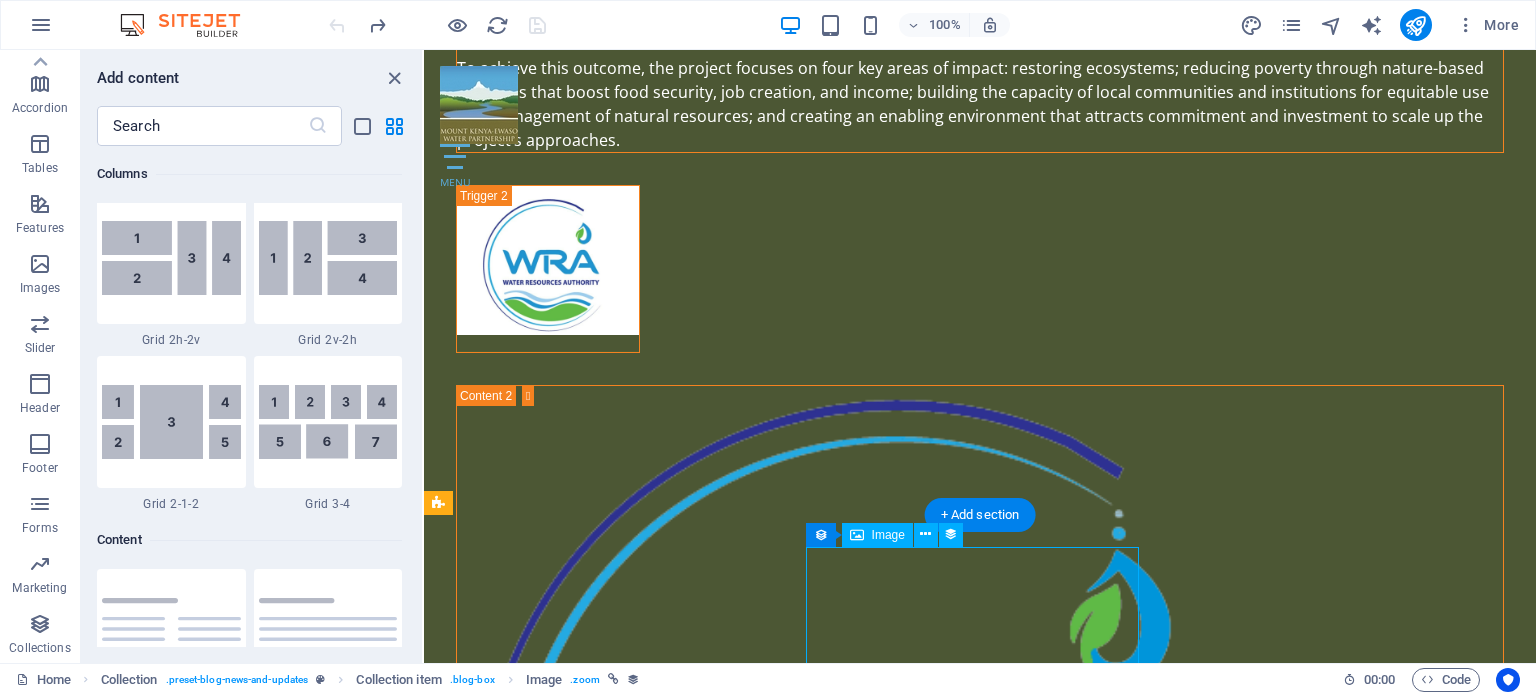 click at bounding box center (980, 5471) 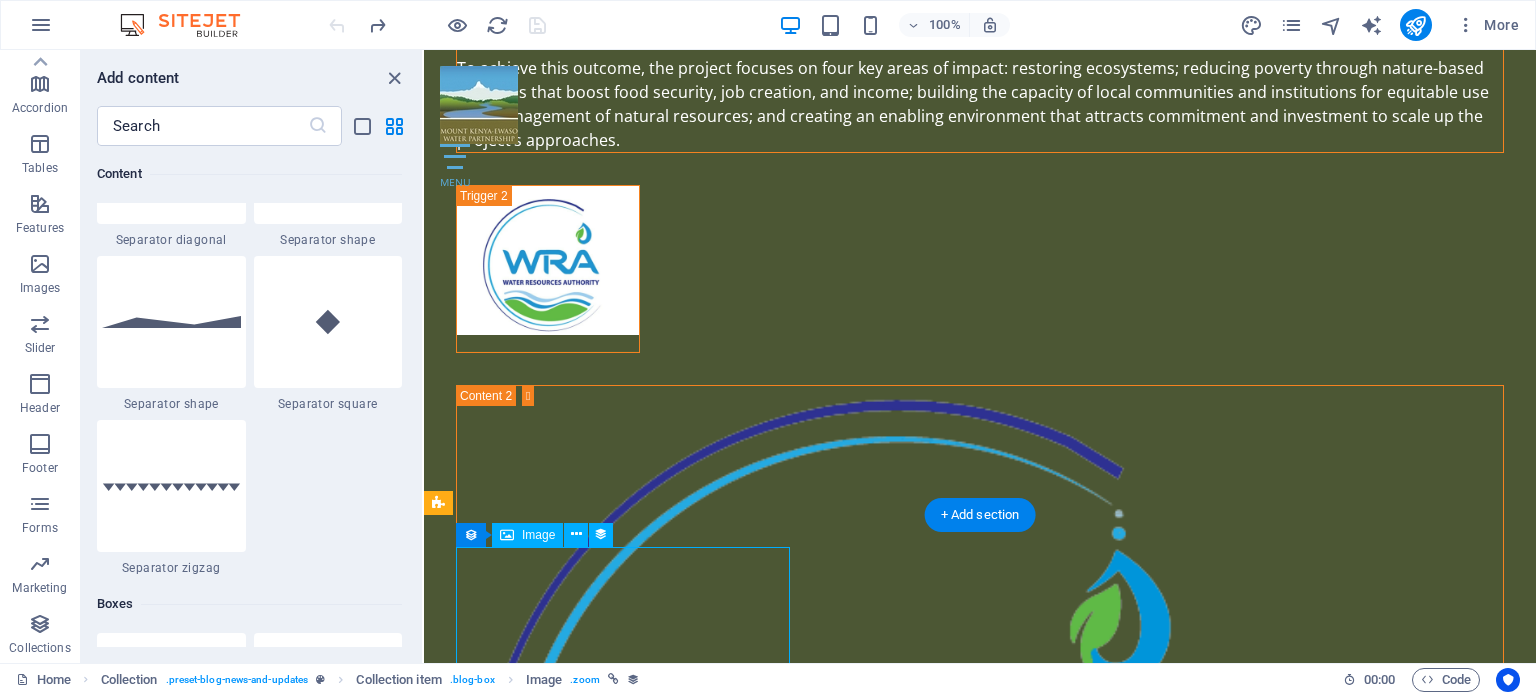 scroll, scrollTop: 5090, scrollLeft: 0, axis: vertical 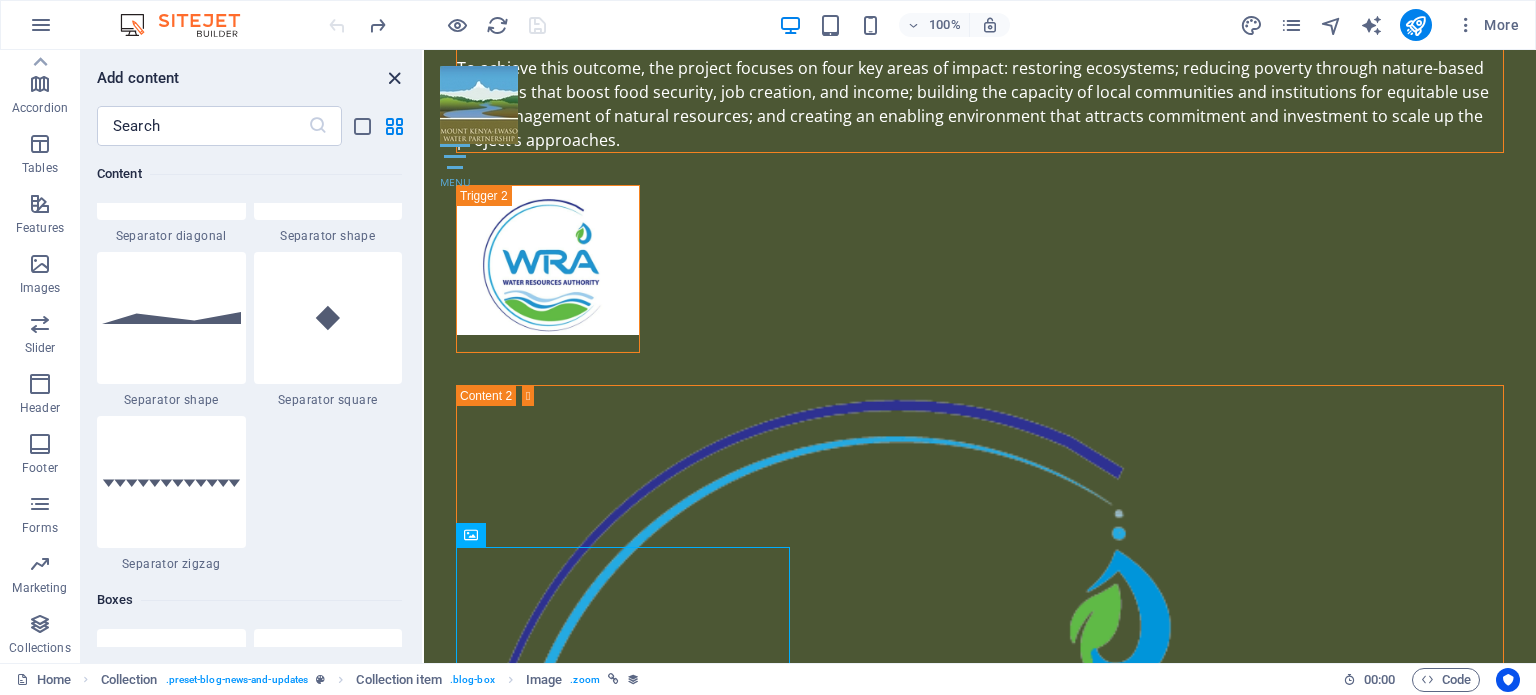 click at bounding box center (394, 78) 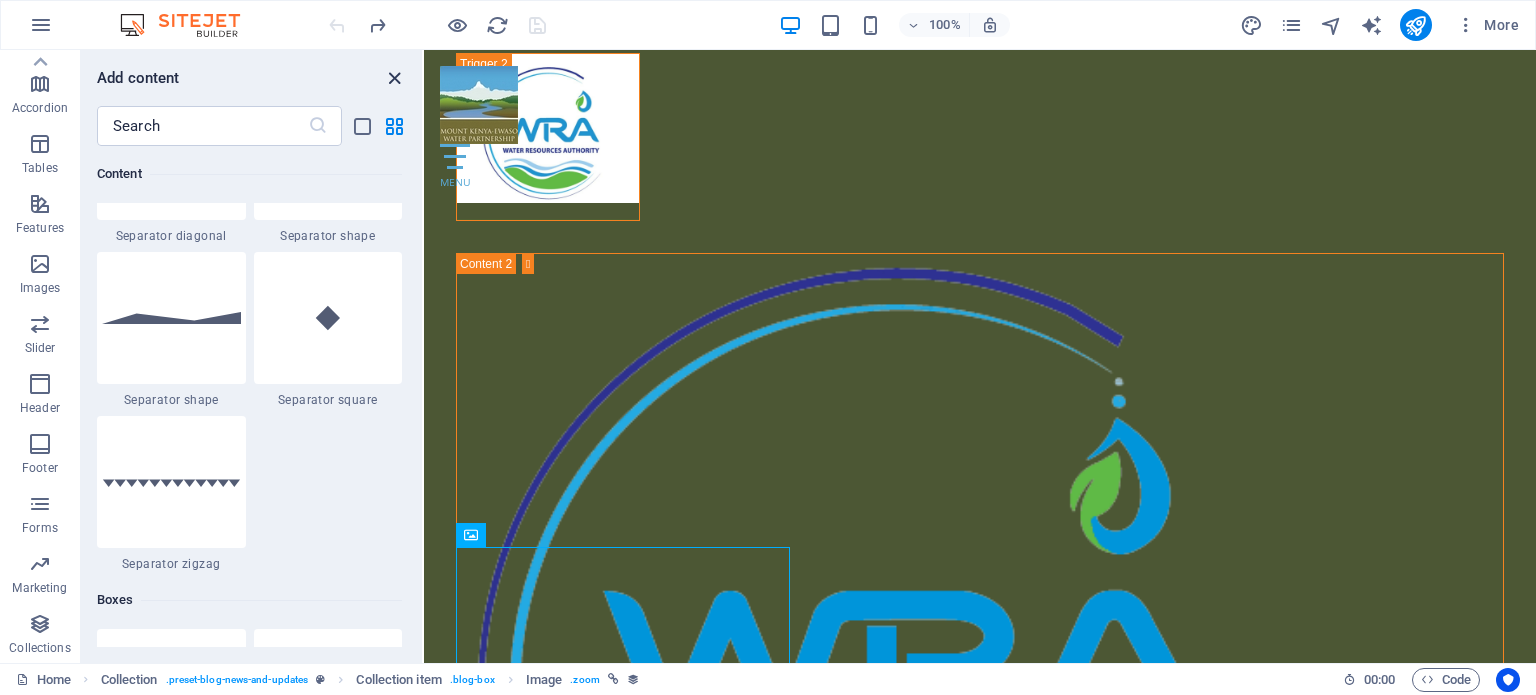 scroll, scrollTop: 6777, scrollLeft: 0, axis: vertical 